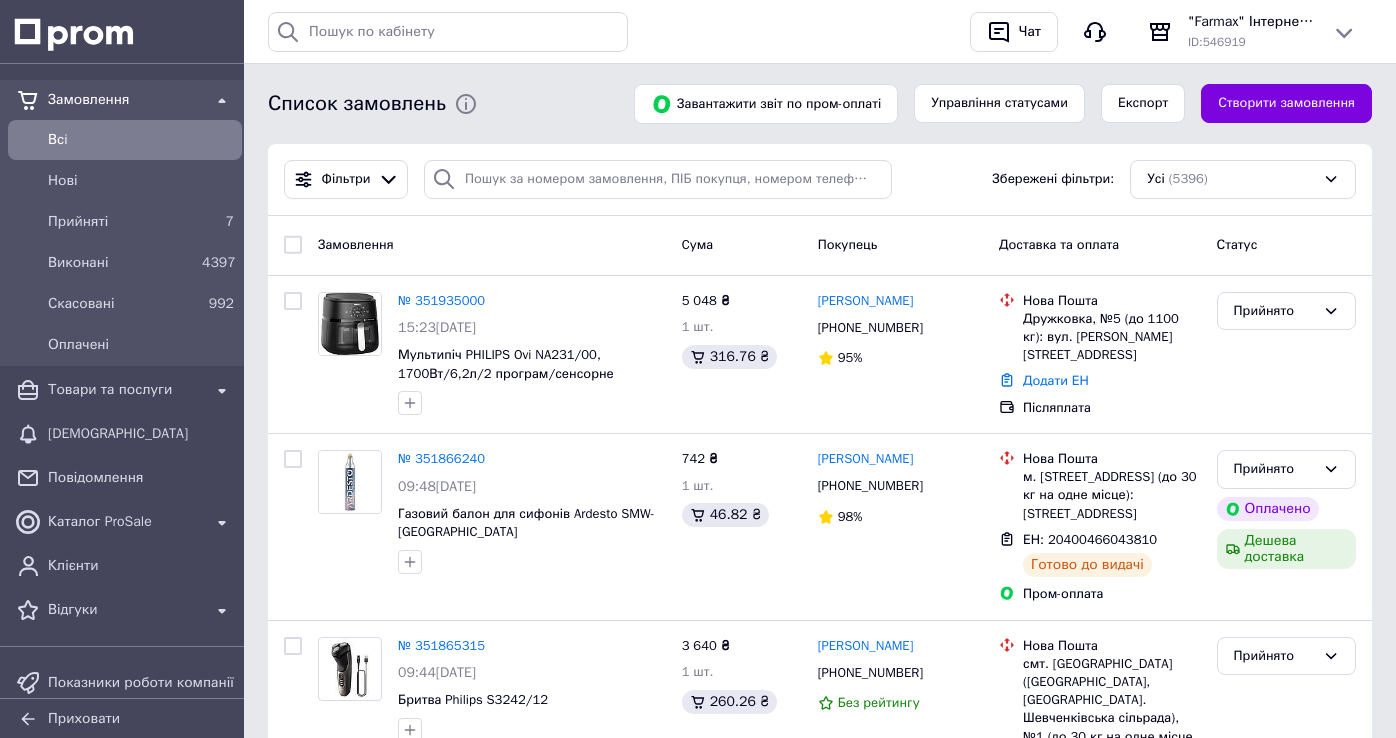 scroll, scrollTop: 0, scrollLeft: 0, axis: both 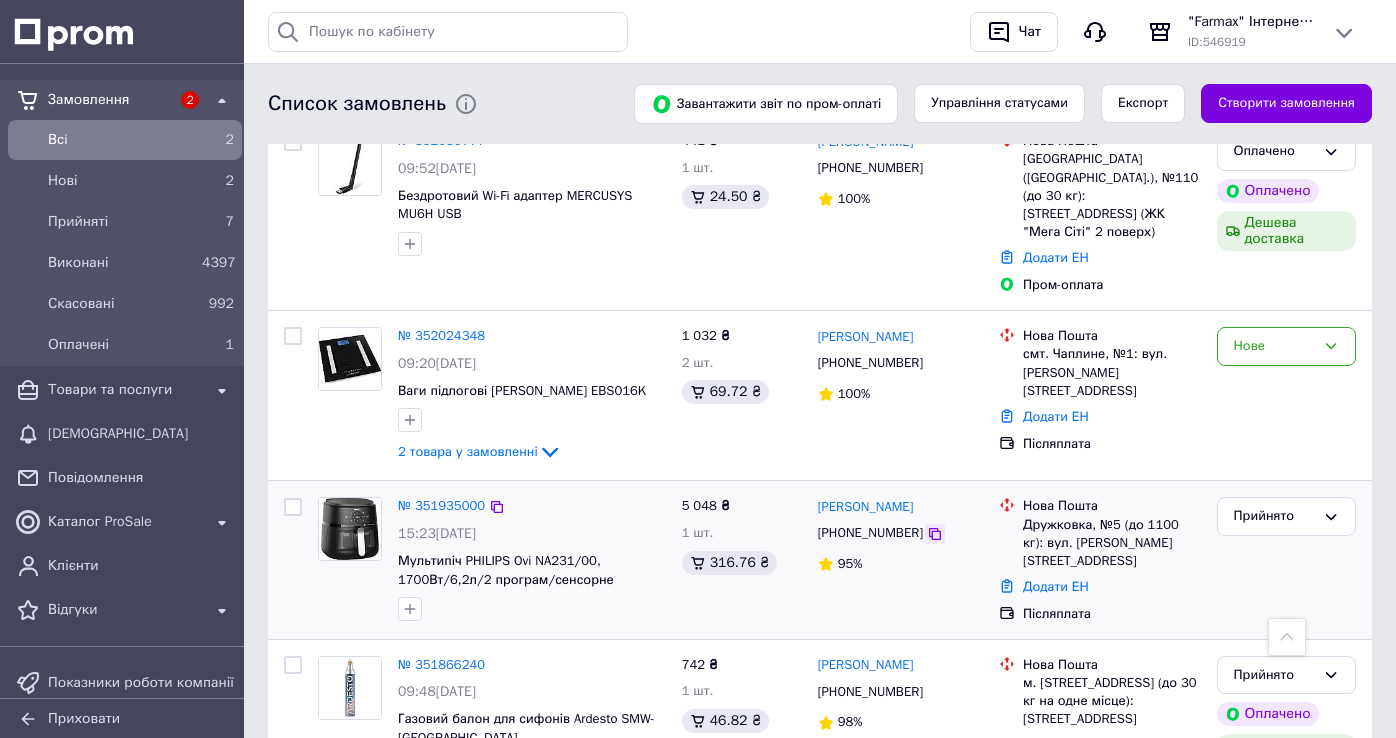 click 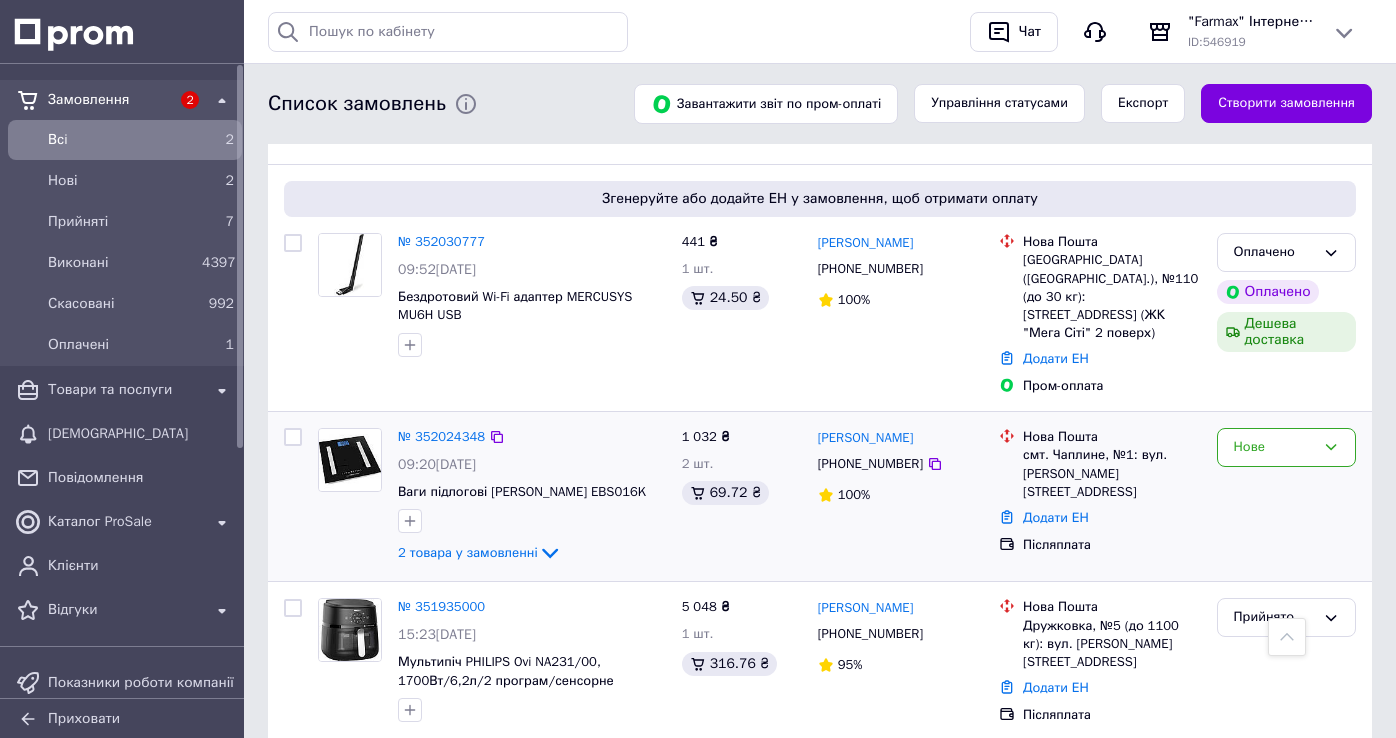 scroll, scrollTop: 100, scrollLeft: 0, axis: vertical 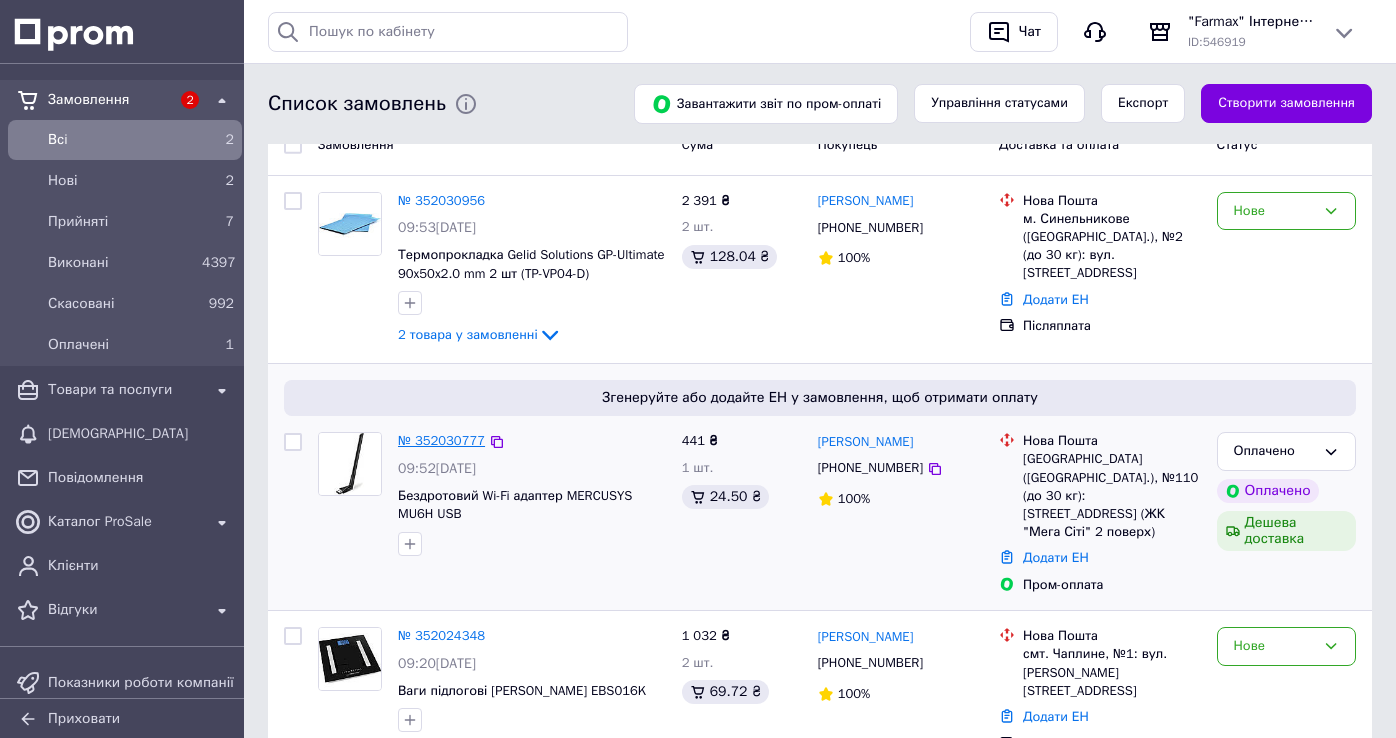 click on "№ 352030777" at bounding box center [441, 440] 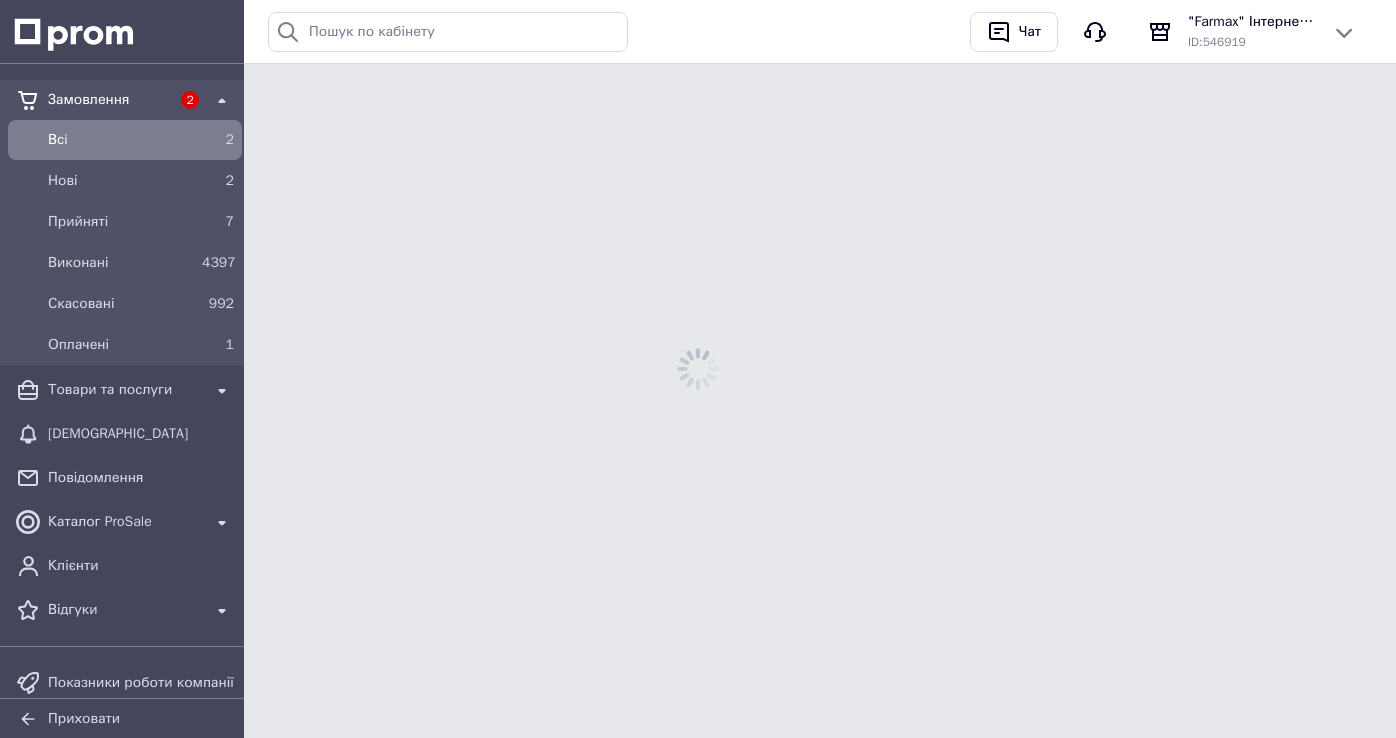 scroll, scrollTop: 0, scrollLeft: 0, axis: both 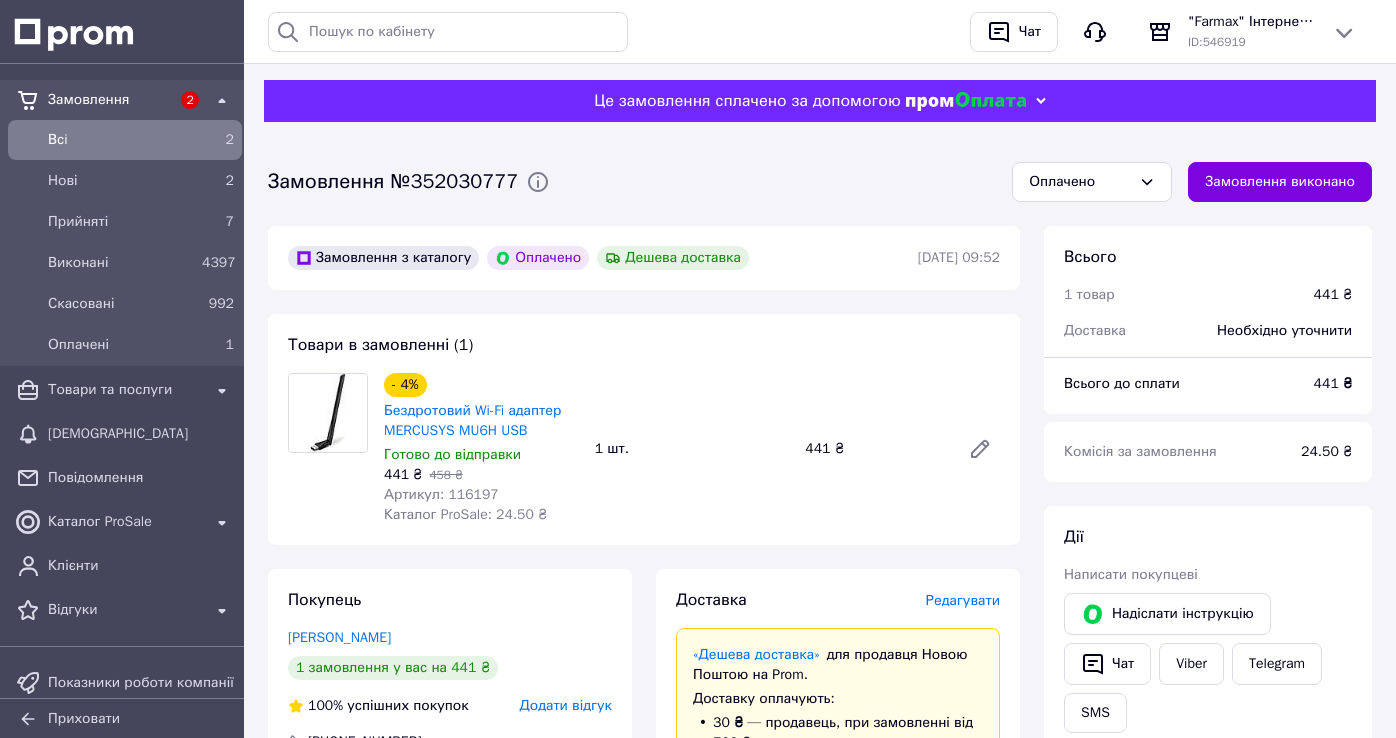 click on "Артикул: 116197" at bounding box center (441, 494) 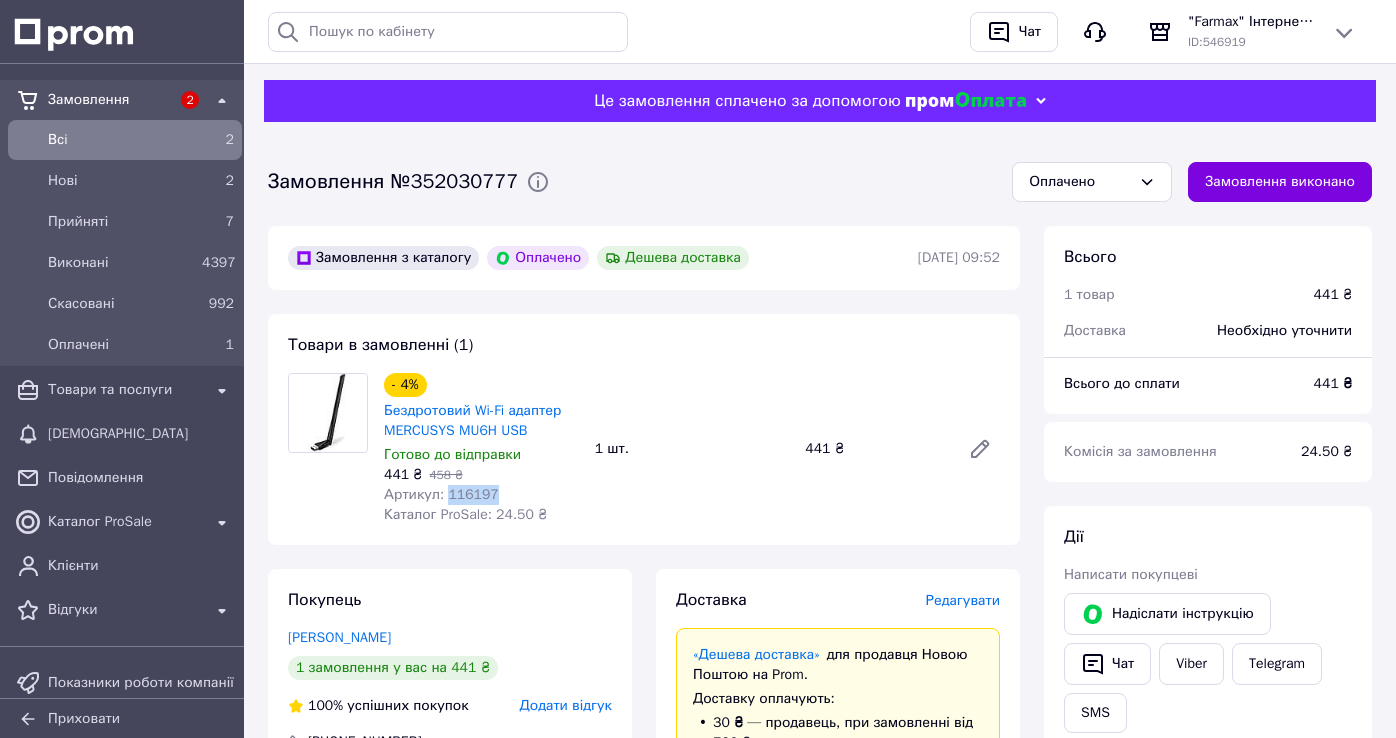 click on "Артикул: 116197" at bounding box center (441, 494) 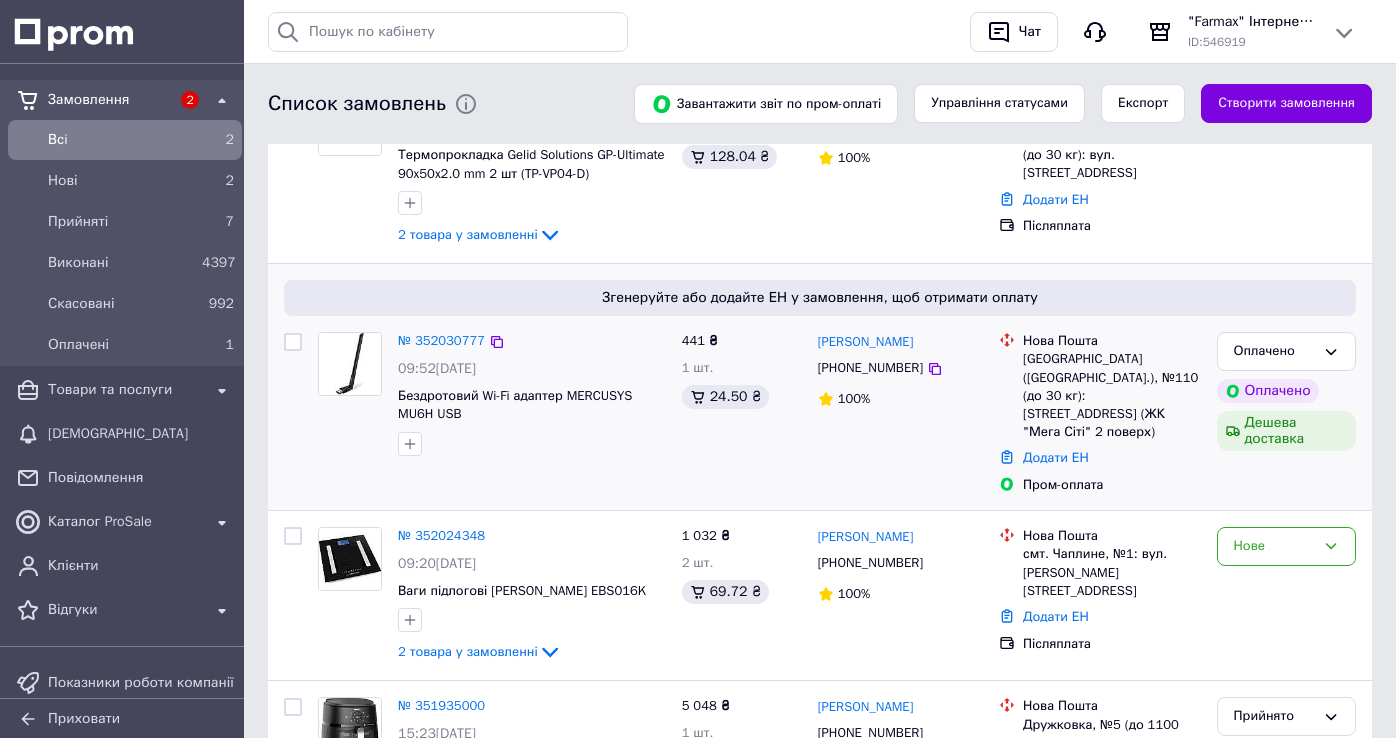 scroll, scrollTop: 0, scrollLeft: 0, axis: both 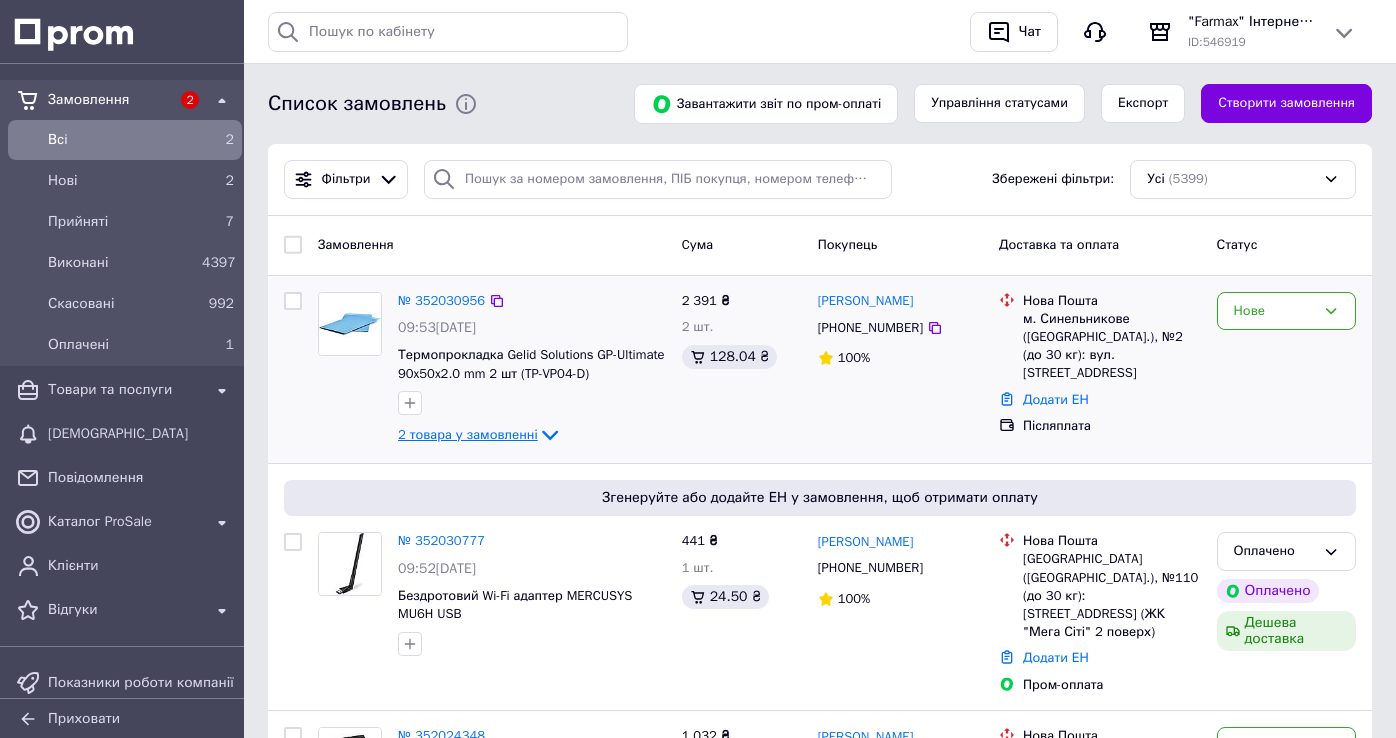 click on "2 товара у замовленні" at bounding box center (468, 434) 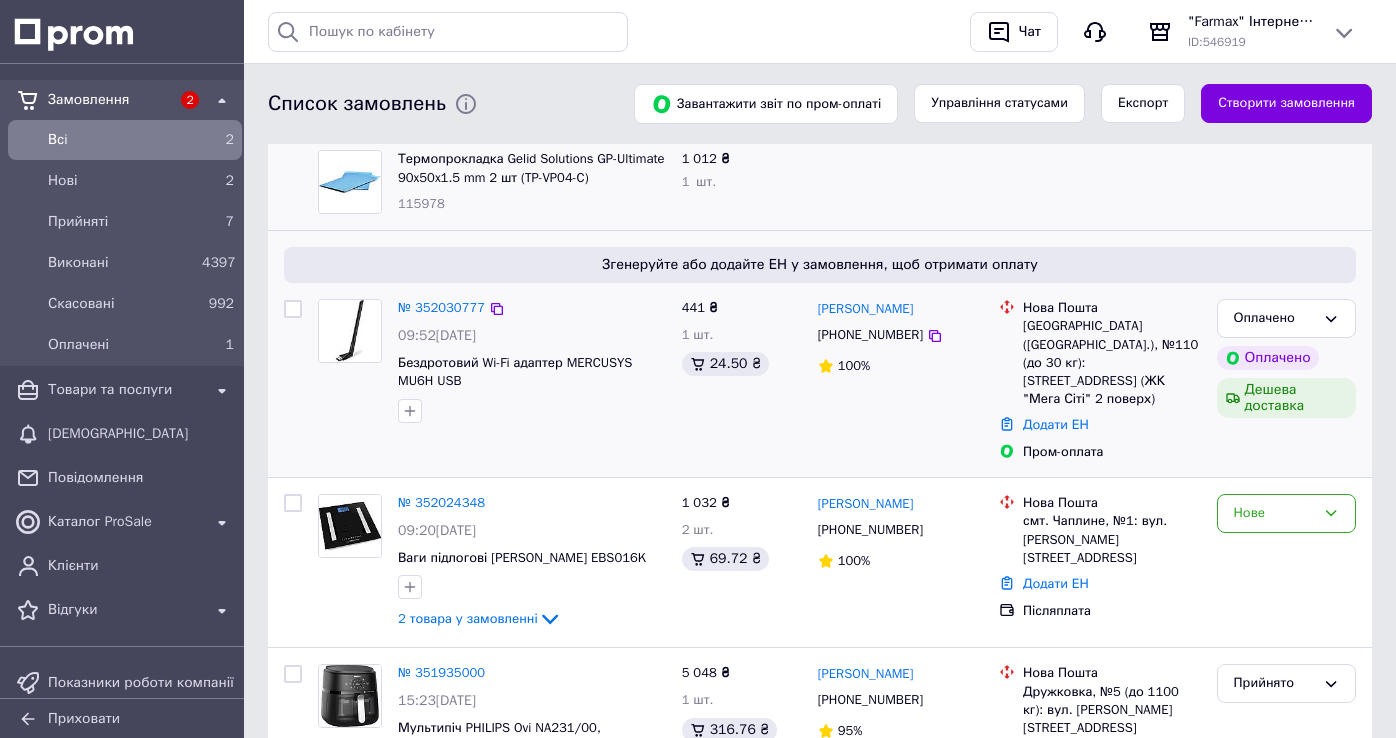 scroll, scrollTop: 400, scrollLeft: 0, axis: vertical 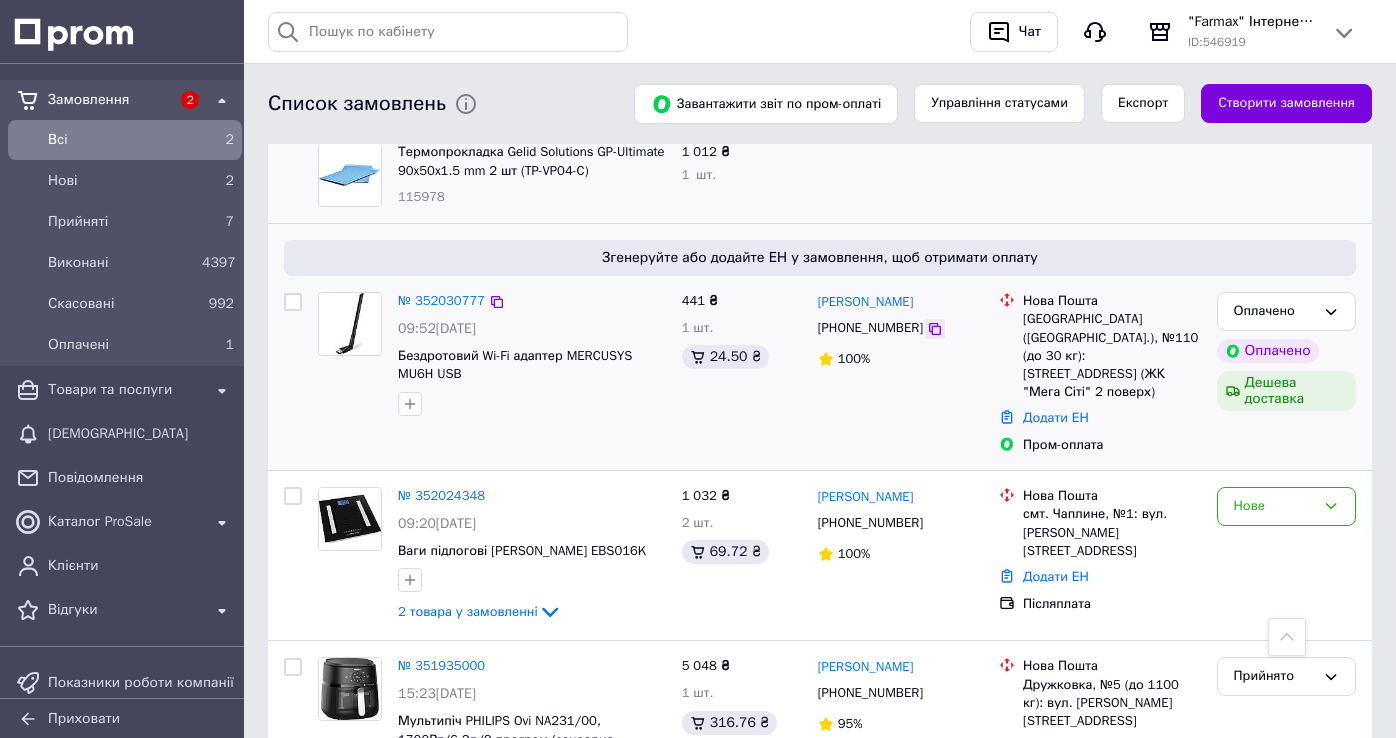 click 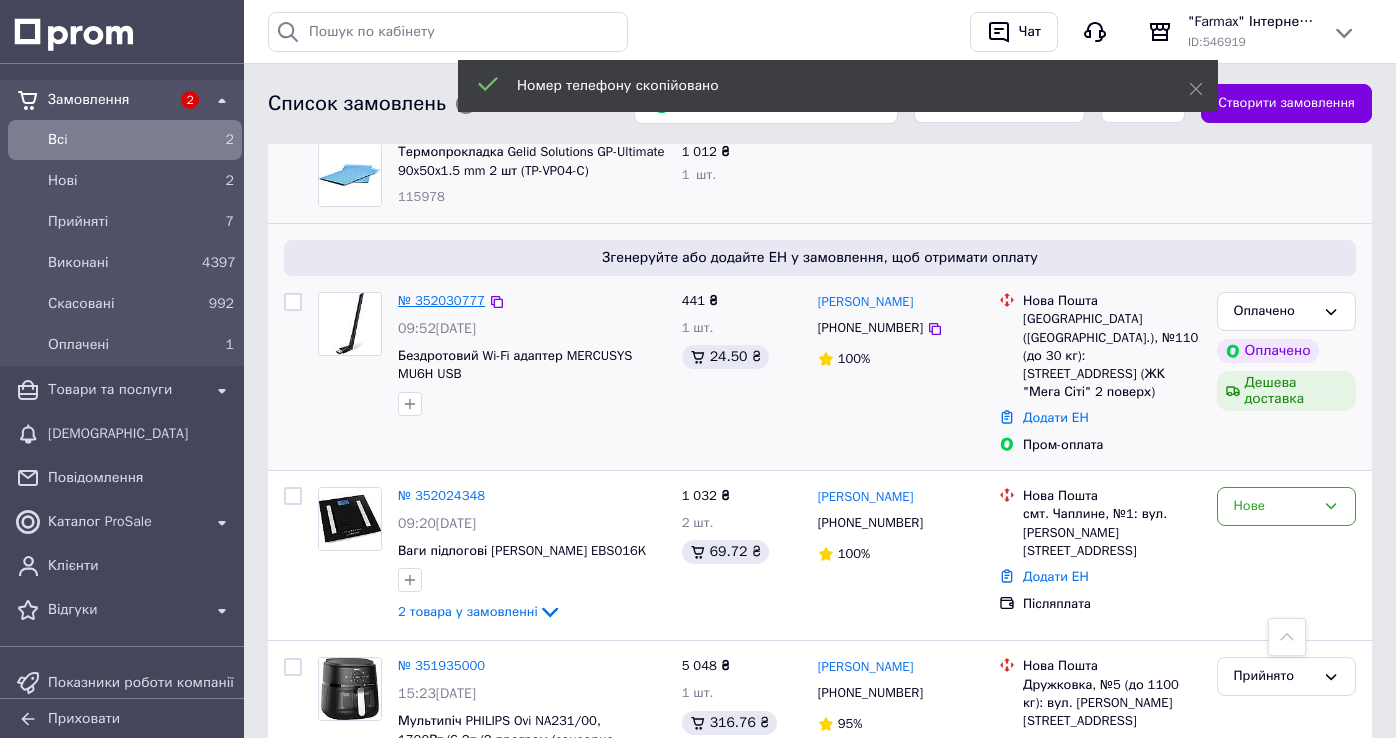 click on "№ 352030777" at bounding box center [441, 300] 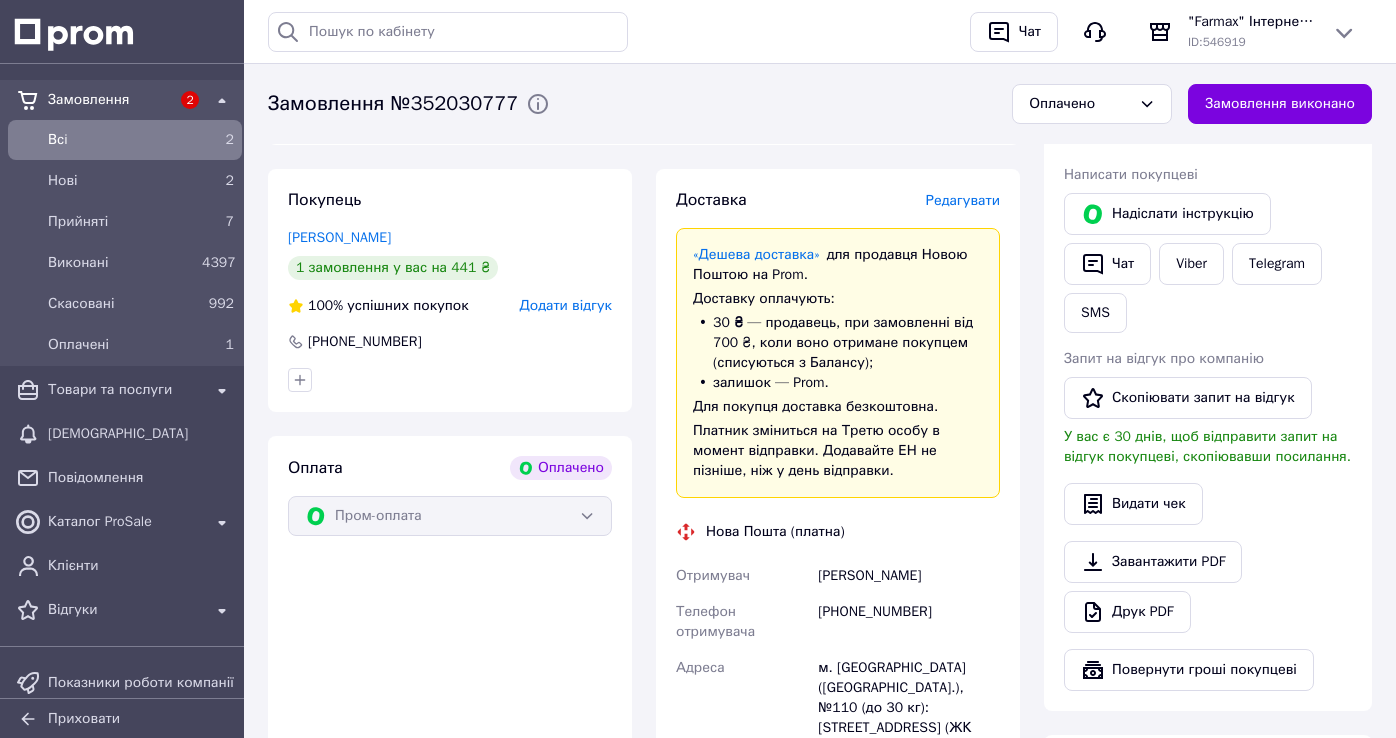 scroll, scrollTop: 0, scrollLeft: 0, axis: both 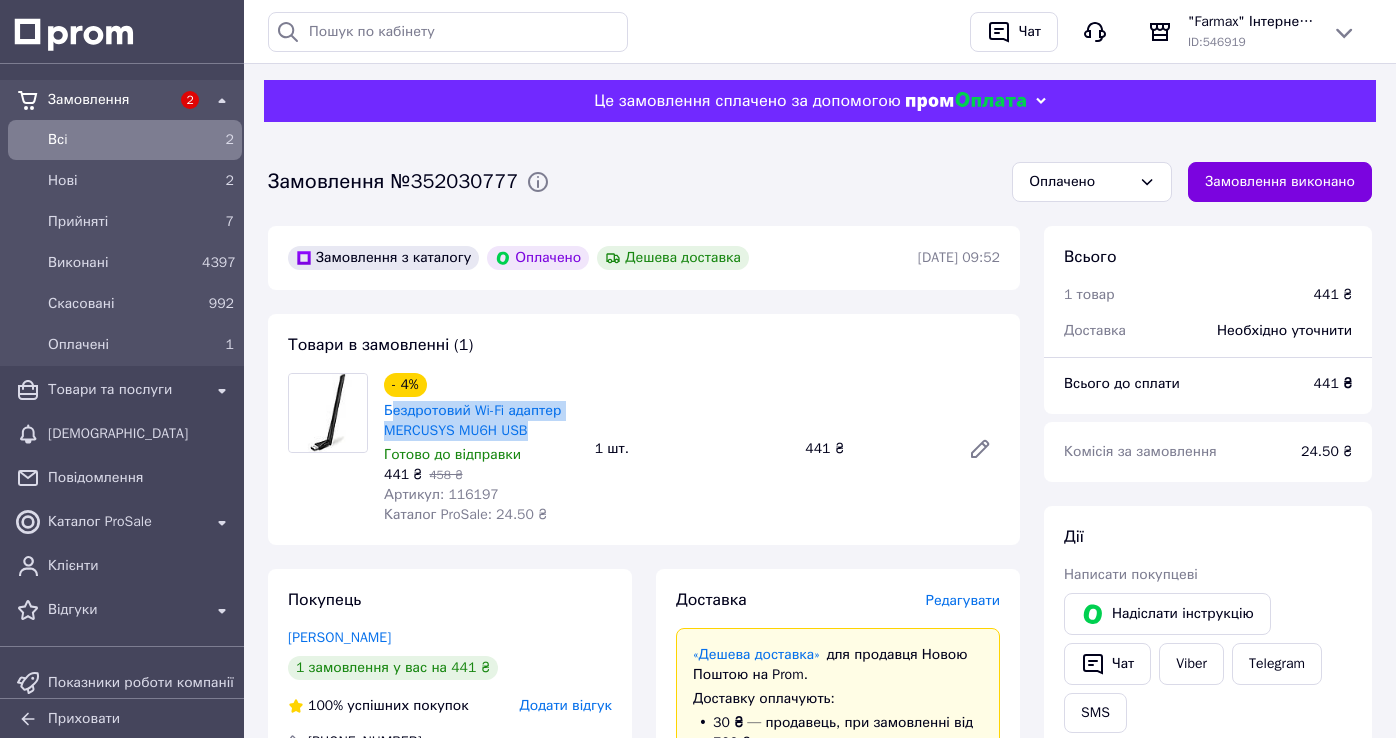 drag, startPoint x: 544, startPoint y: 437, endPoint x: 392, endPoint y: 402, distance: 155.97757 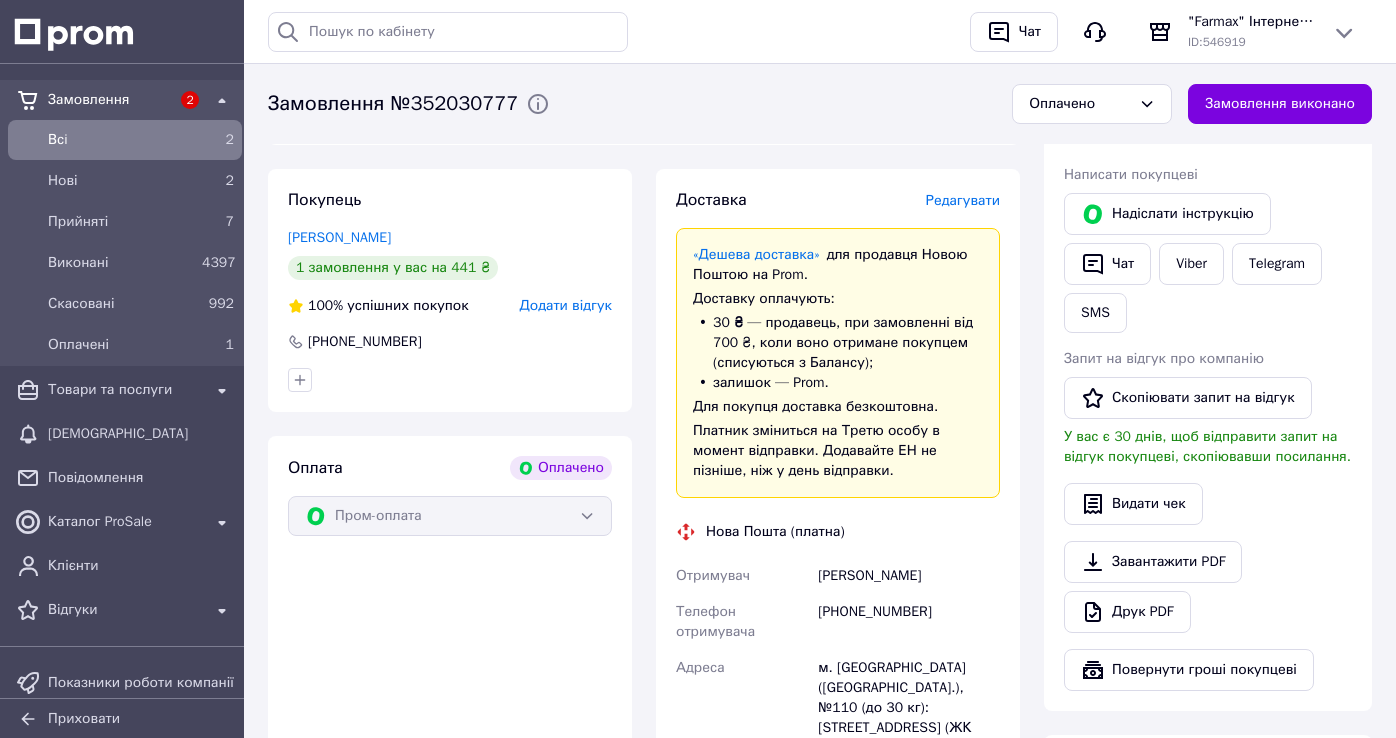 scroll, scrollTop: 600, scrollLeft: 0, axis: vertical 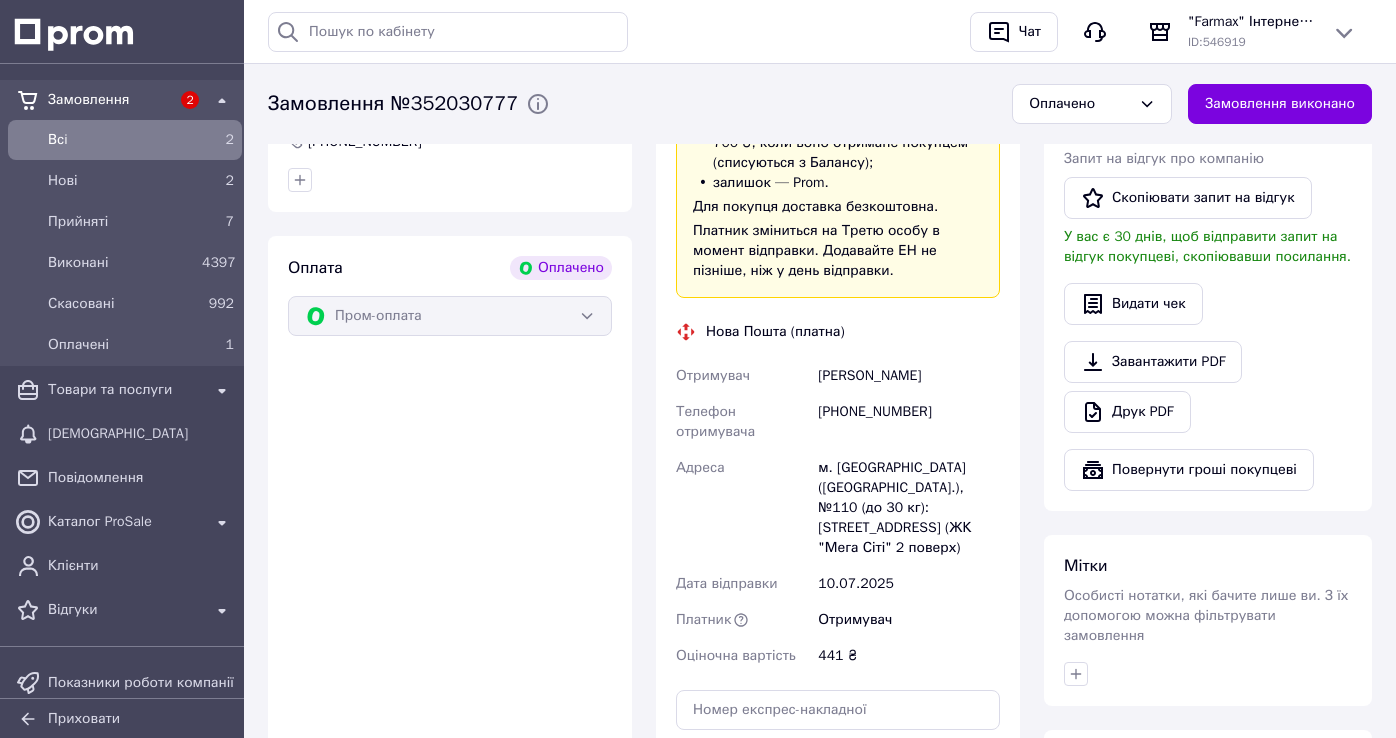 drag, startPoint x: 820, startPoint y: 382, endPoint x: 954, endPoint y: 381, distance: 134.00374 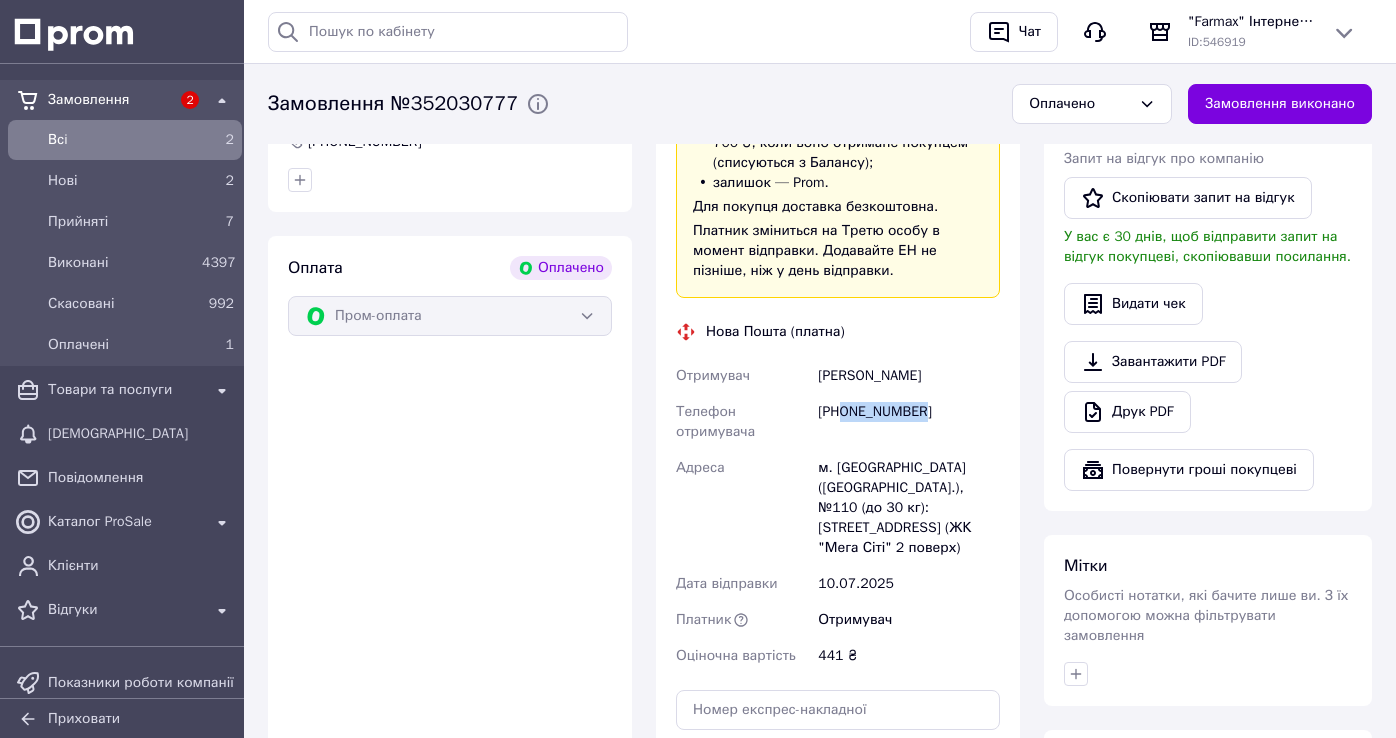 drag, startPoint x: 921, startPoint y: 421, endPoint x: 844, endPoint y: 422, distance: 77.00649 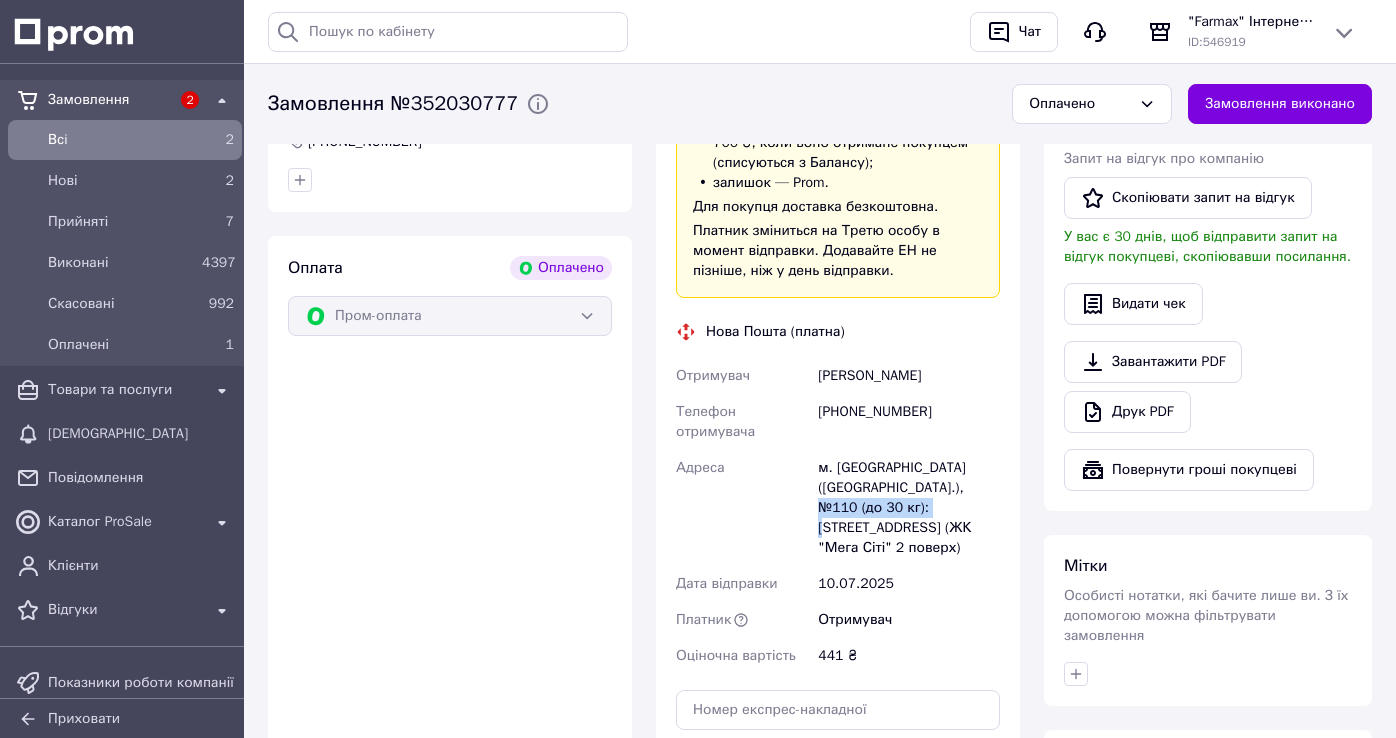 drag, startPoint x: 925, startPoint y: 493, endPoint x: 871, endPoint y: 512, distance: 57.245087 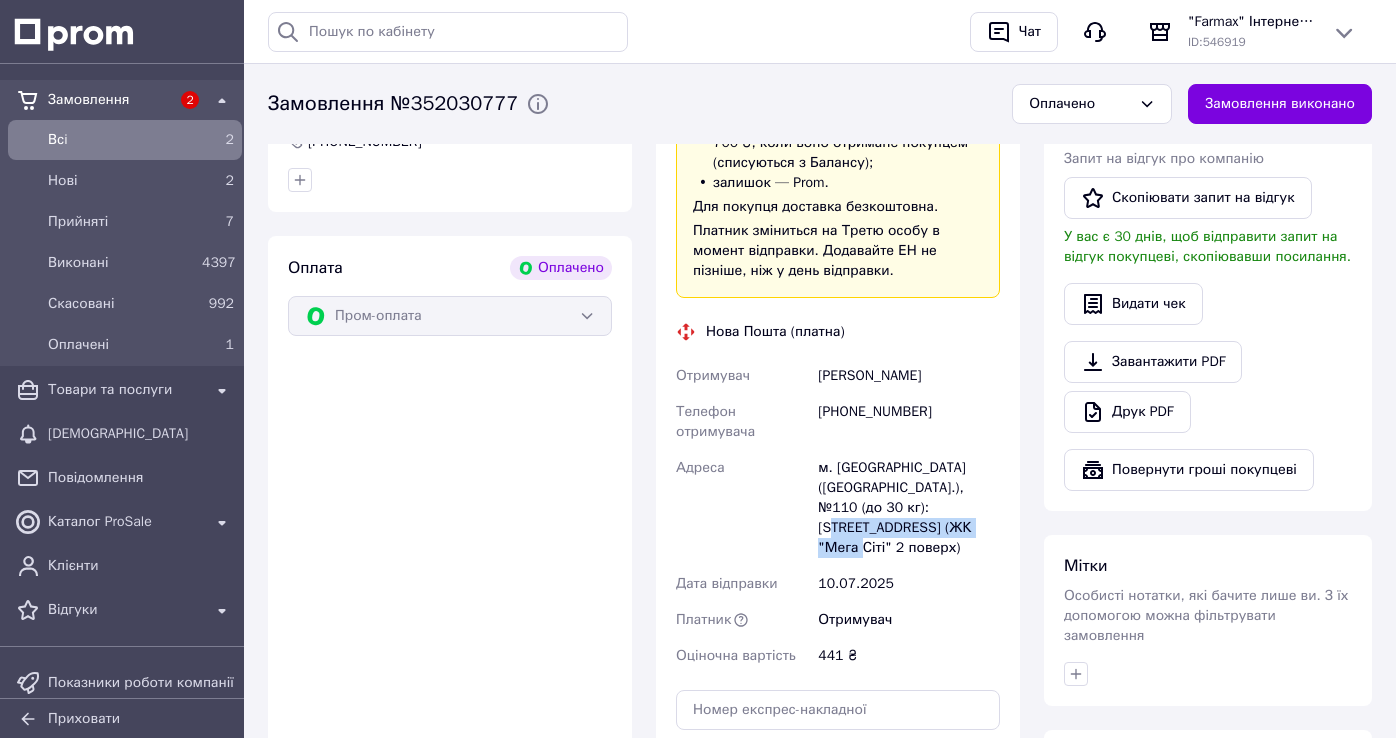 drag, startPoint x: 888, startPoint y: 525, endPoint x: 876, endPoint y: 518, distance: 13.892444 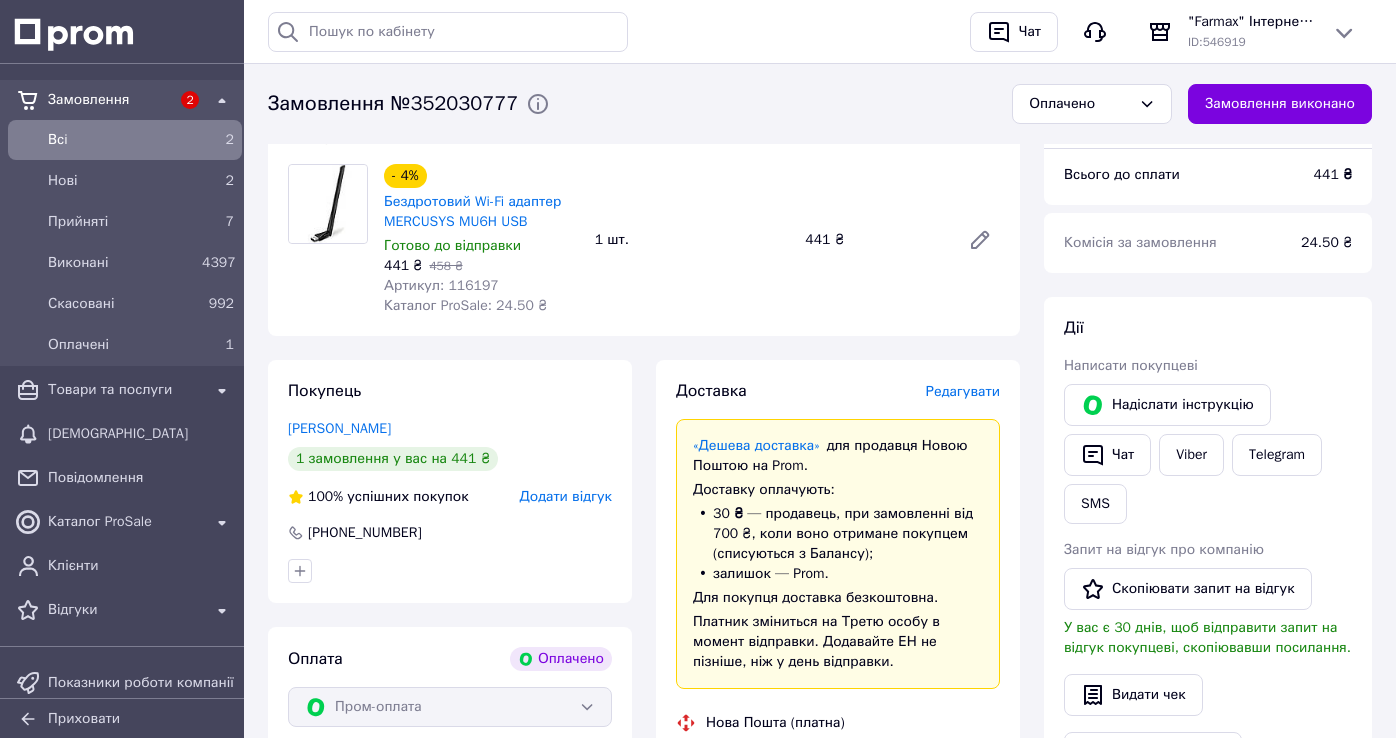 scroll, scrollTop: 200, scrollLeft: 0, axis: vertical 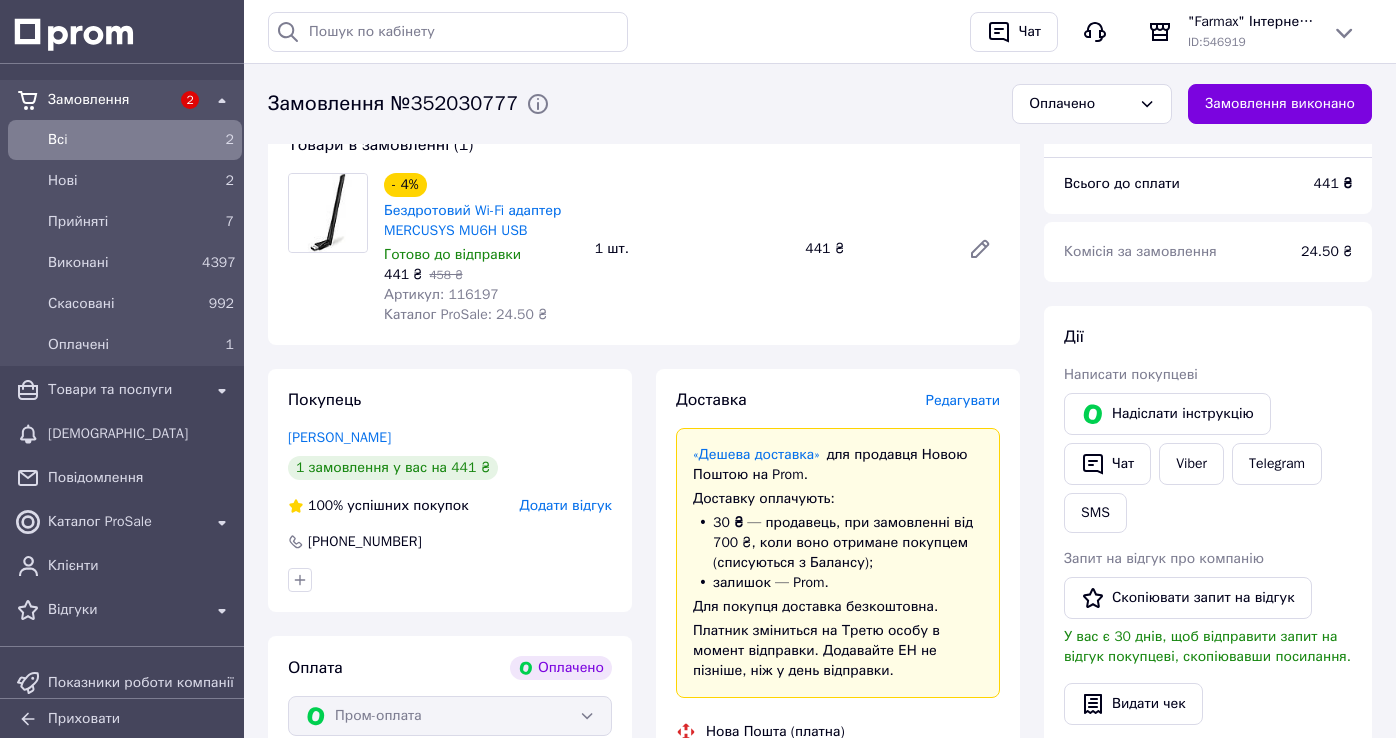 click on "Артикул: 116197" at bounding box center [441, 294] 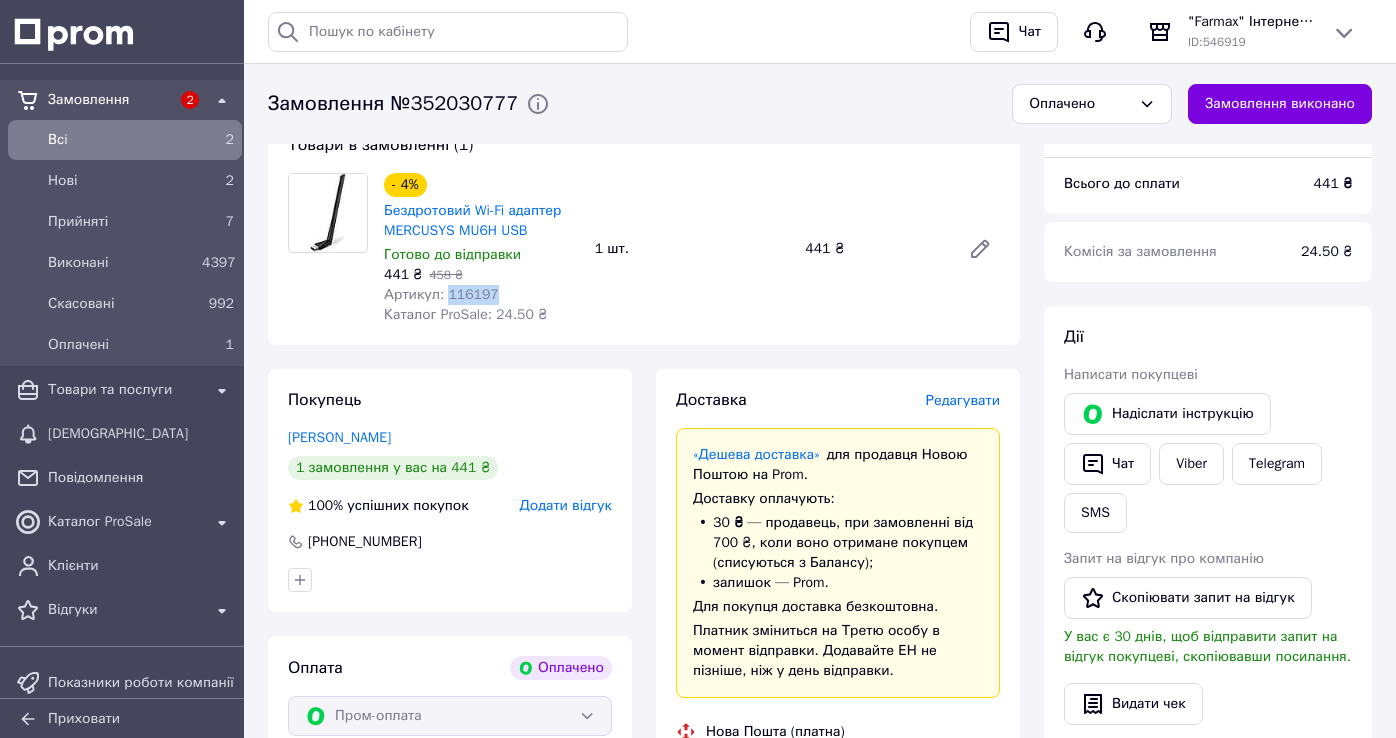 click on "Артикул: 116197" at bounding box center (441, 294) 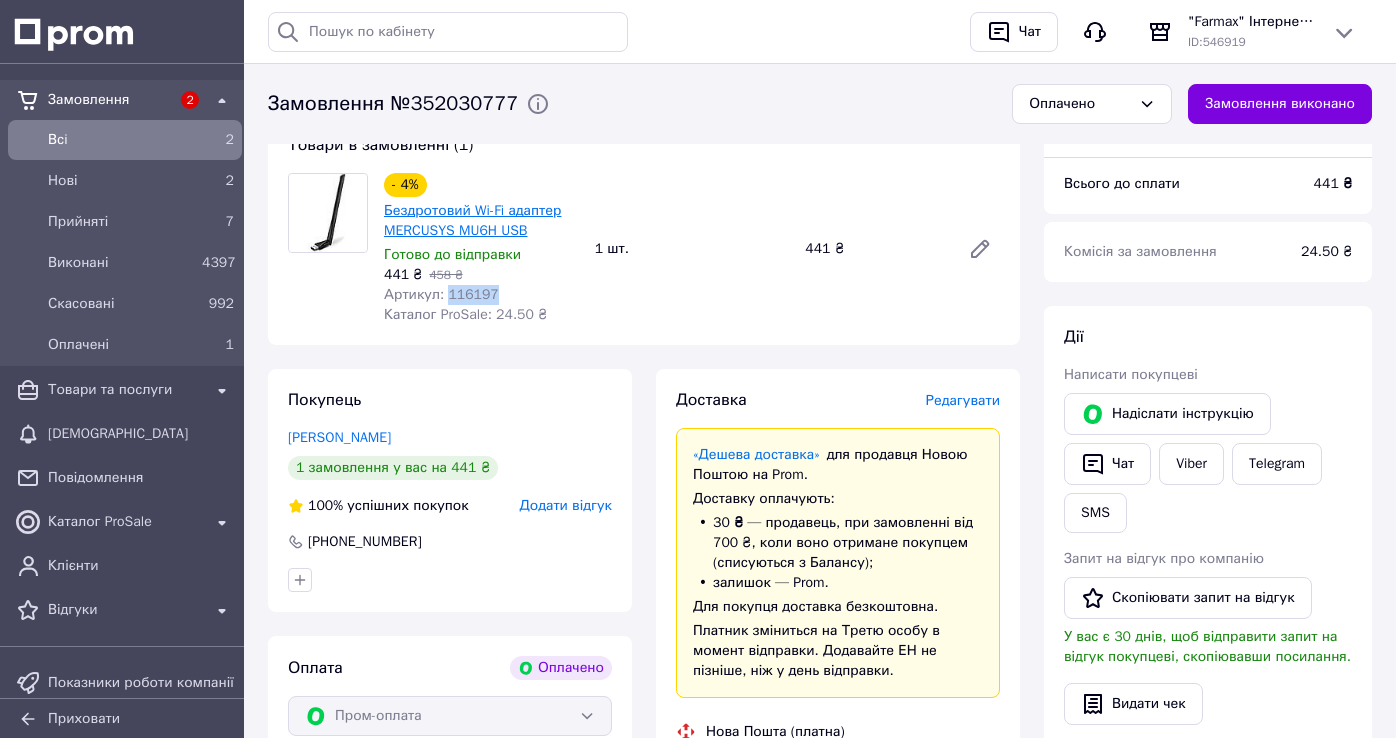 copy on "116197" 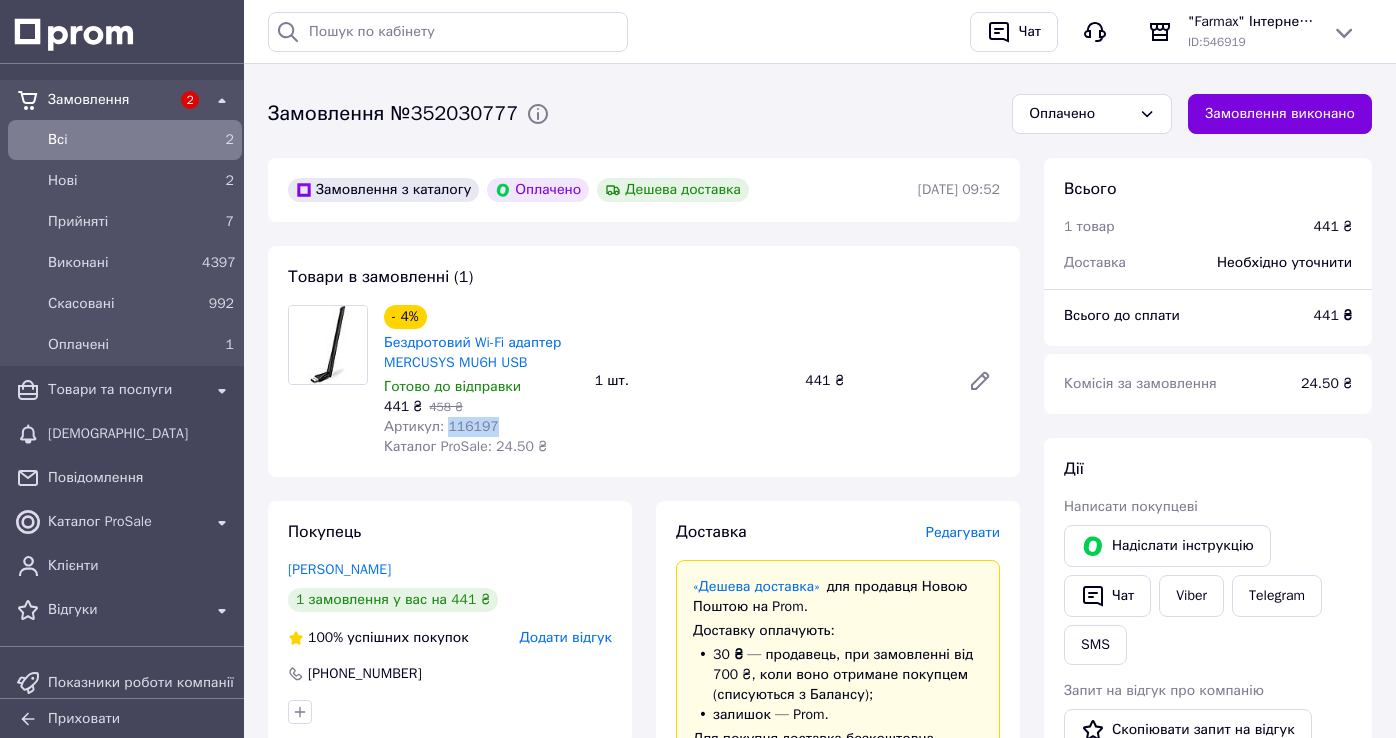 scroll, scrollTop: 0, scrollLeft: 0, axis: both 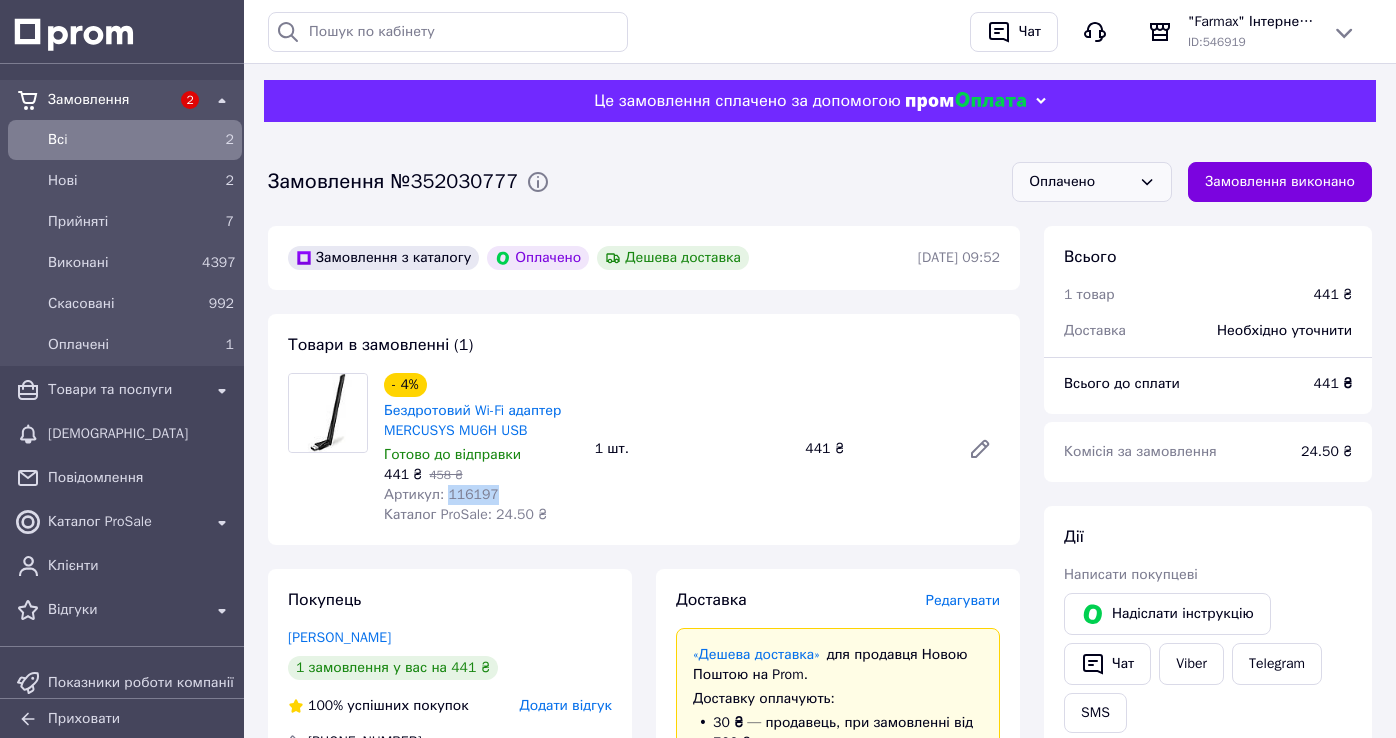 click on "Оплачено" at bounding box center [1080, 182] 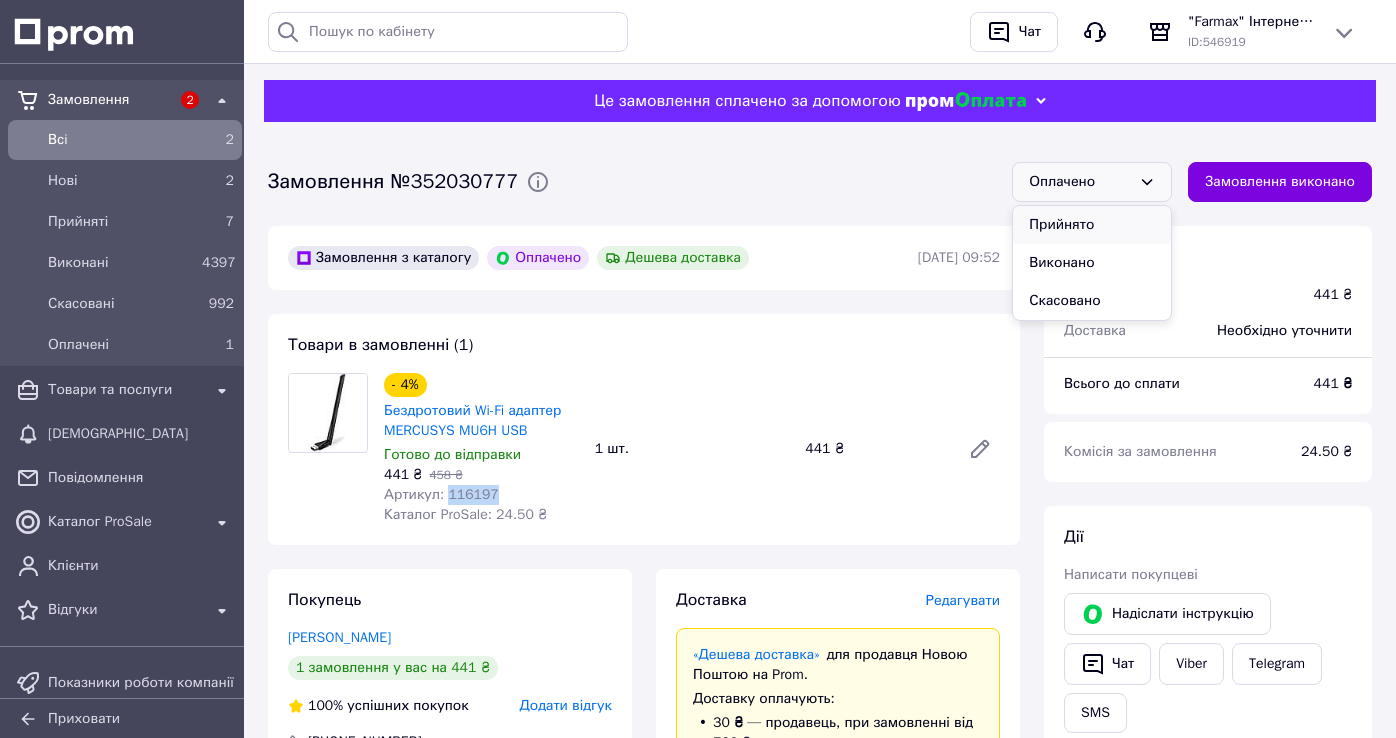 click on "Прийнято" at bounding box center [1092, 225] 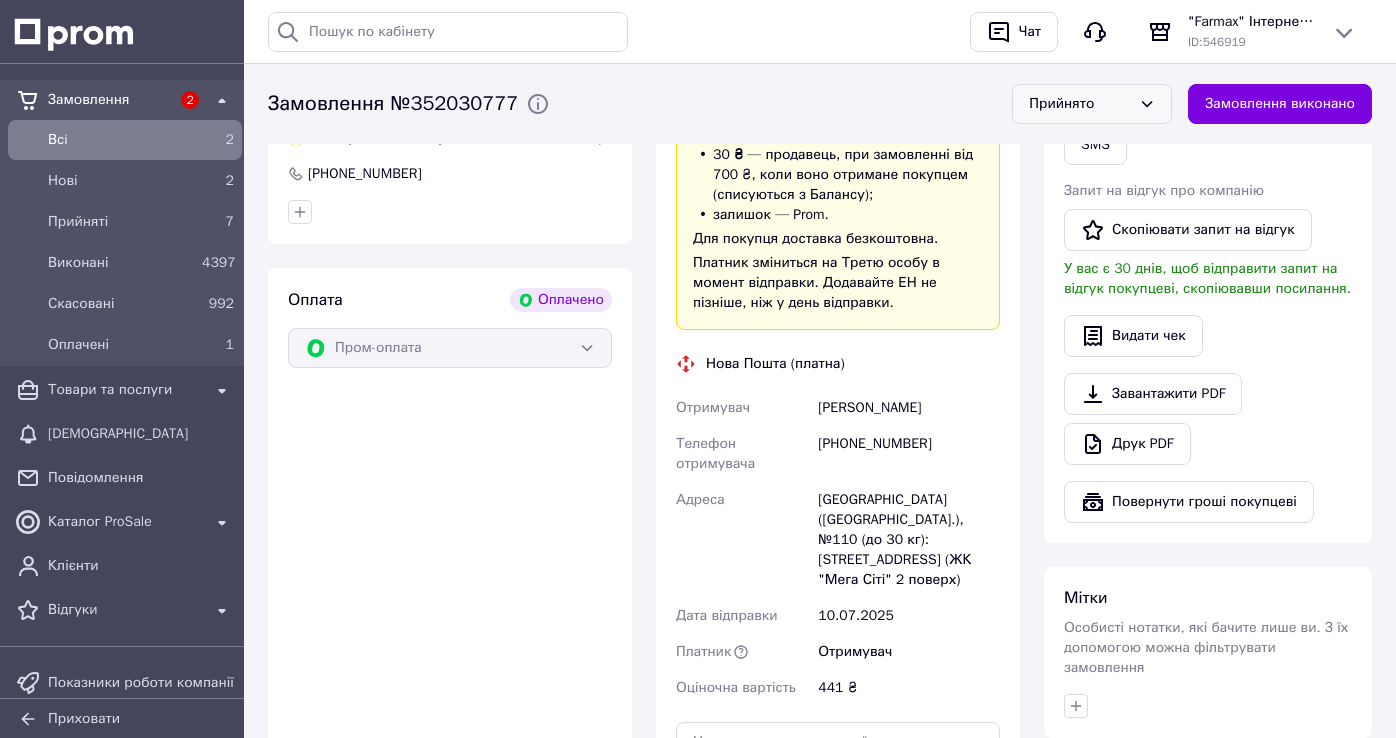 scroll, scrollTop: 600, scrollLeft: 0, axis: vertical 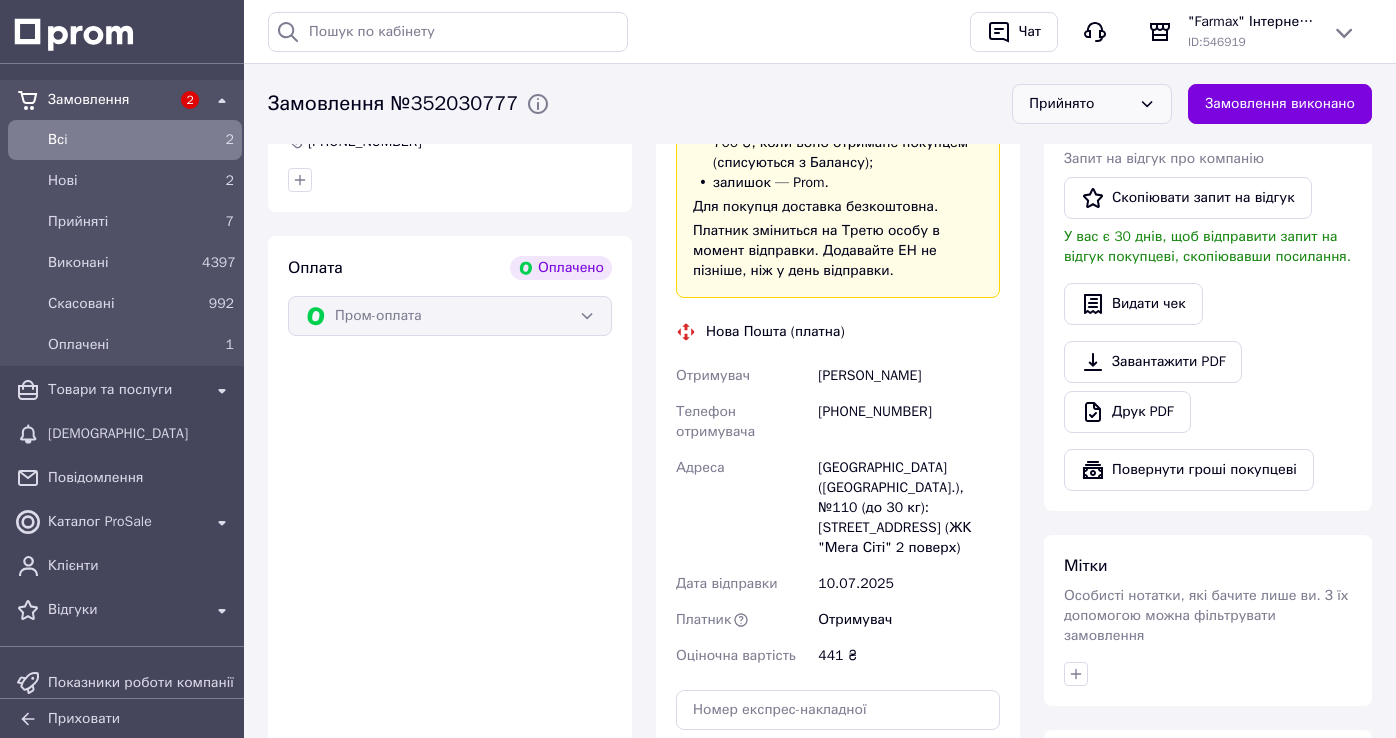 click on "Замовлення" at bounding box center (109, 100) 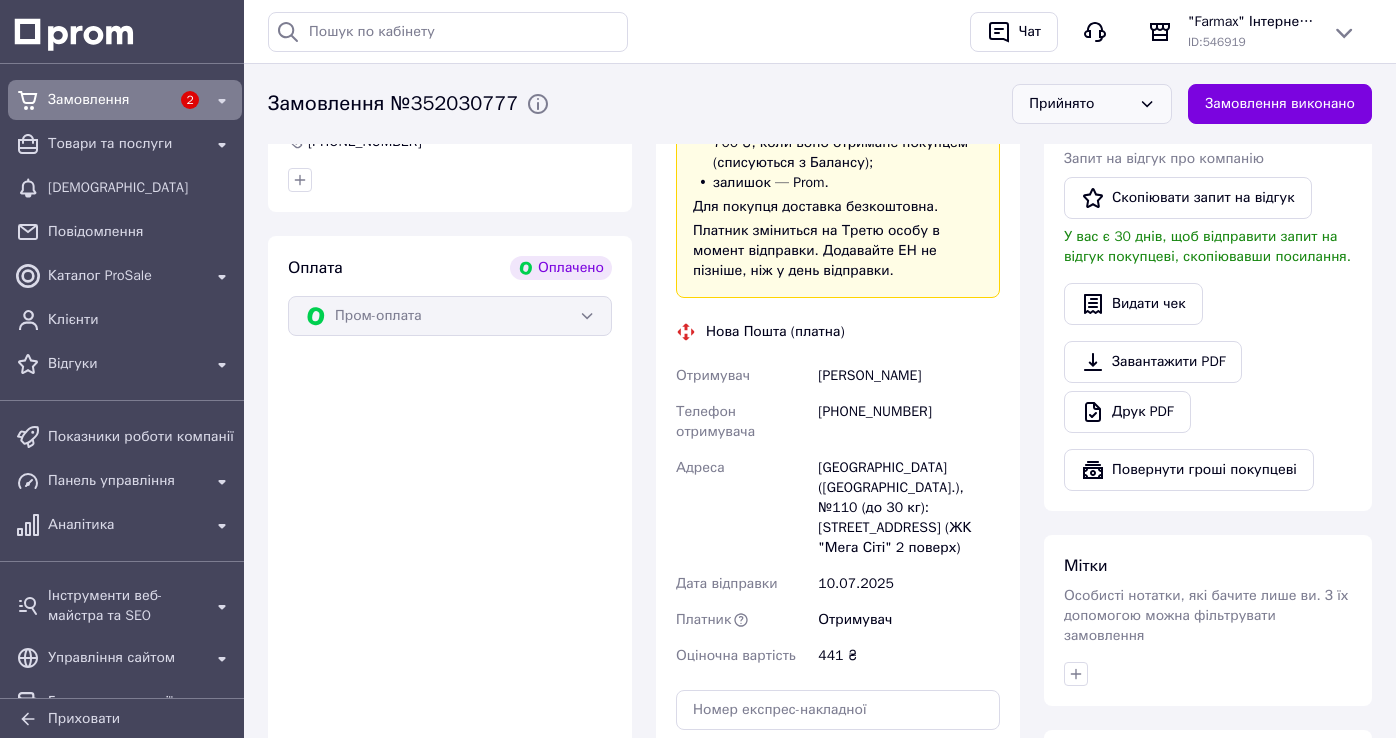 click on "Замовлення" at bounding box center [109, 100] 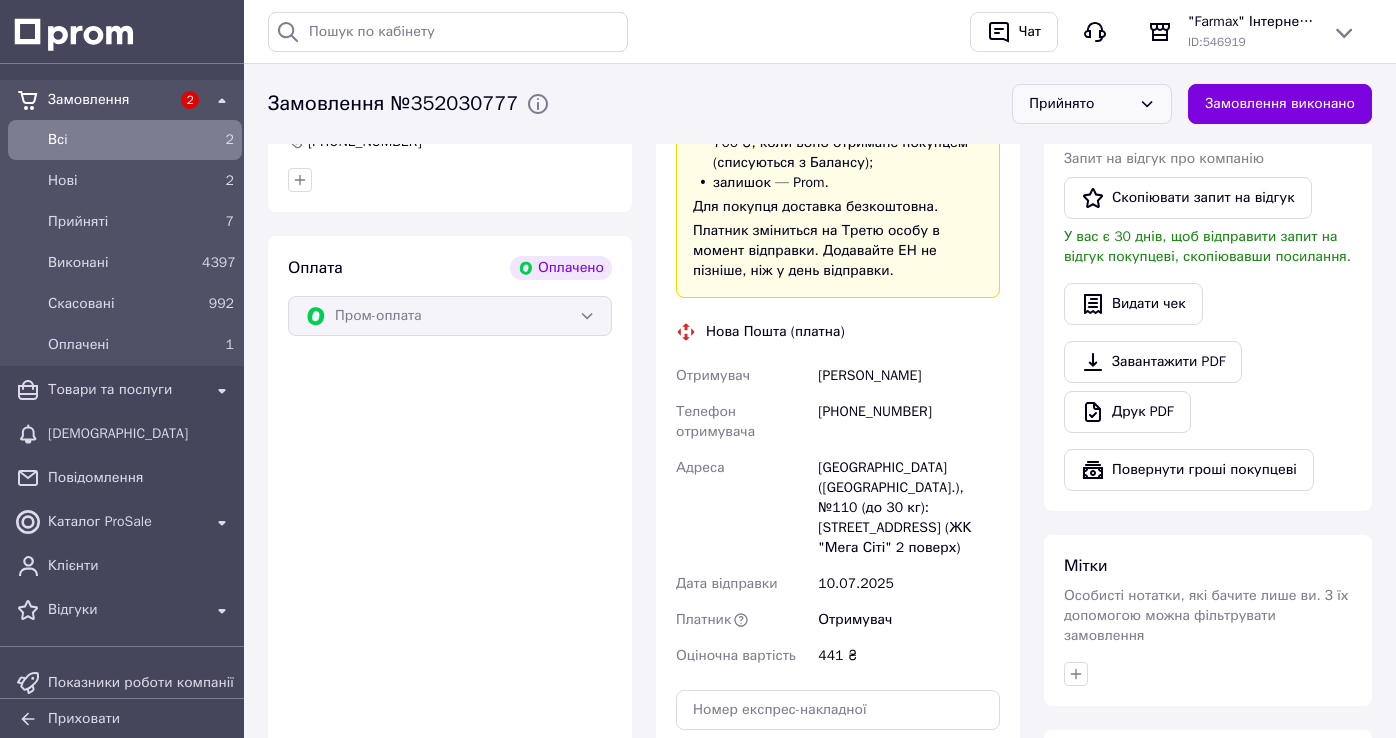 click on "Всi" at bounding box center (121, 140) 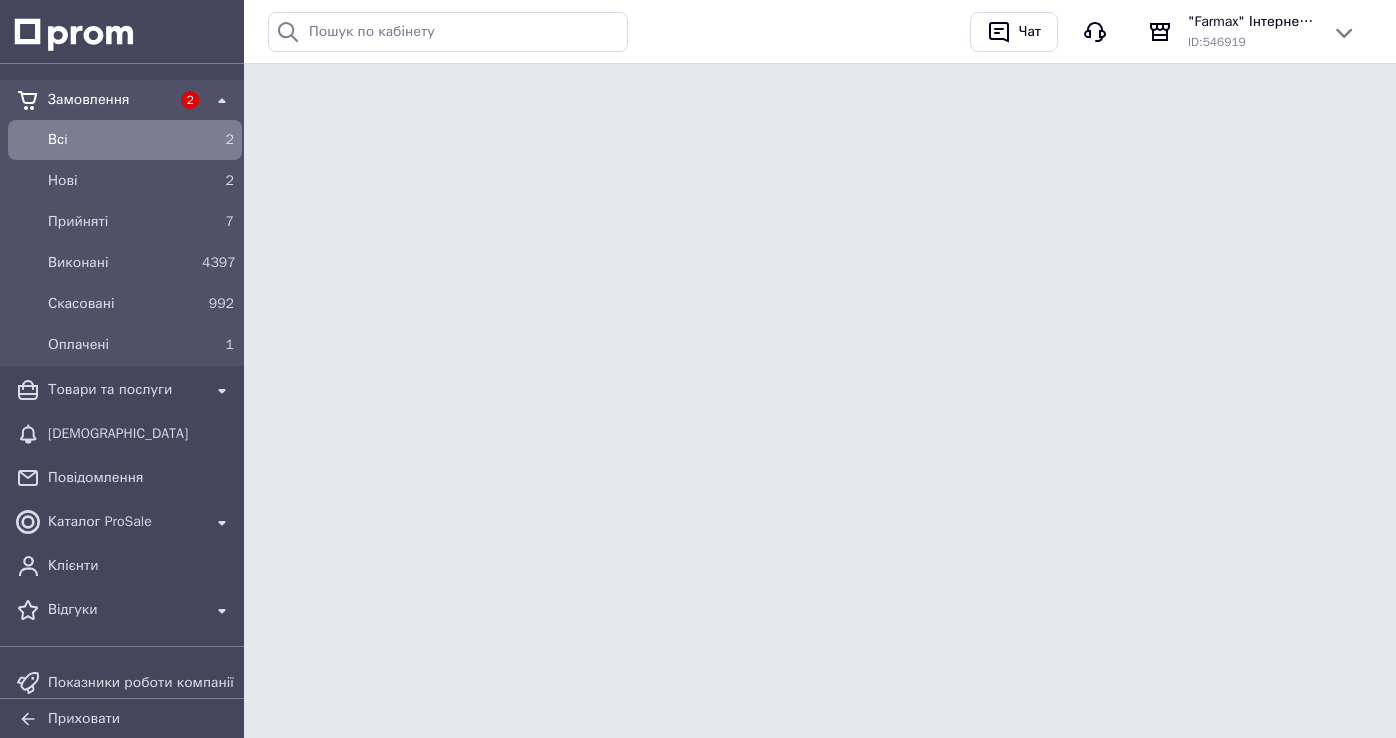 scroll, scrollTop: 0, scrollLeft: 0, axis: both 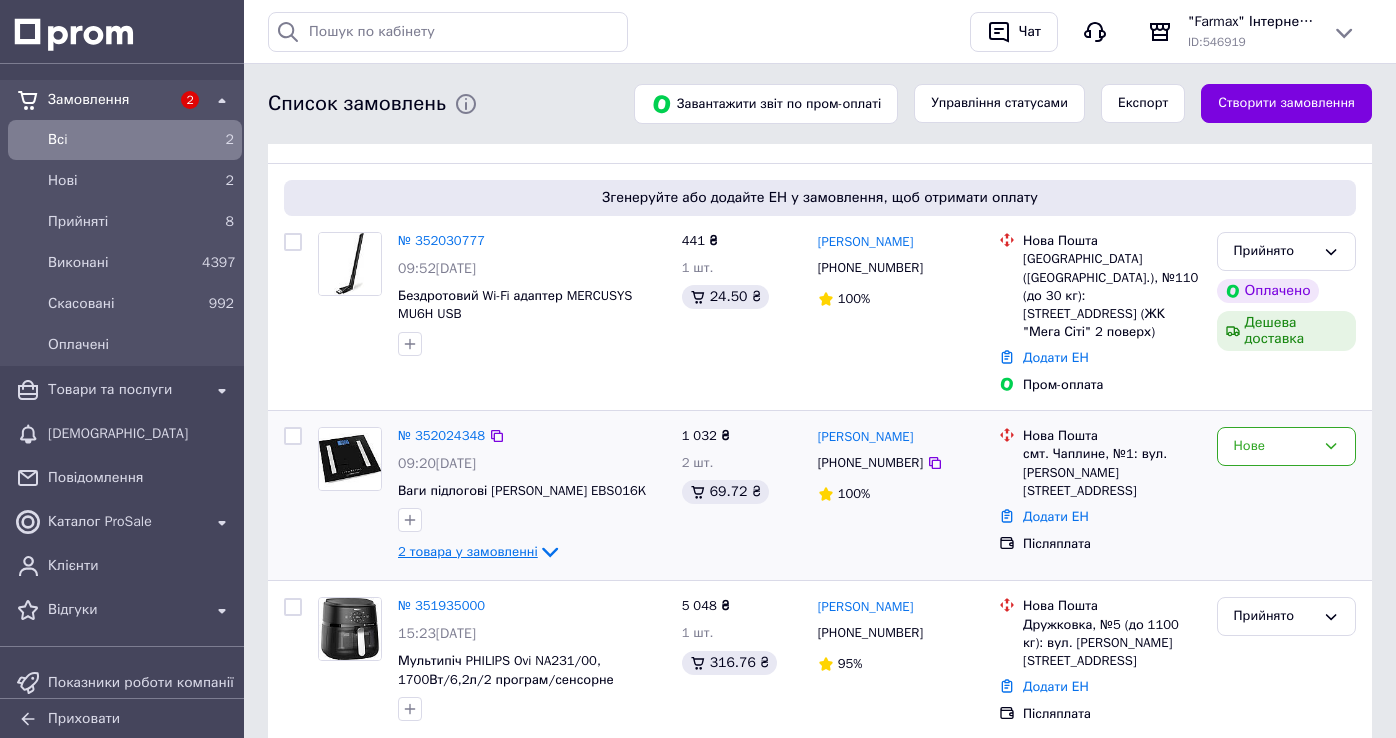 click on "2 товара у замовленні" at bounding box center (468, 551) 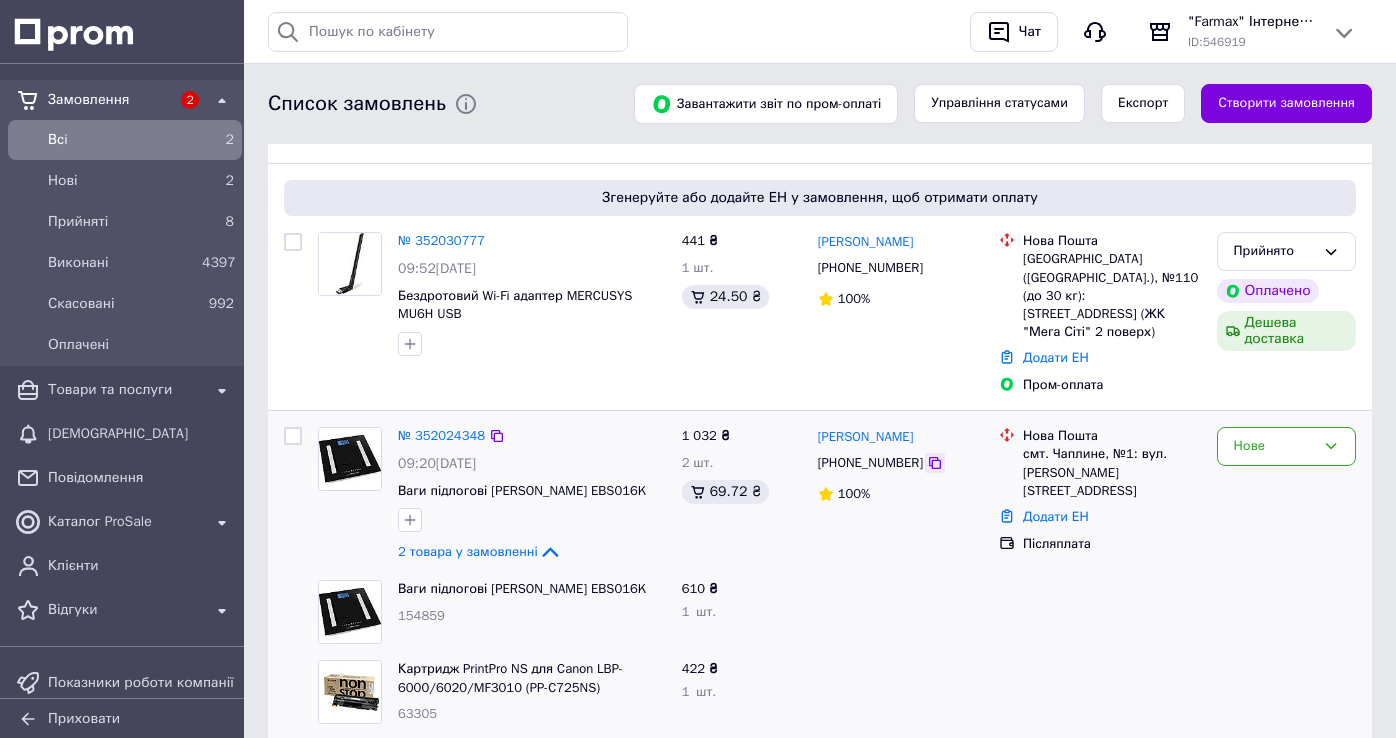 click 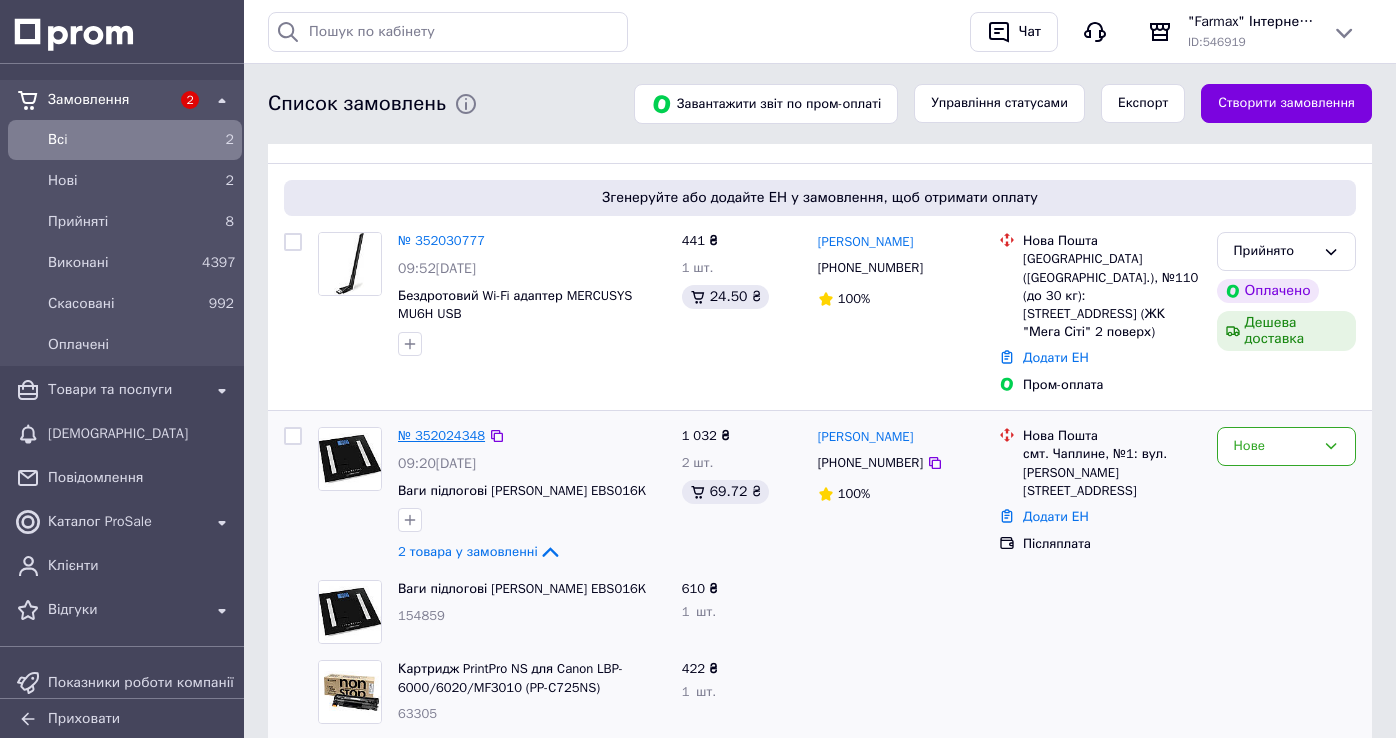click on "№ 352024348" at bounding box center (441, 435) 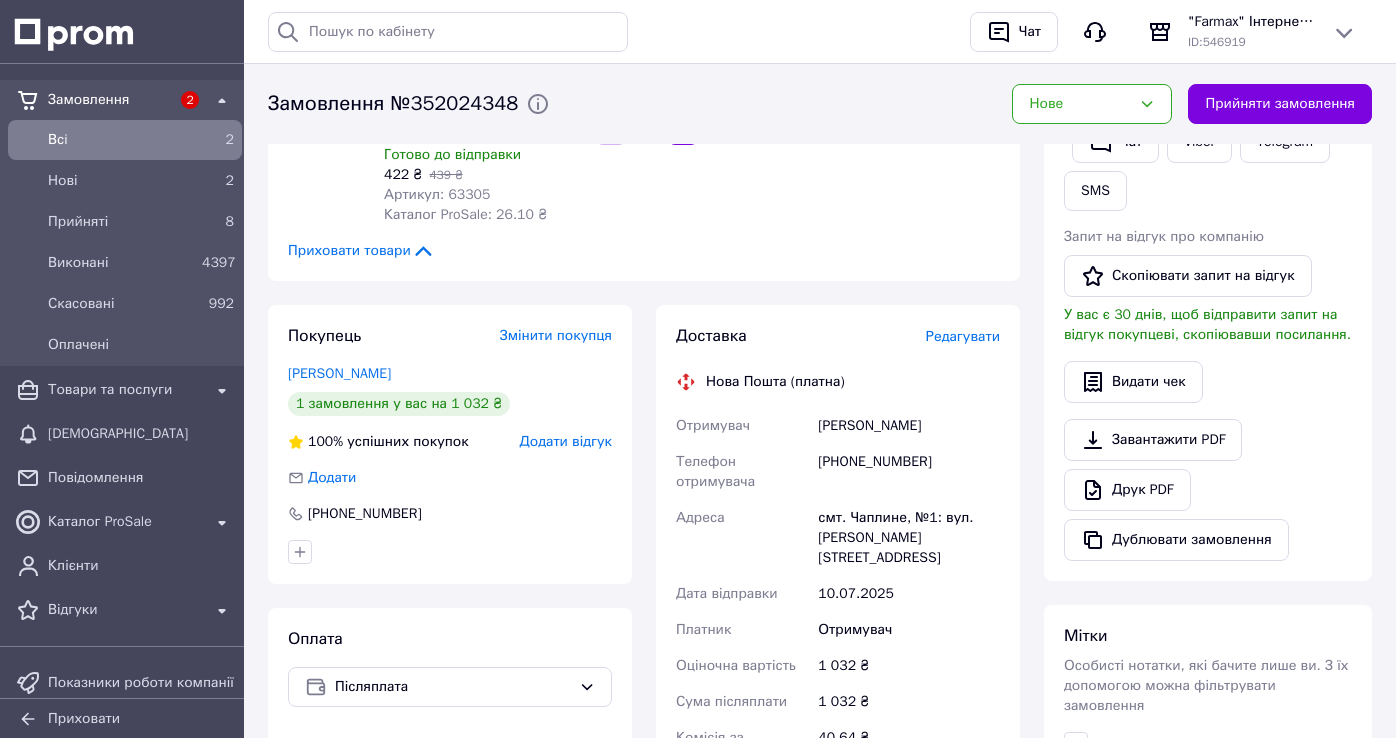 scroll, scrollTop: 100, scrollLeft: 0, axis: vertical 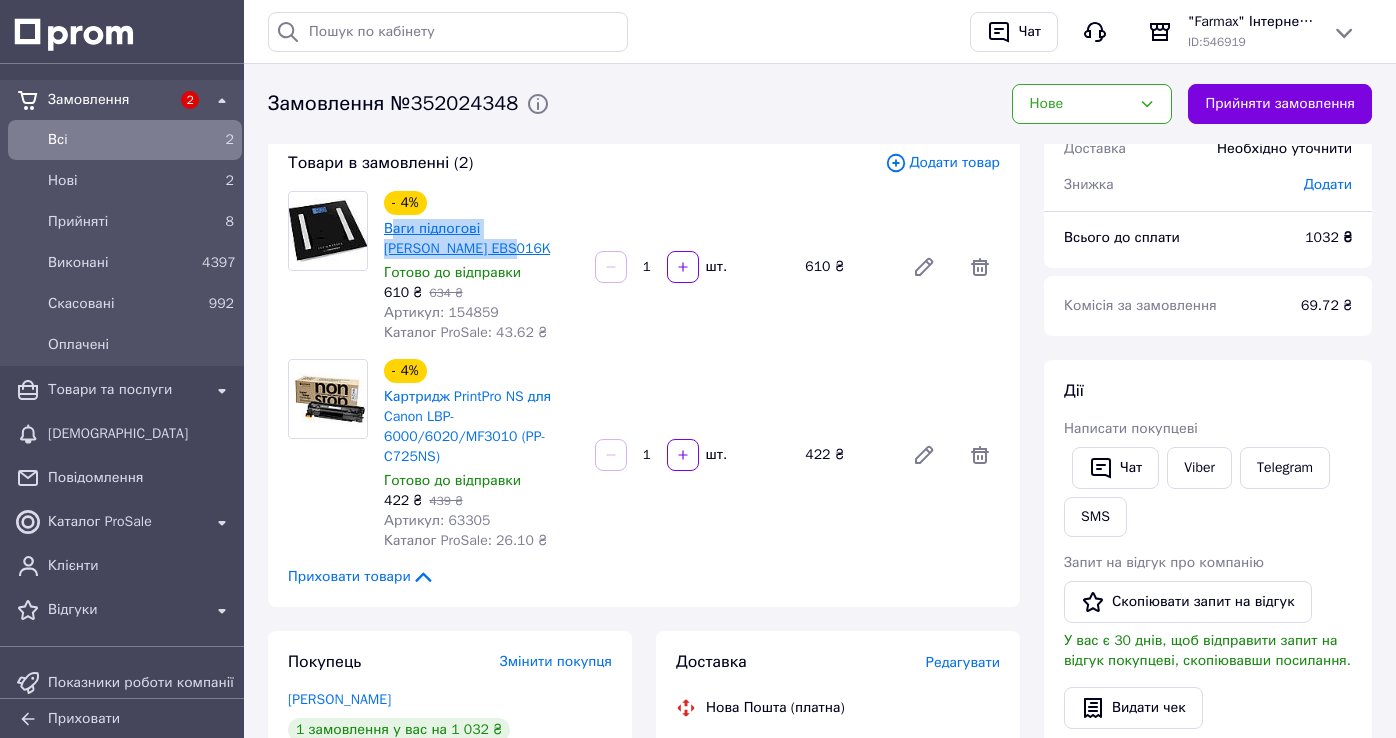 drag, startPoint x: 456, startPoint y: 253, endPoint x: 392, endPoint y: 233, distance: 67.052216 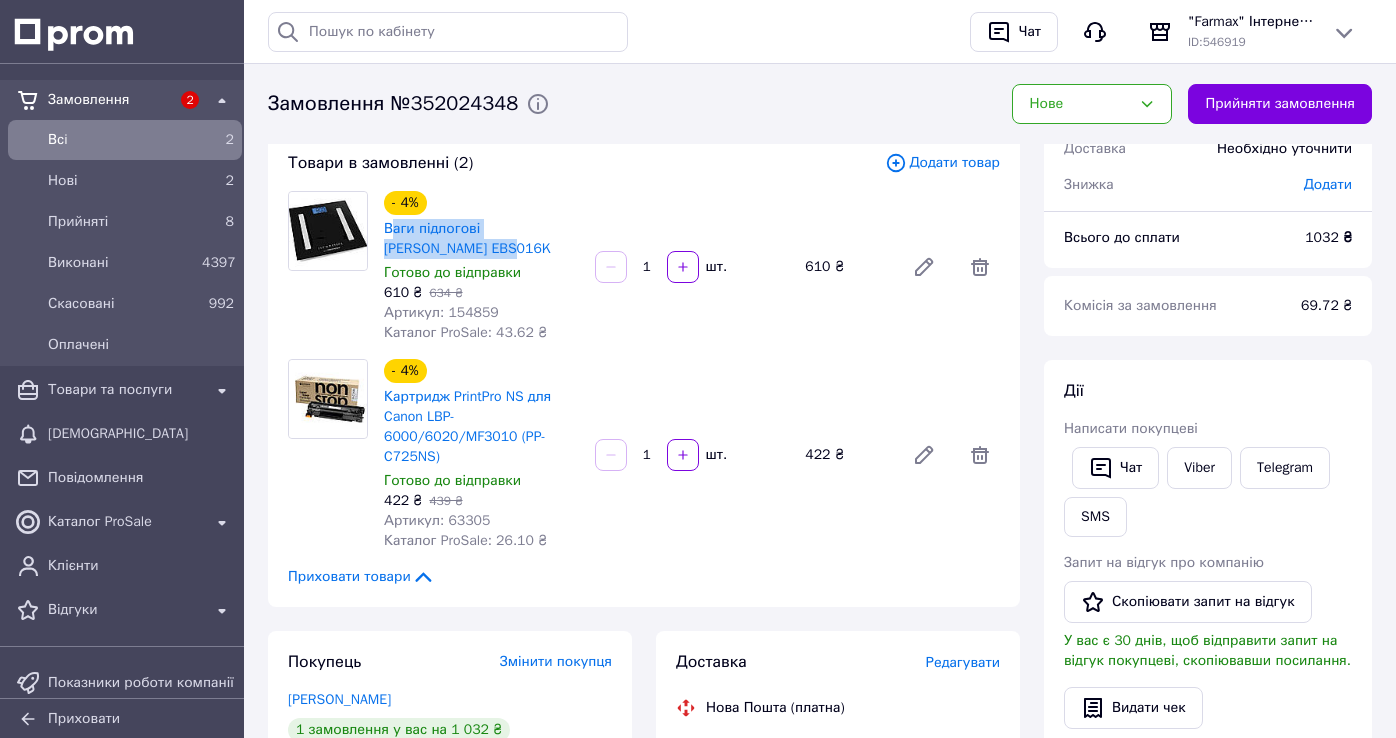 copy on "аги підлогові [PERSON_NAME] EBS016K" 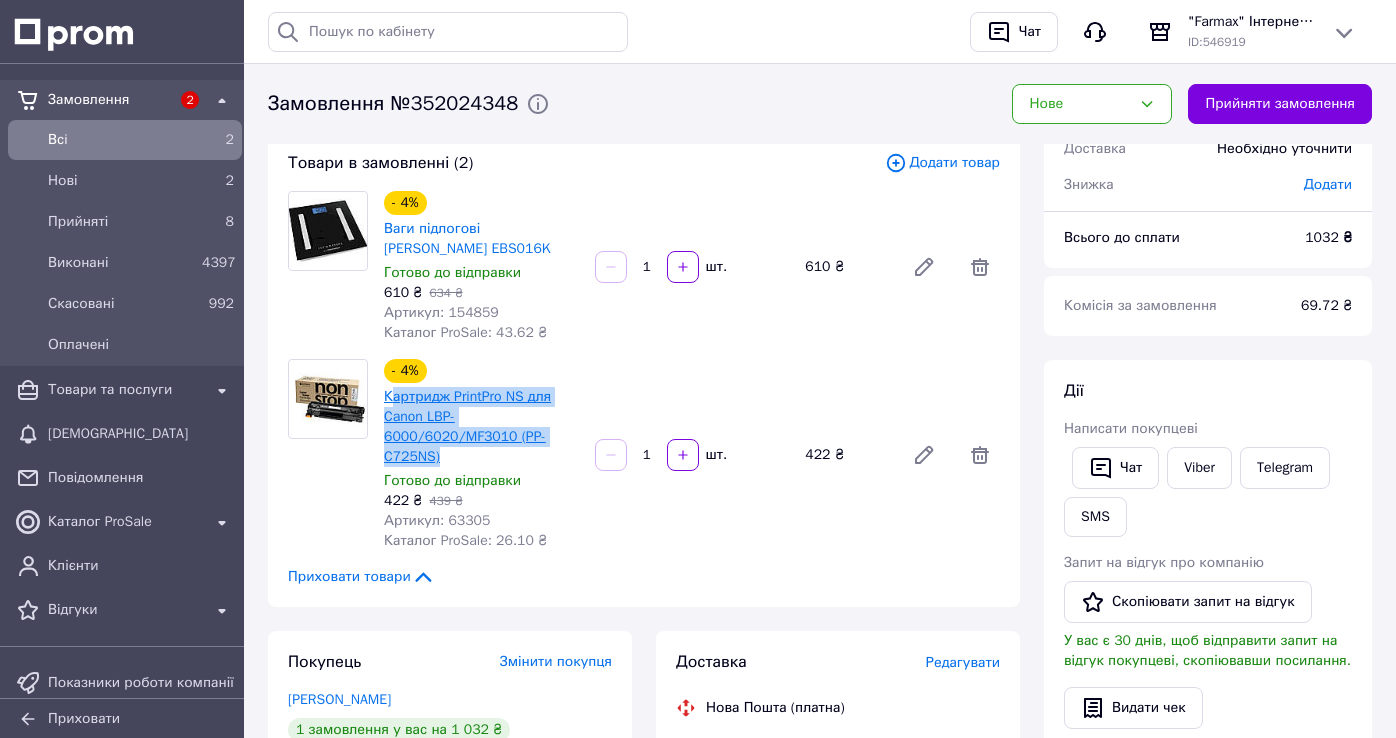 drag, startPoint x: 481, startPoint y: 445, endPoint x: 395, endPoint y: 394, distance: 99.985 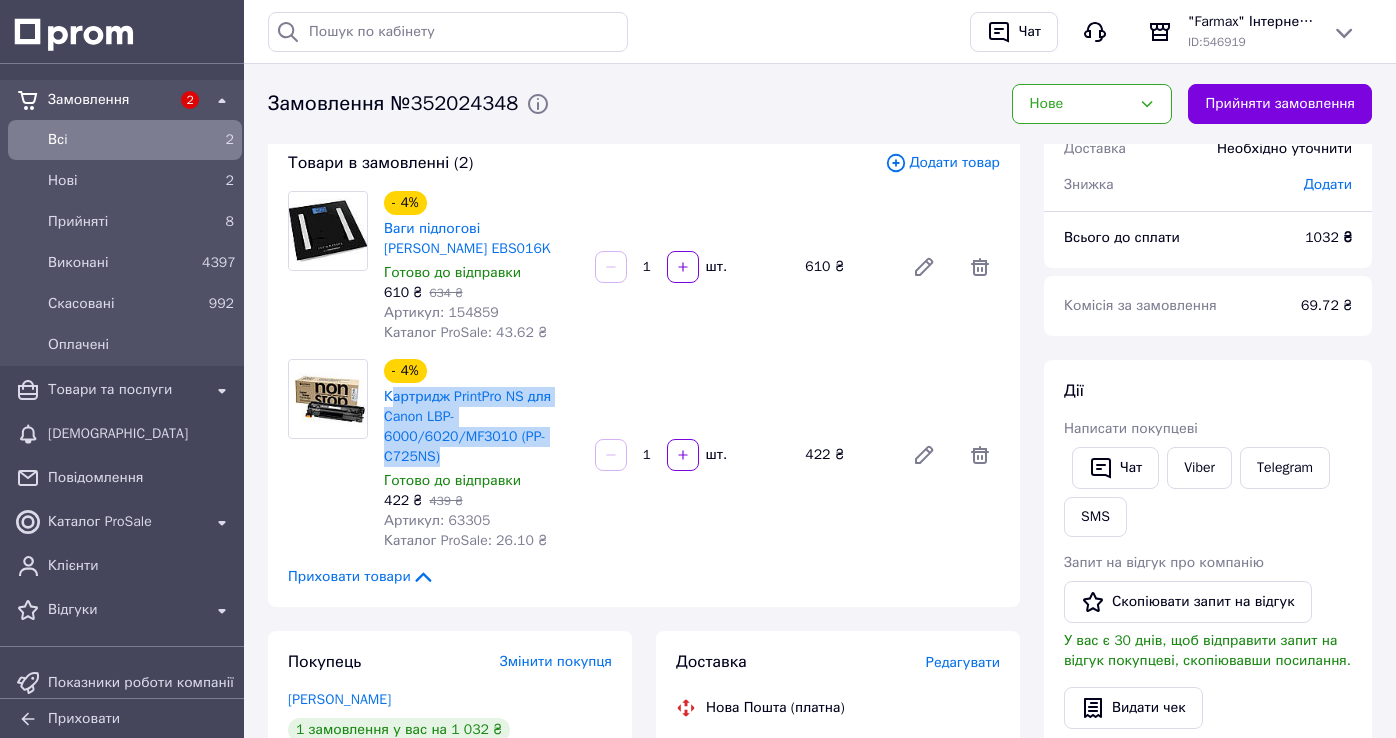 copy on "артридж PrintPro NS для Canon LBP-6000/6020/MF3010 (PP-C725NS)" 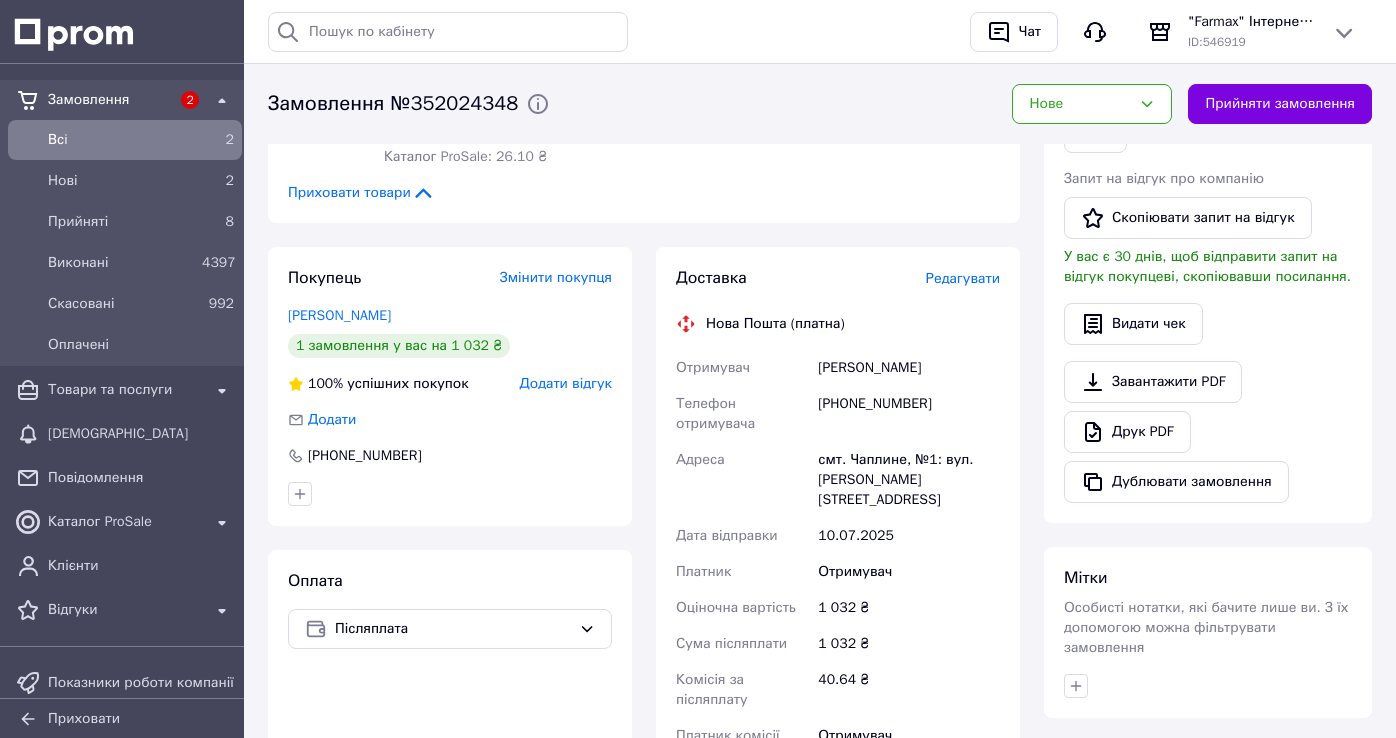 scroll, scrollTop: 500, scrollLeft: 0, axis: vertical 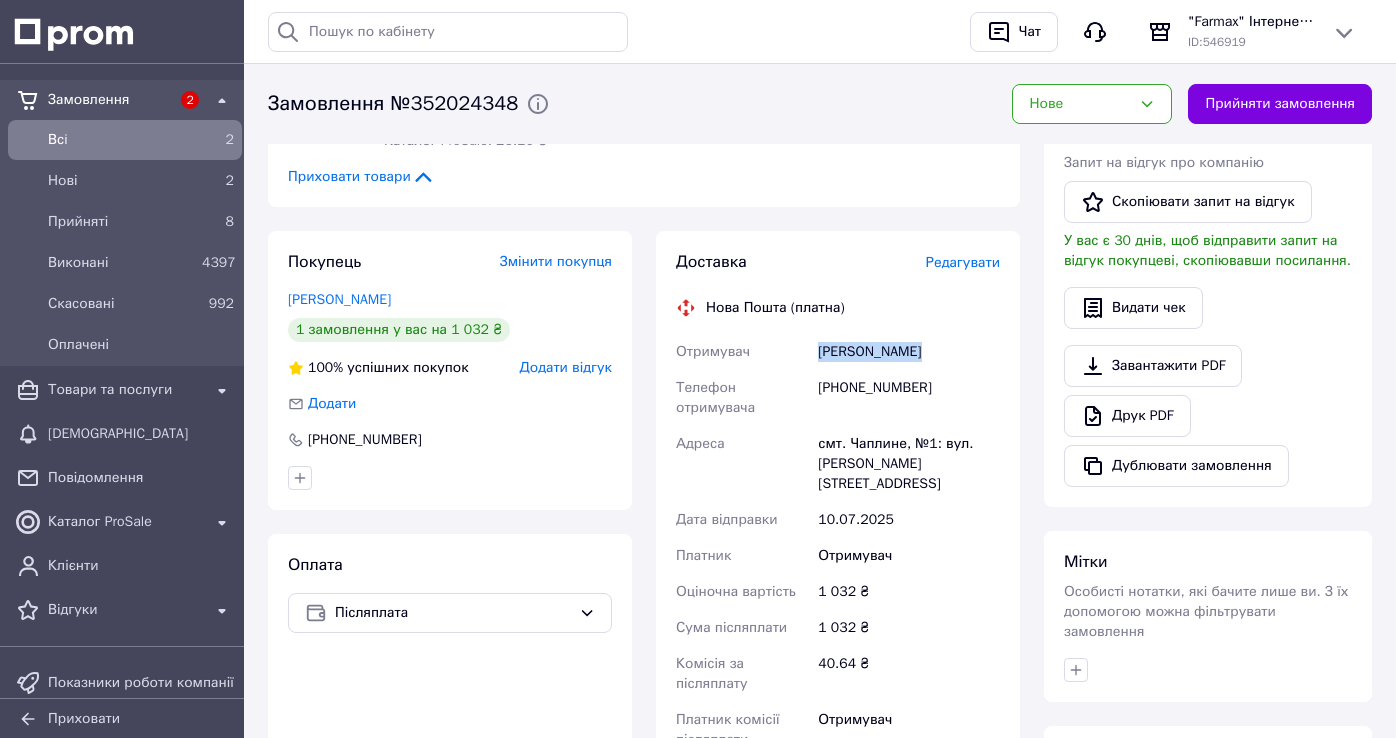 drag, startPoint x: 819, startPoint y: 331, endPoint x: 913, endPoint y: 333, distance: 94.02127 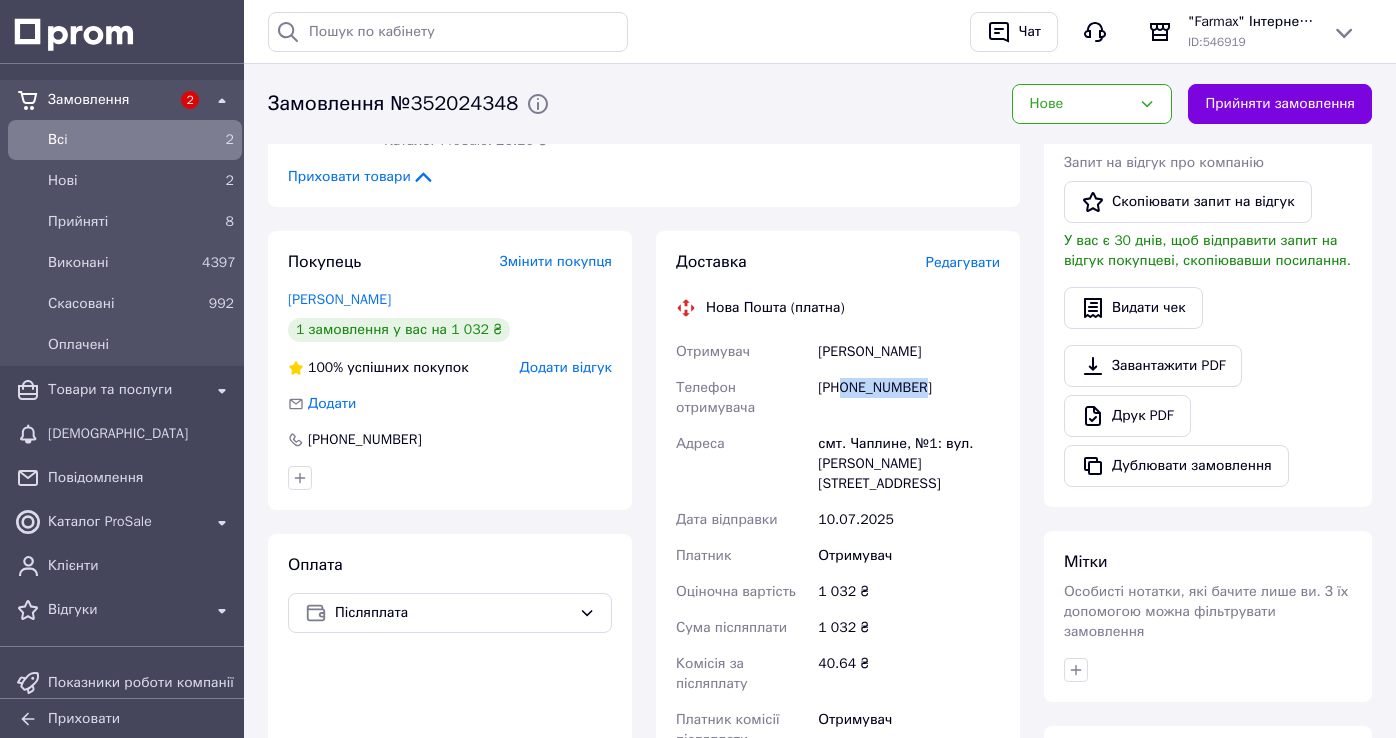 drag, startPoint x: 928, startPoint y: 369, endPoint x: 844, endPoint y: 377, distance: 84.38009 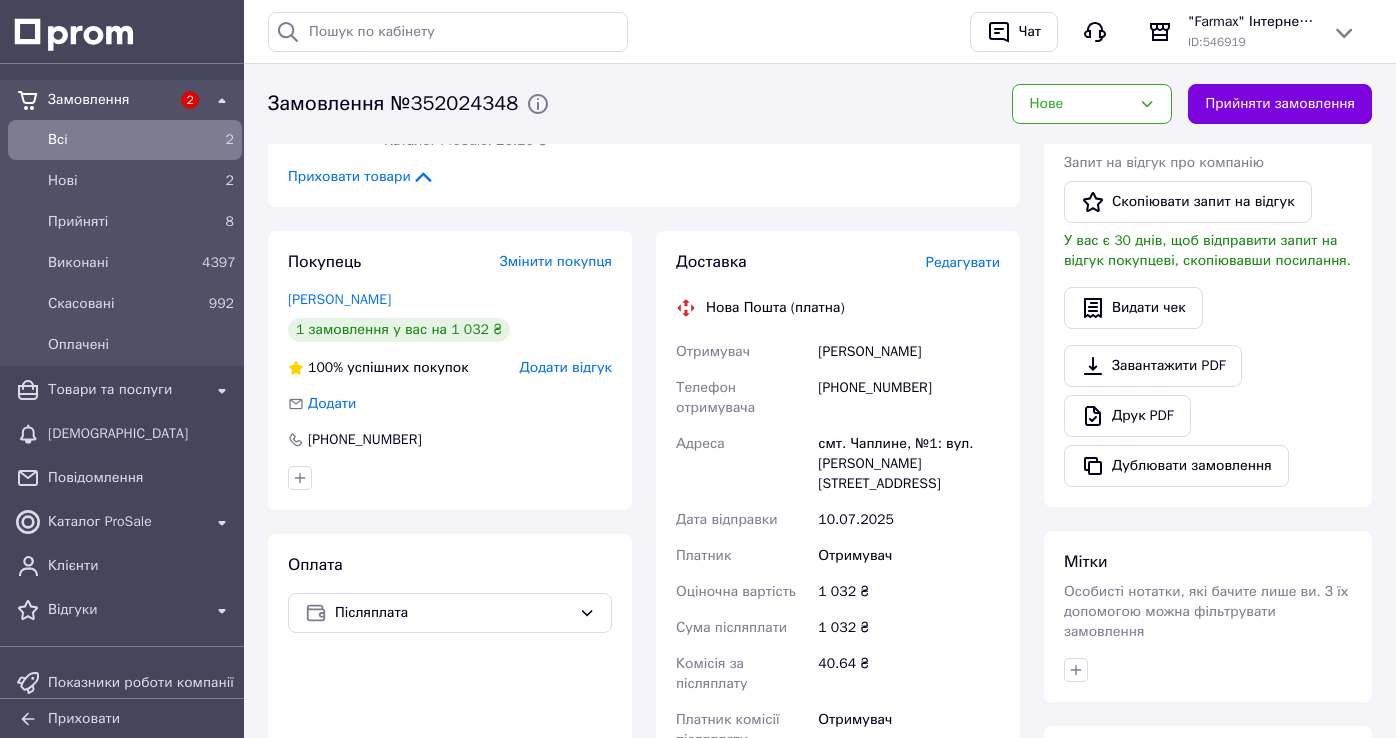 click on "смт. Чаплине, №1: вул. [PERSON_NAME][STREET_ADDRESS]" at bounding box center [909, 464] 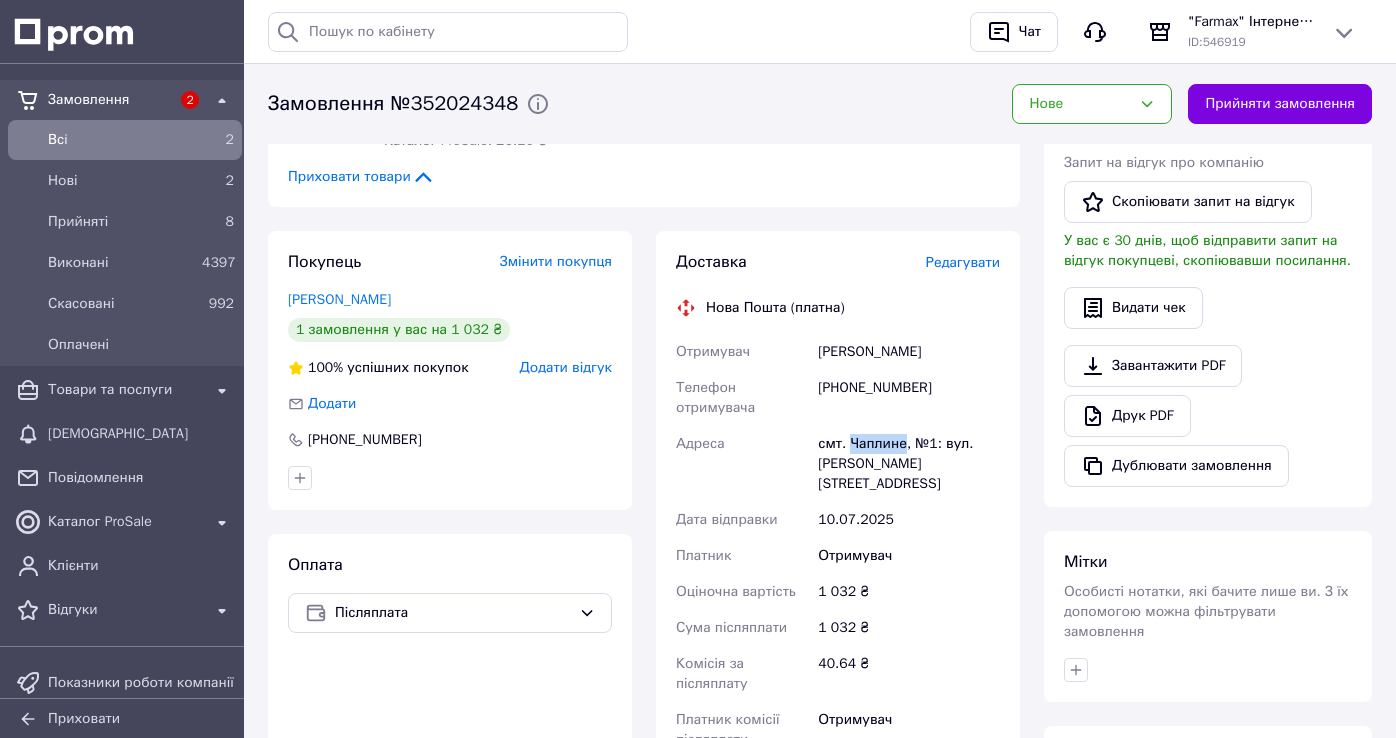 click on "смт. Чаплине, №1: вул. [PERSON_NAME][STREET_ADDRESS]" at bounding box center [909, 464] 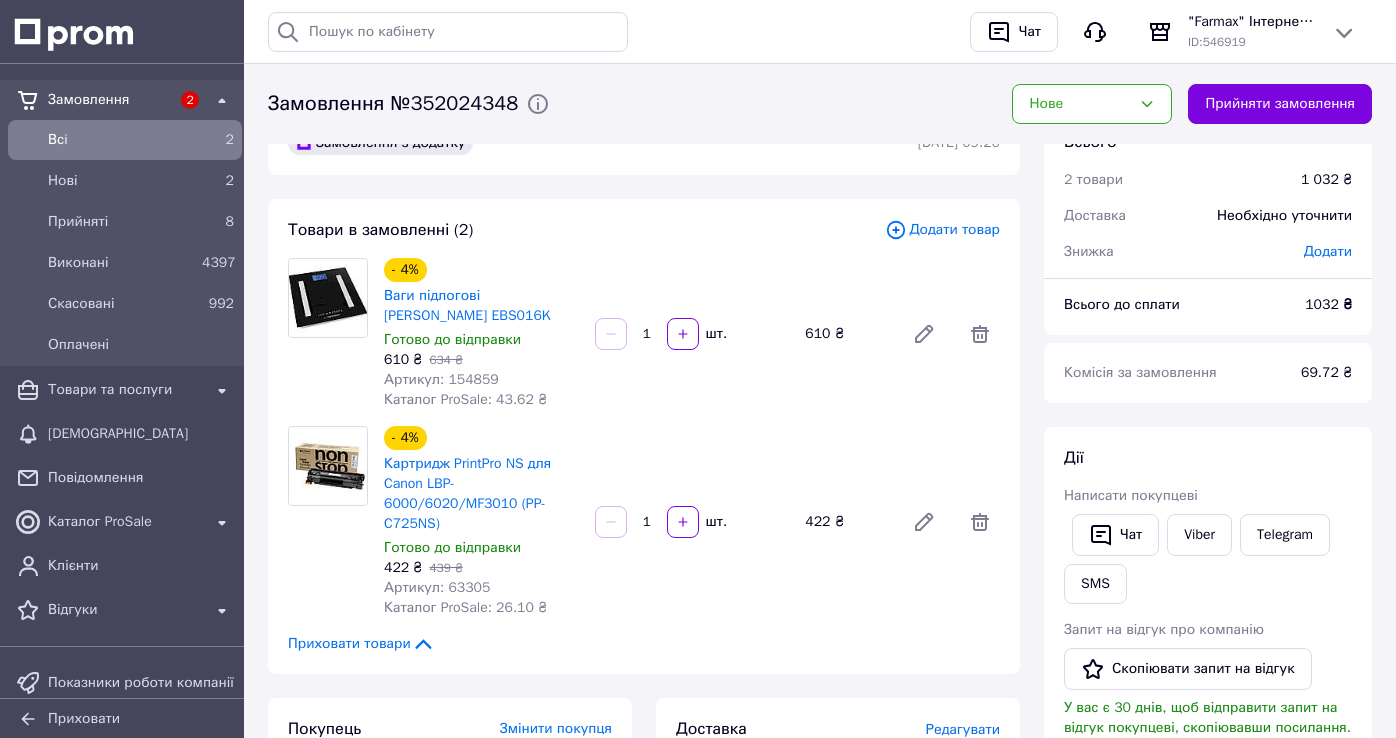 scroll, scrollTop: 0, scrollLeft: 0, axis: both 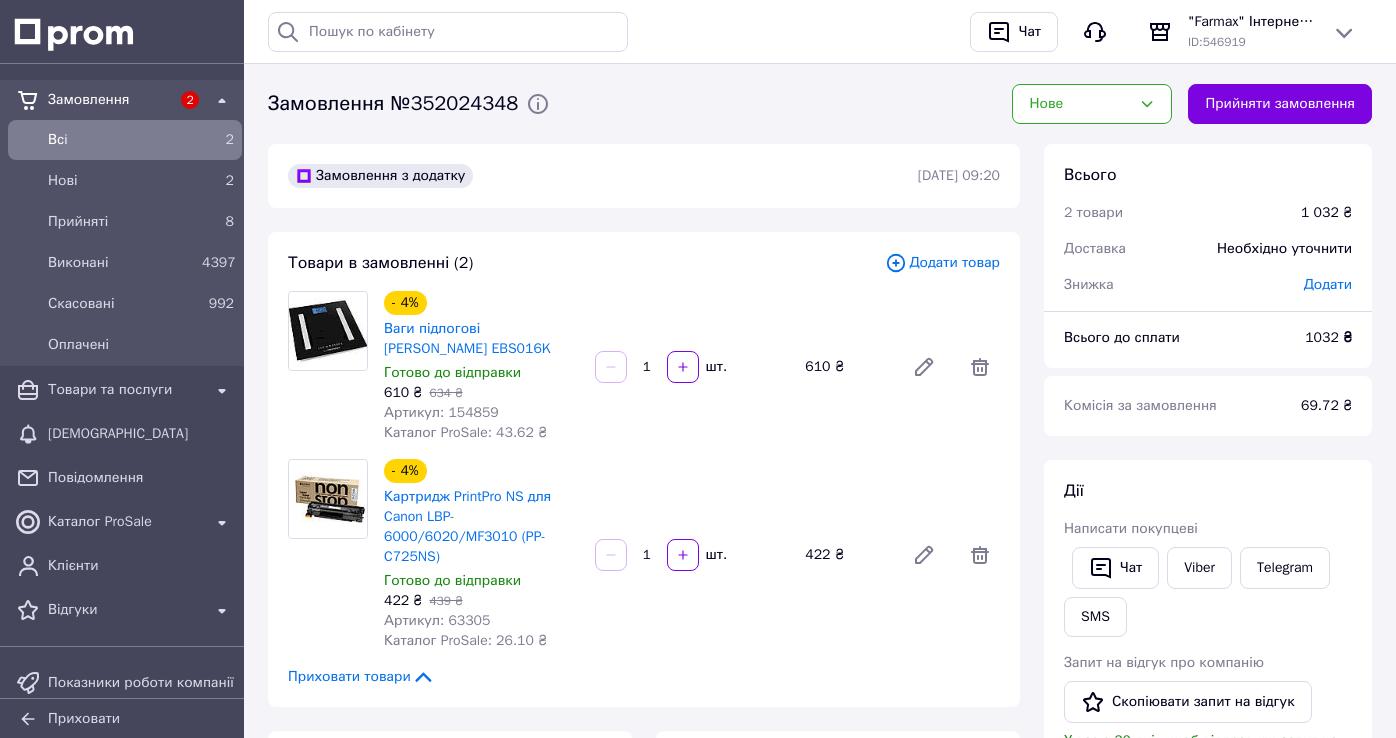 click on "Артикул: 154859" at bounding box center [441, 412] 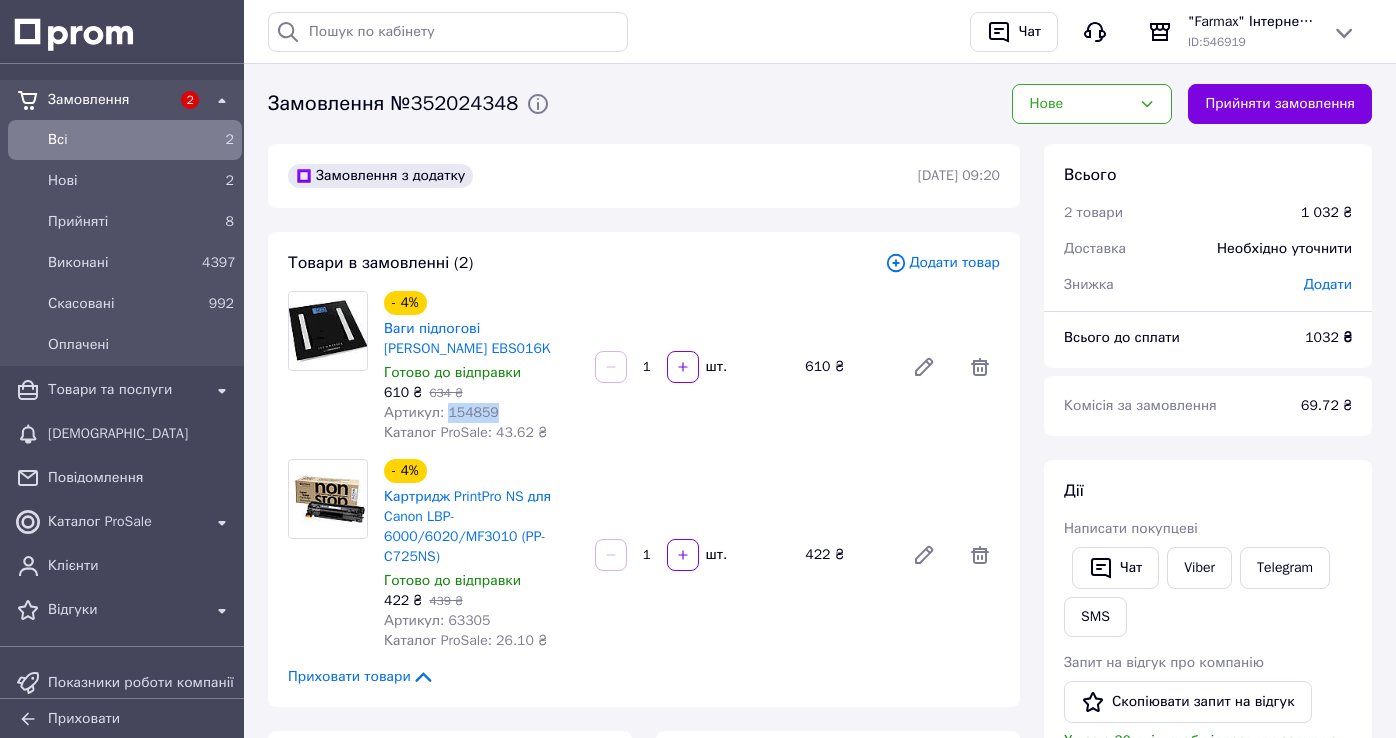 click on "Артикул: 154859" at bounding box center [441, 412] 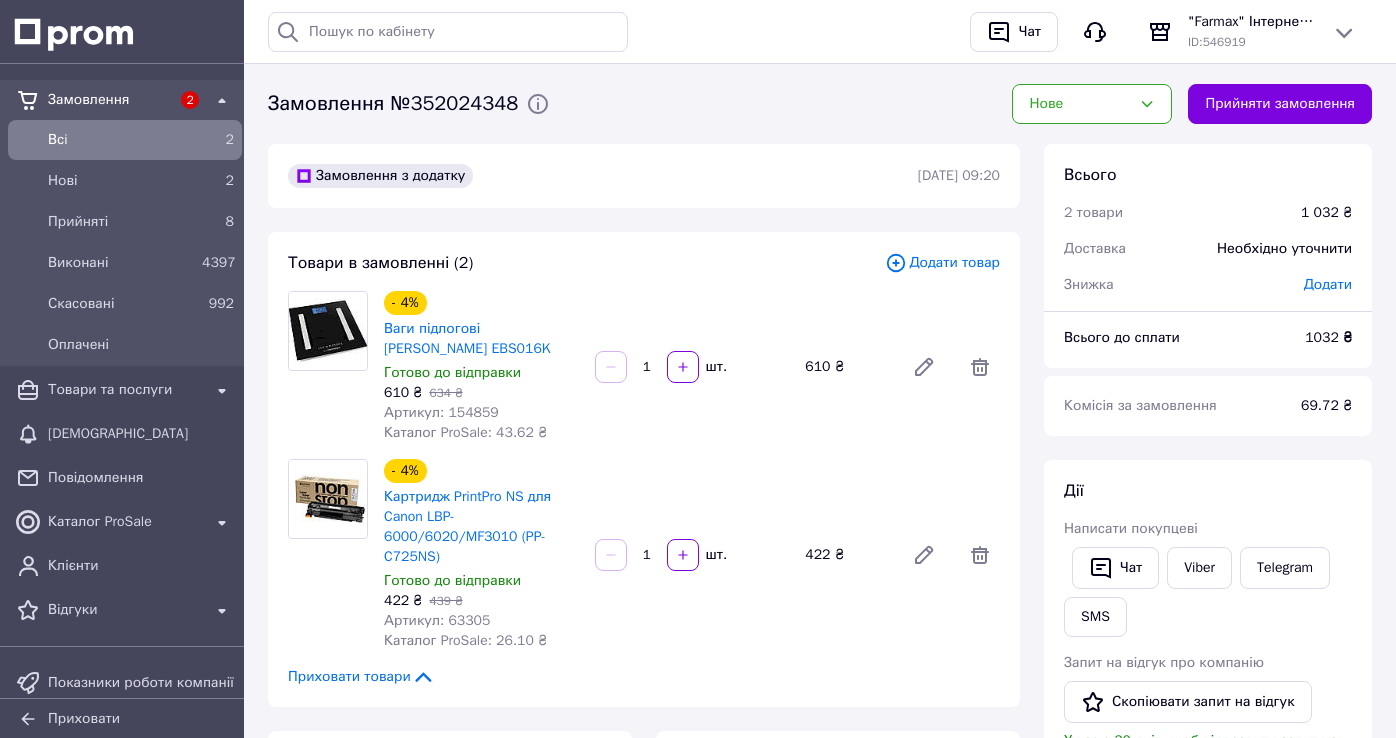 click on "Артикул: 63305" at bounding box center [437, 620] 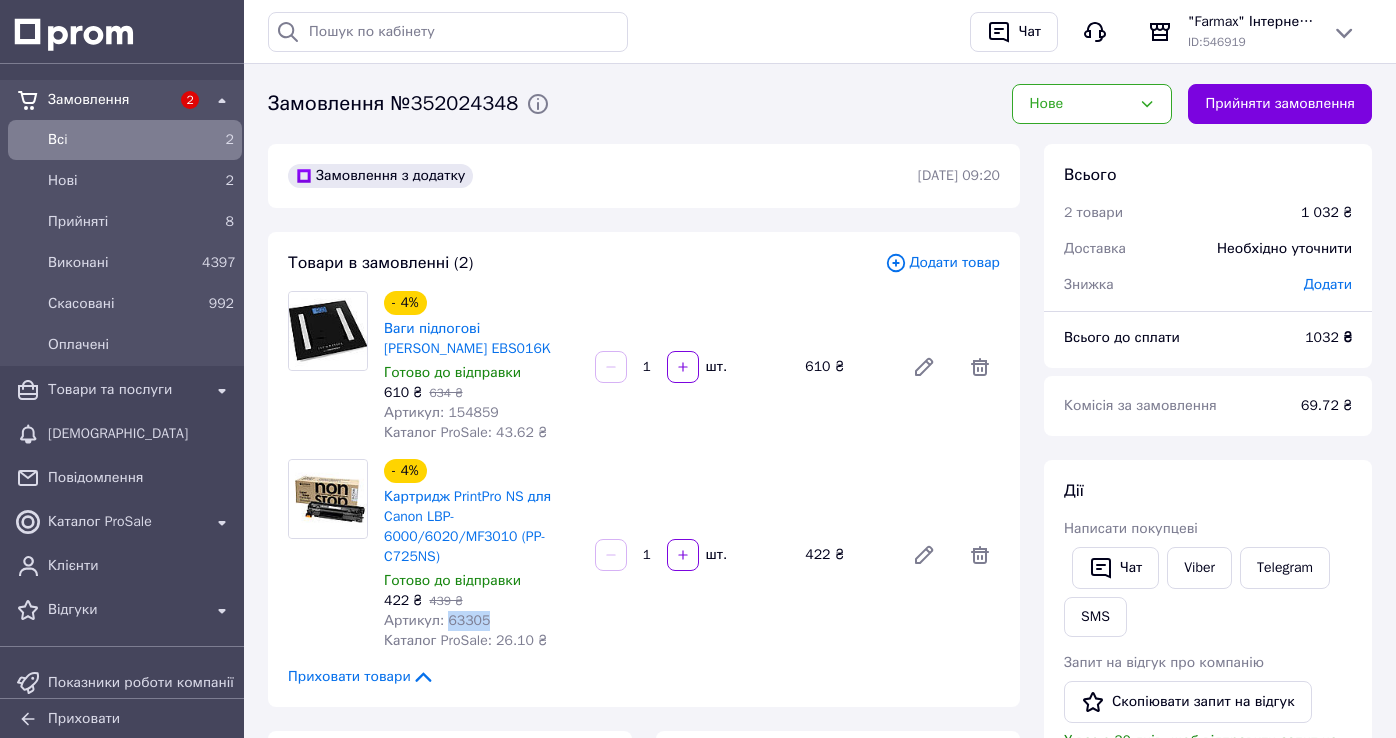 click on "Артикул: 63305" at bounding box center (437, 620) 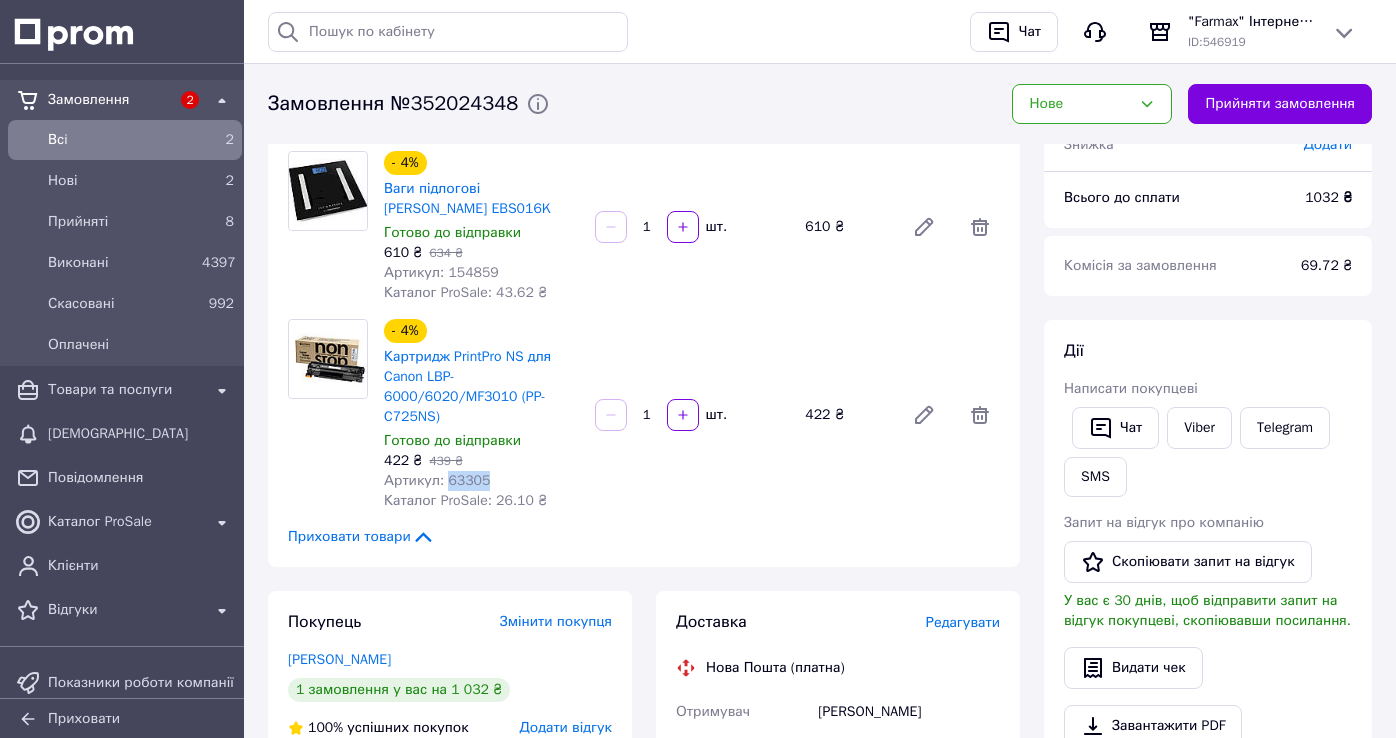 scroll, scrollTop: 300, scrollLeft: 0, axis: vertical 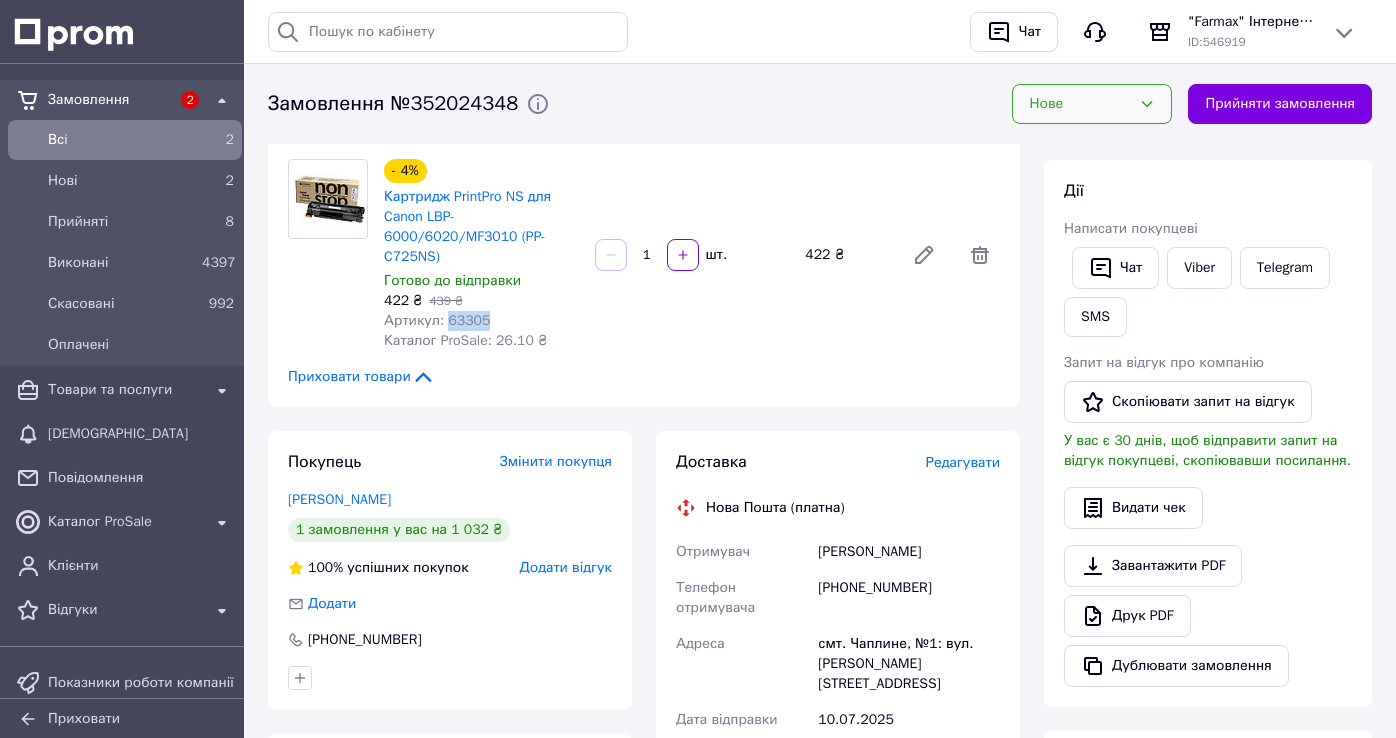 click on "Нове" at bounding box center (1092, 104) 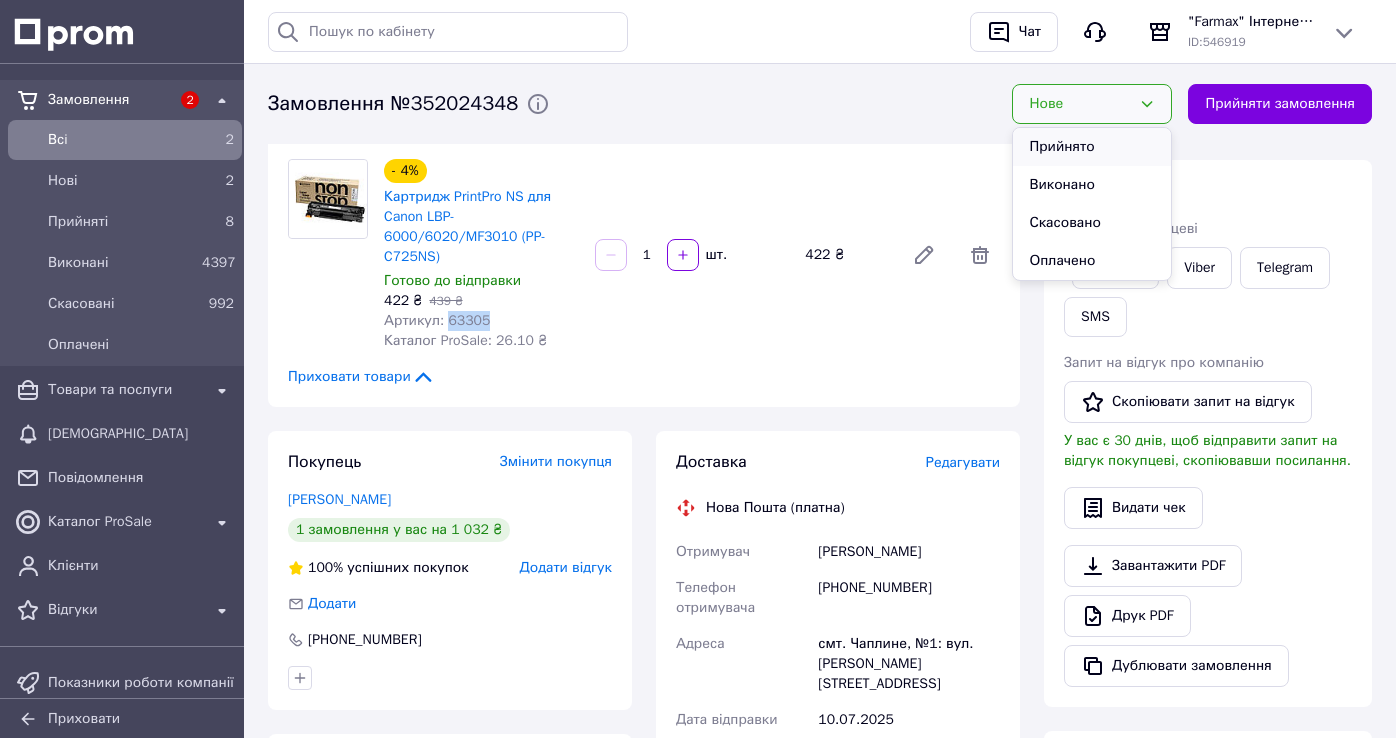 click on "Прийнято" at bounding box center [1092, 147] 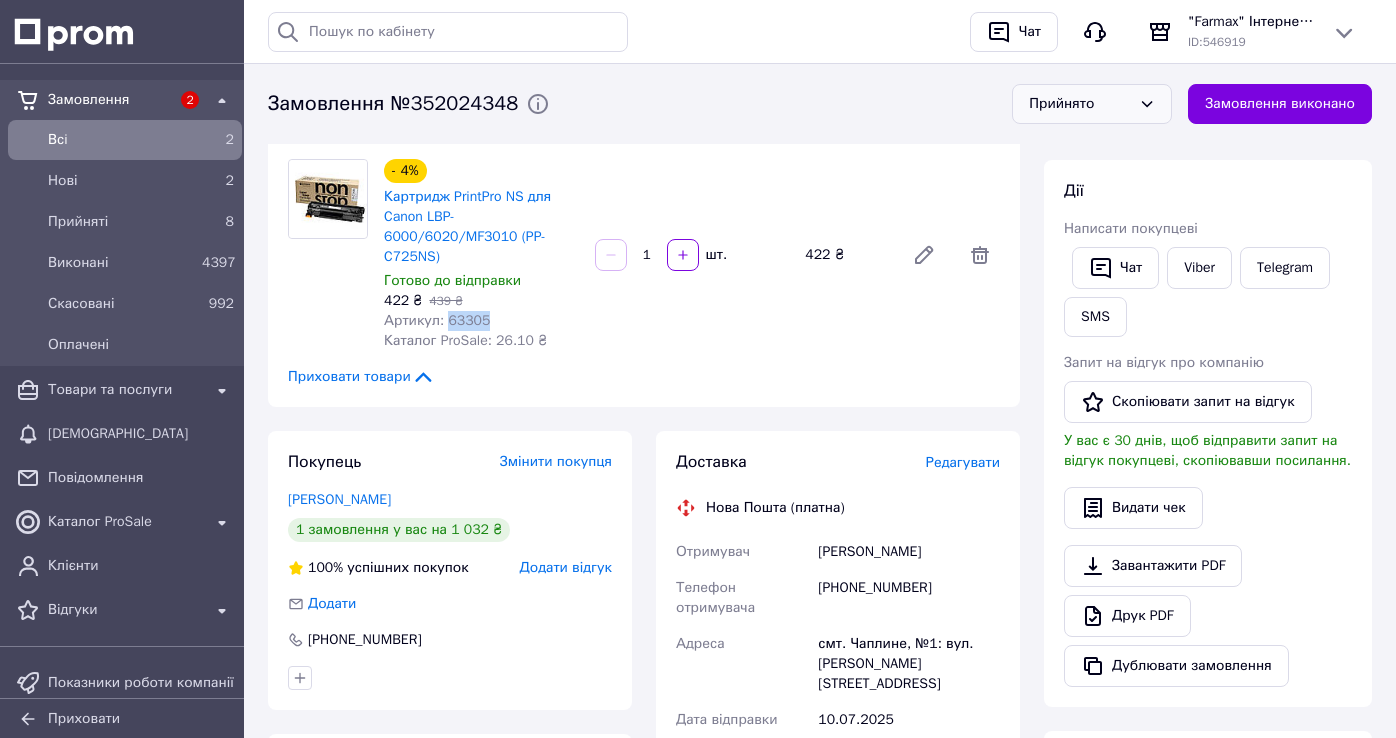 click on "Всi" at bounding box center [121, 140] 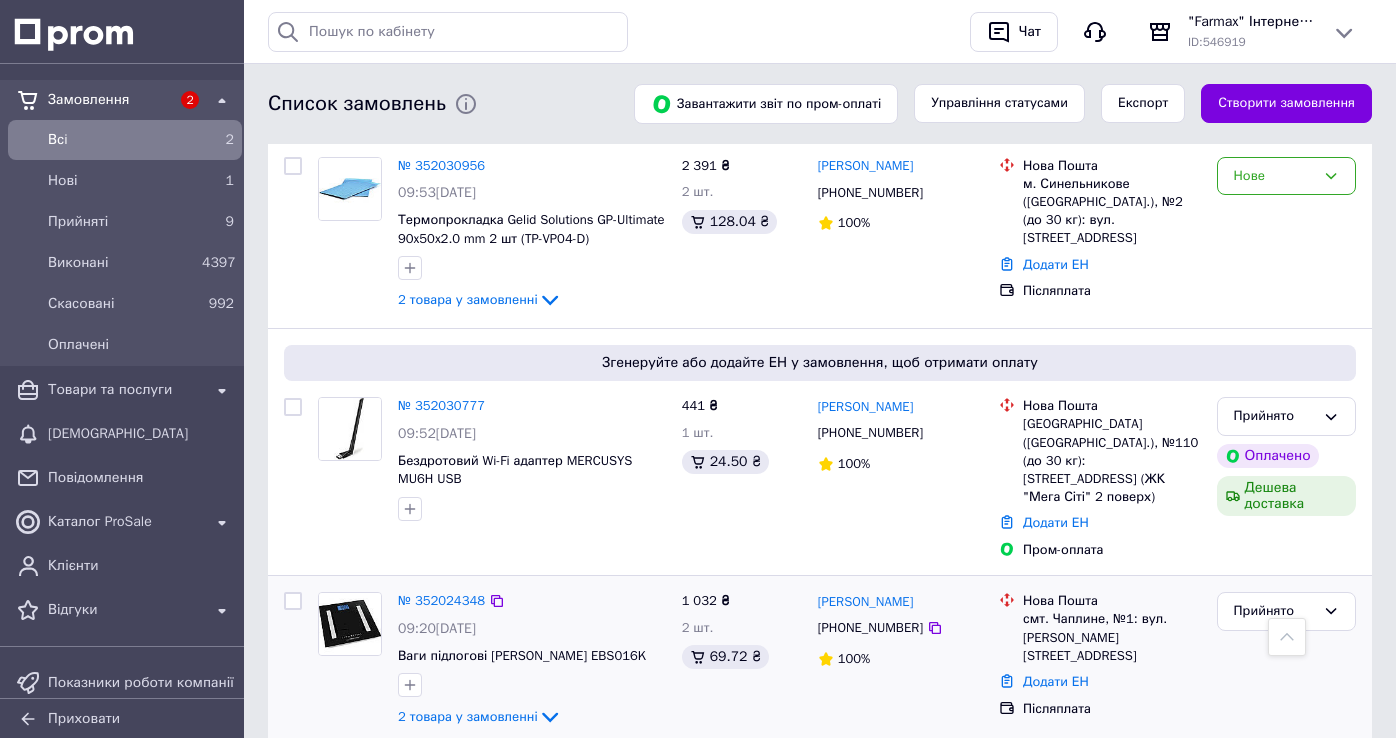scroll, scrollTop: 0, scrollLeft: 0, axis: both 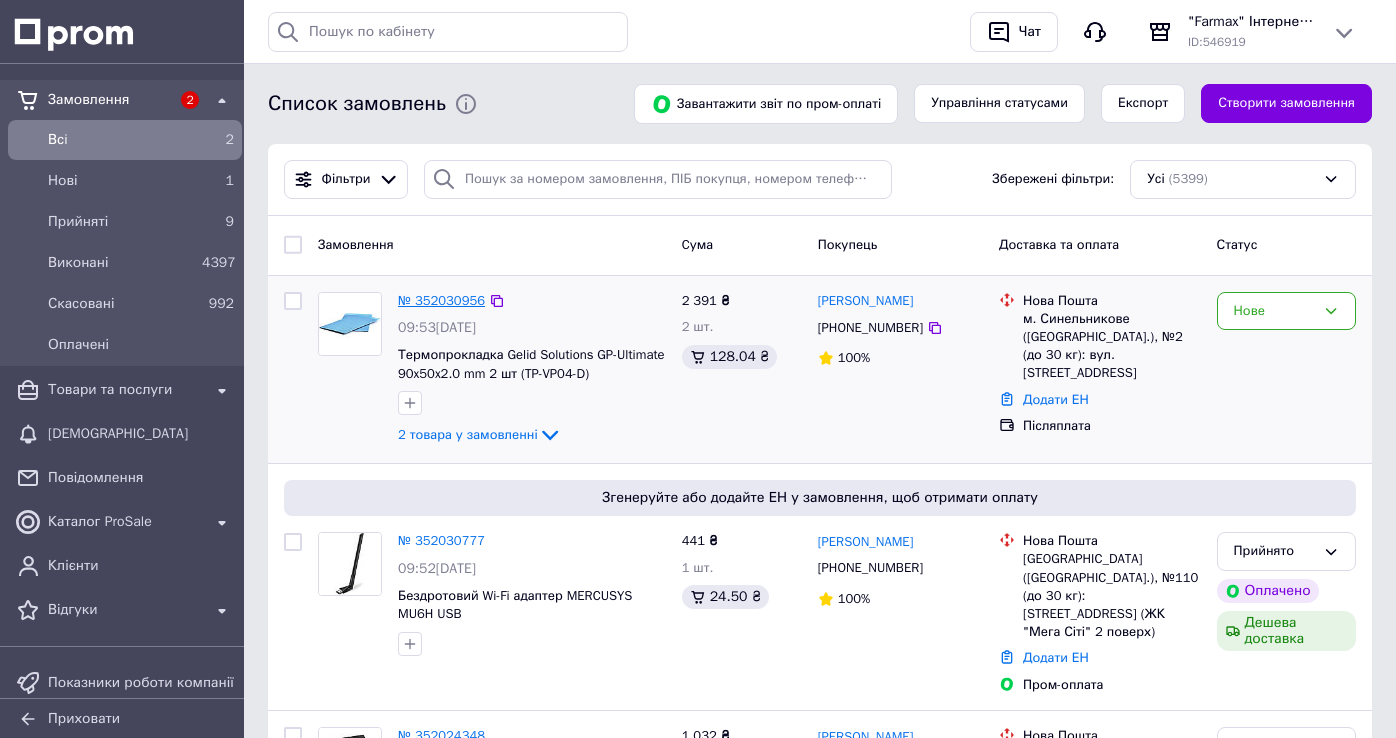 click on "№ 352030956" at bounding box center [441, 300] 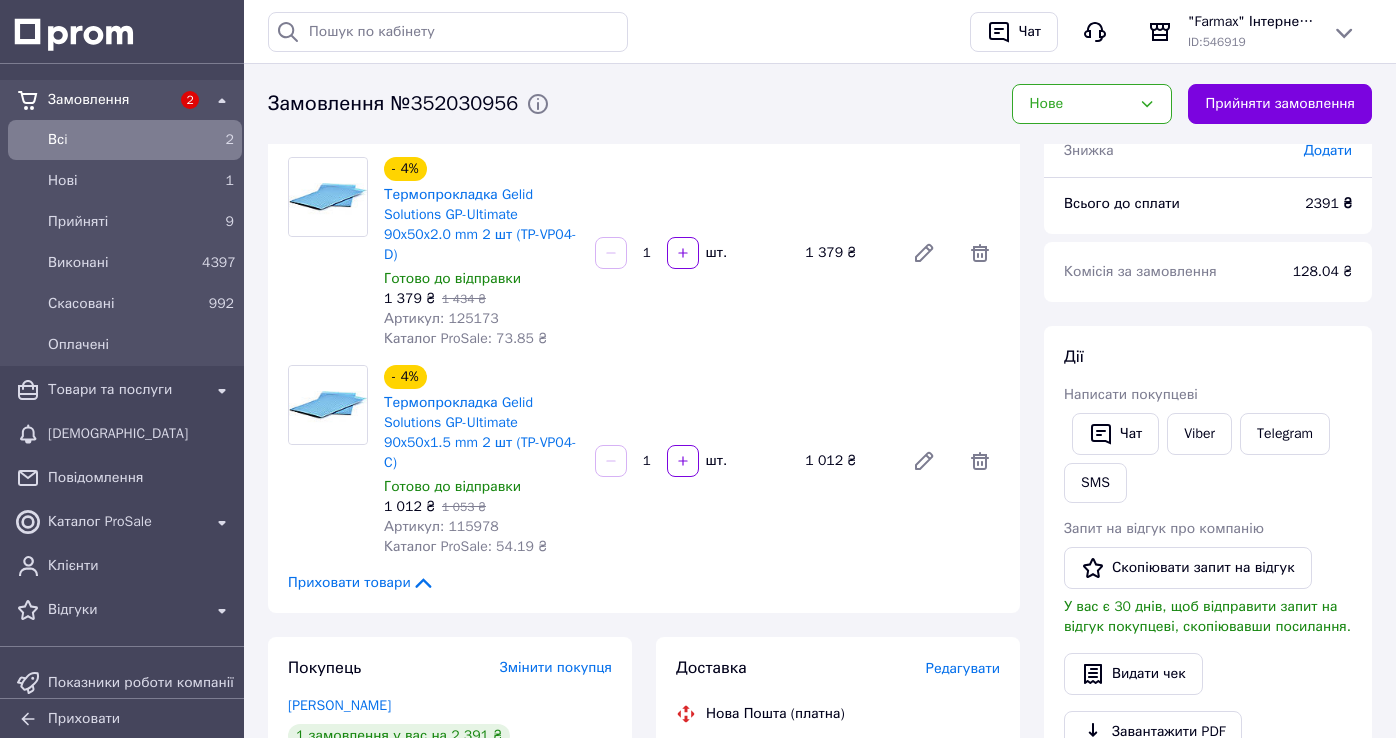 scroll, scrollTop: 400, scrollLeft: 0, axis: vertical 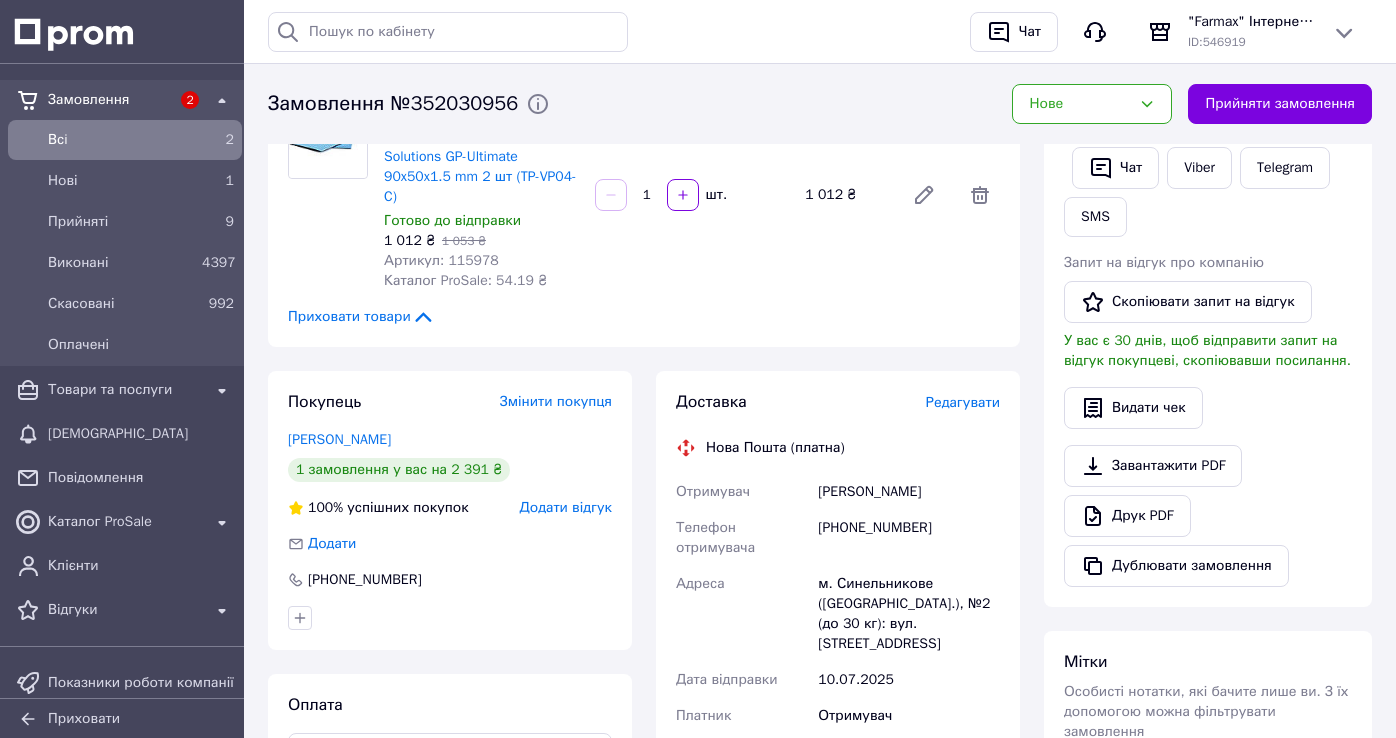 click on "[PHONE_NUMBER]" at bounding box center [909, 538] 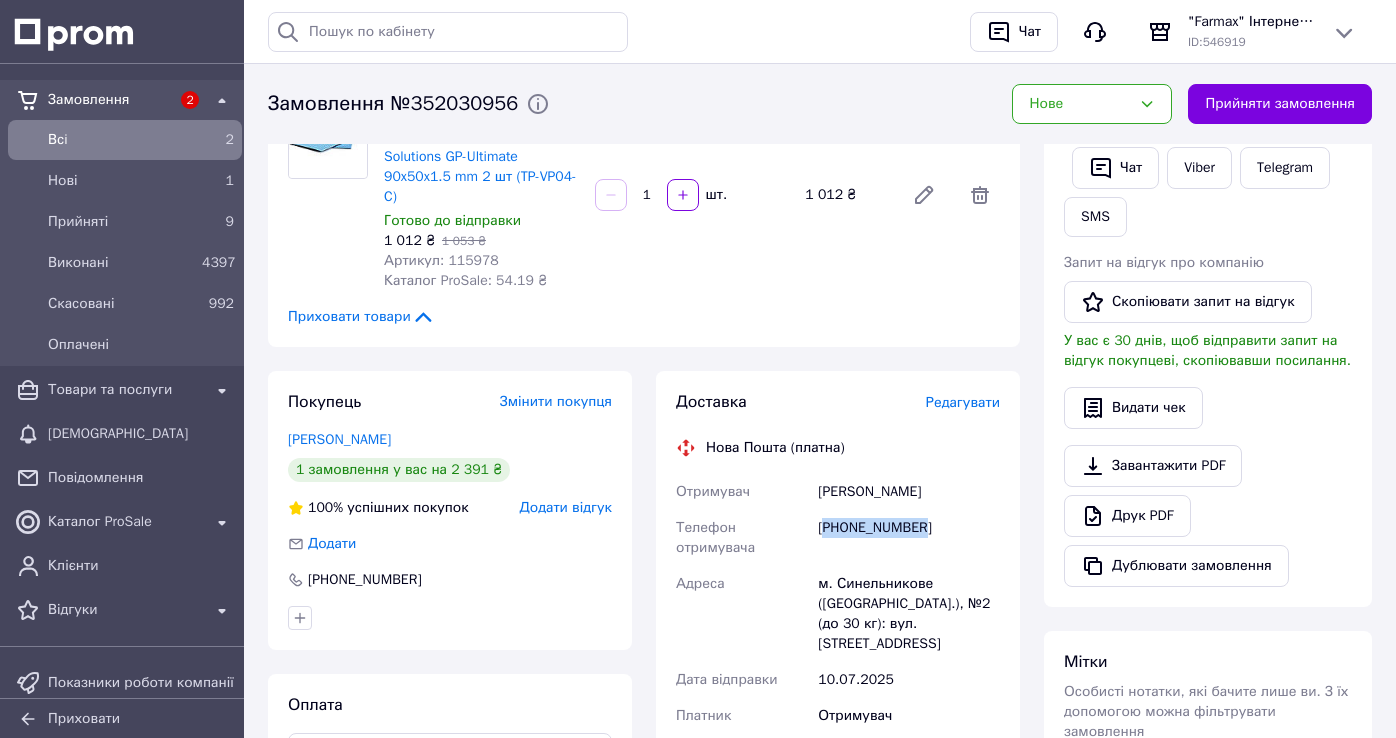 click on "[PHONE_NUMBER]" at bounding box center [909, 538] 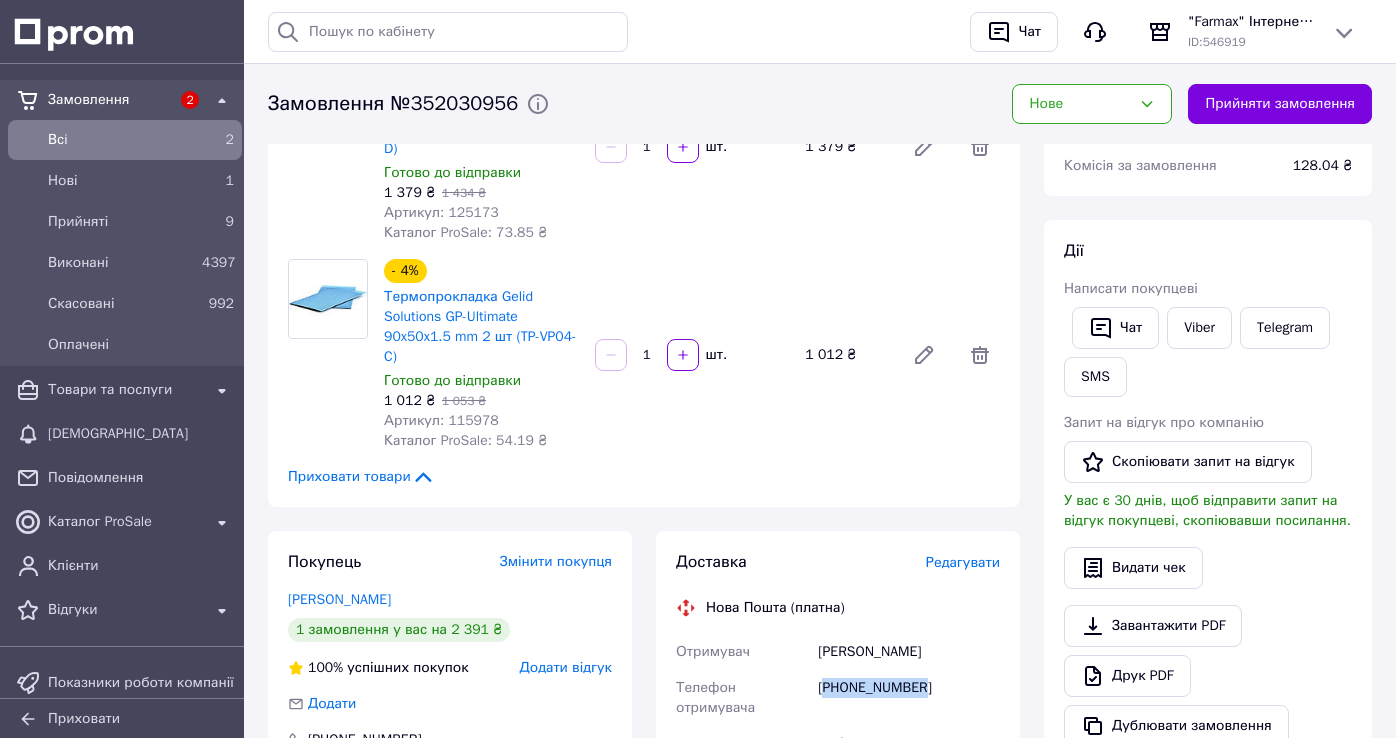 scroll, scrollTop: 100, scrollLeft: 0, axis: vertical 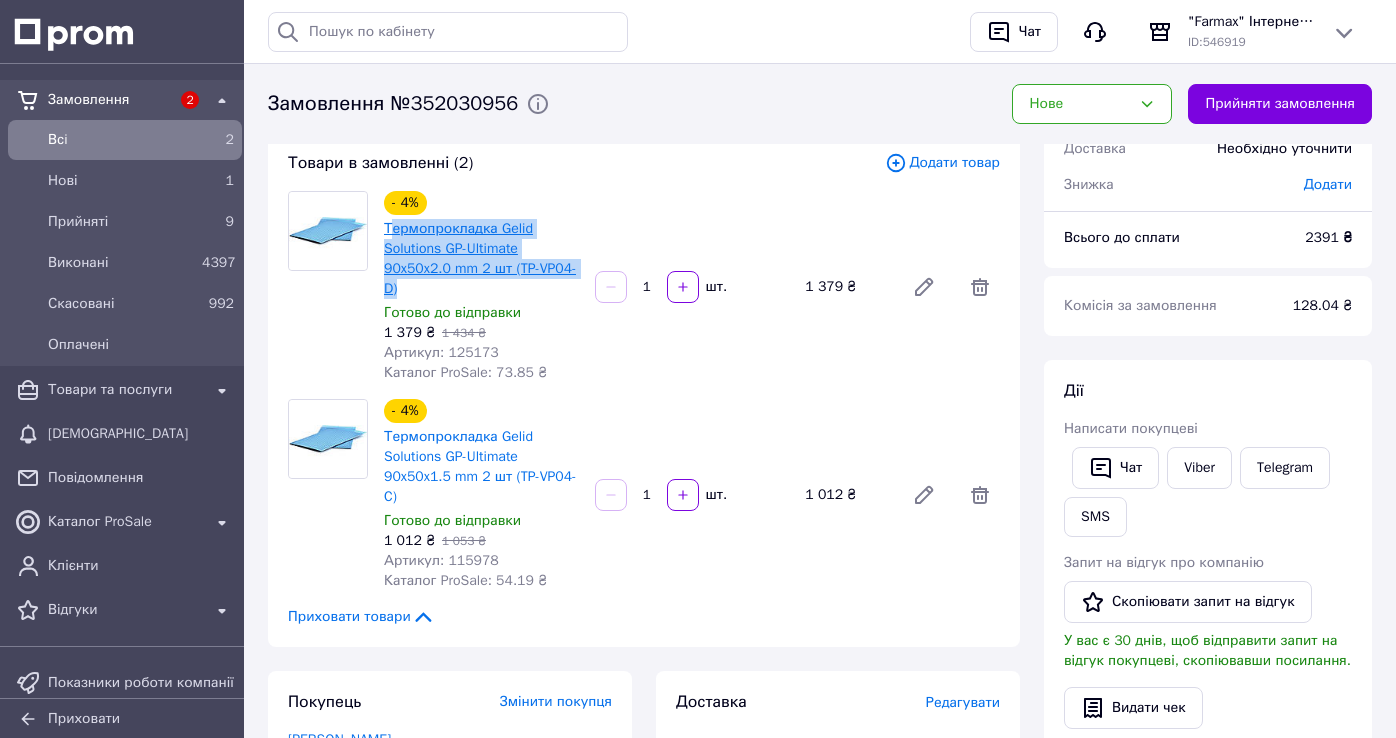 drag, startPoint x: 431, startPoint y: 289, endPoint x: 392, endPoint y: 227, distance: 73.24616 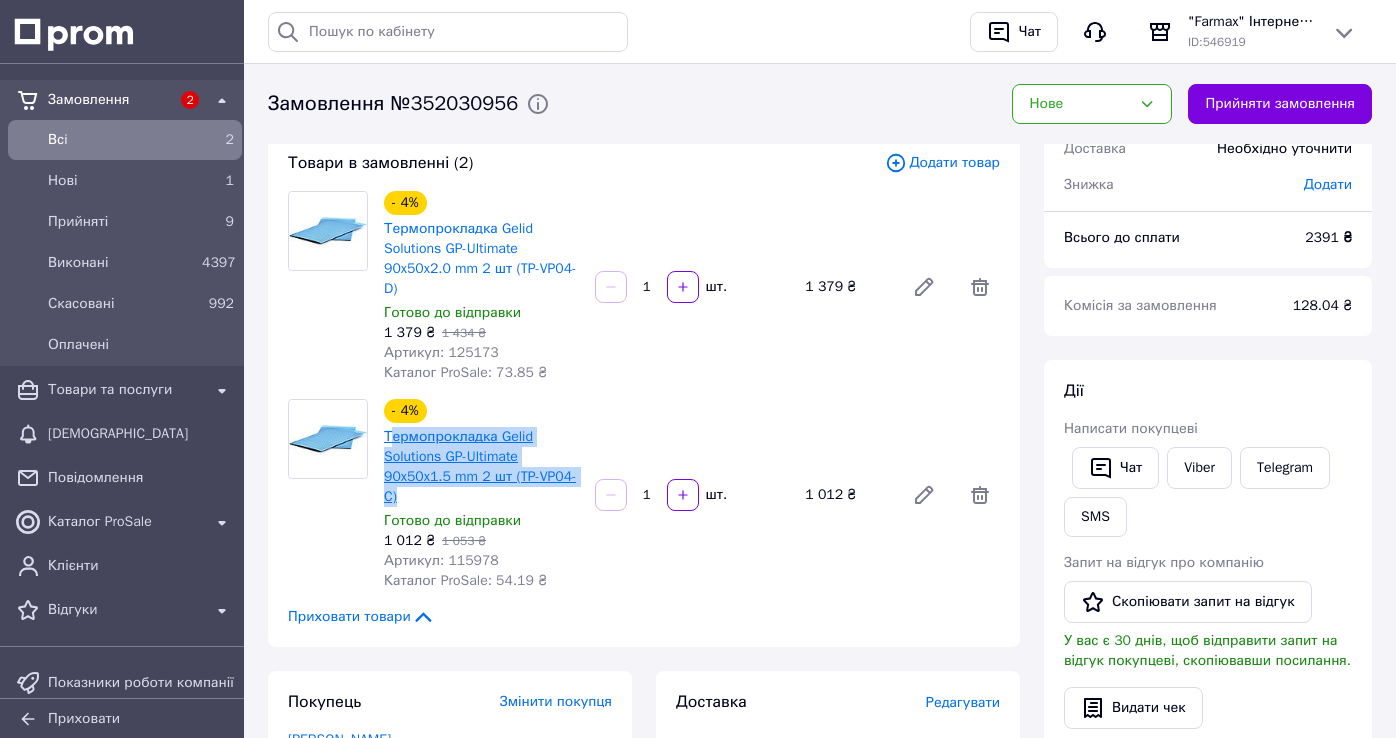 drag, startPoint x: 451, startPoint y: 503, endPoint x: 392, endPoint y: 438, distance: 87.78383 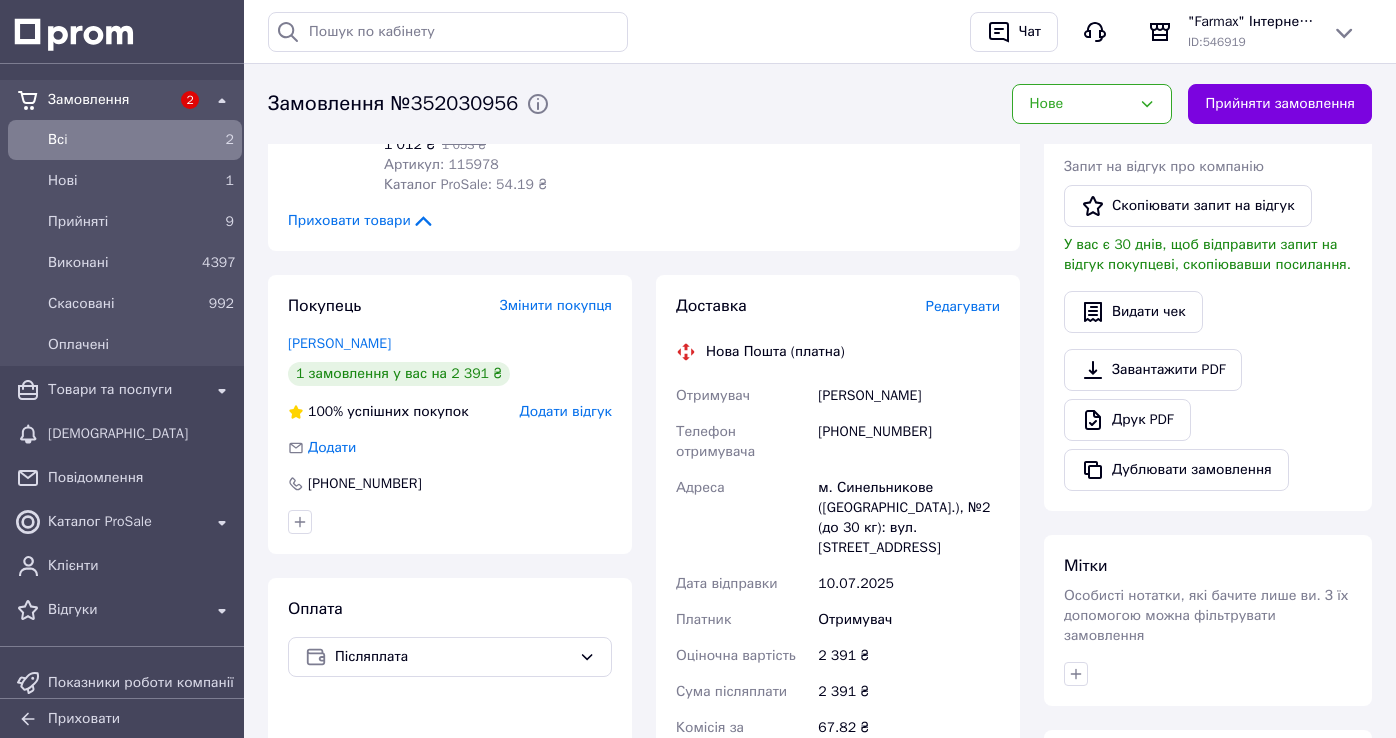 scroll, scrollTop: 500, scrollLeft: 0, axis: vertical 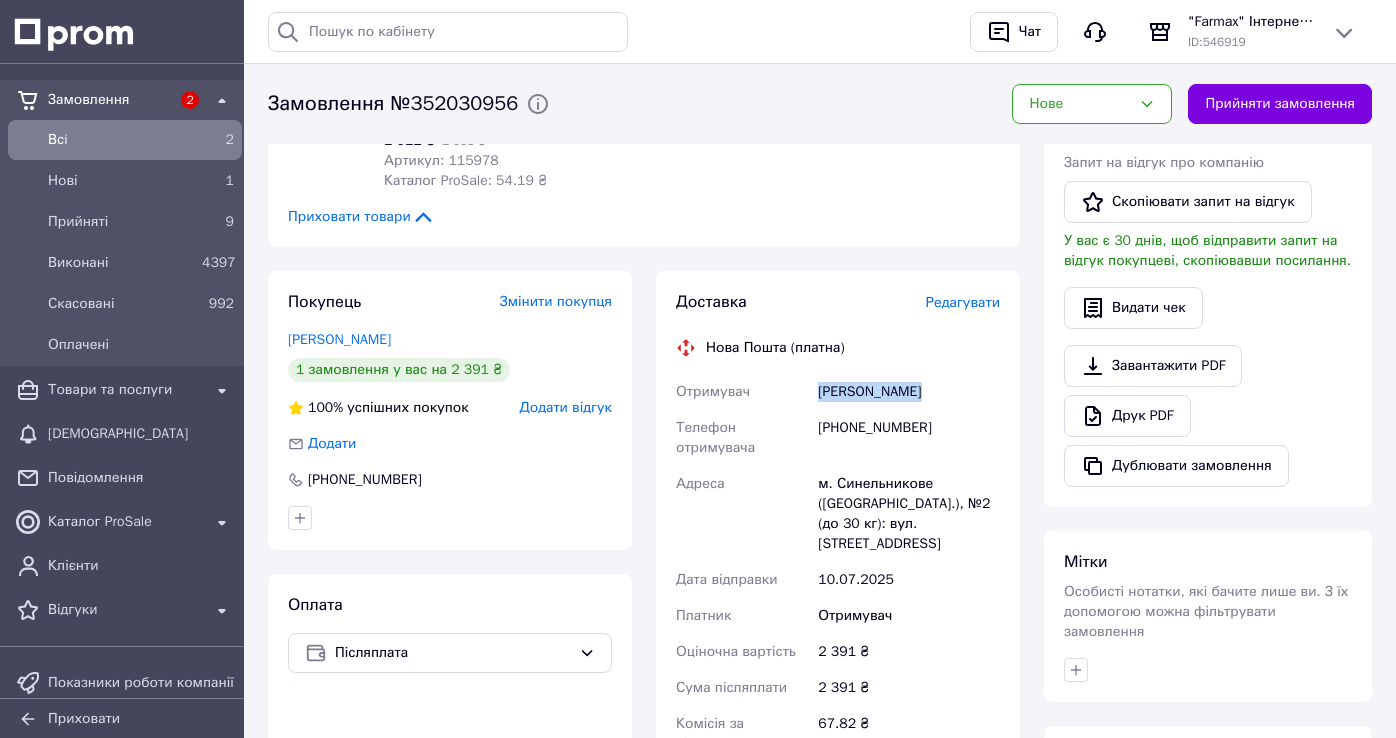 drag, startPoint x: 847, startPoint y: 392, endPoint x: 914, endPoint y: 397, distance: 67.18631 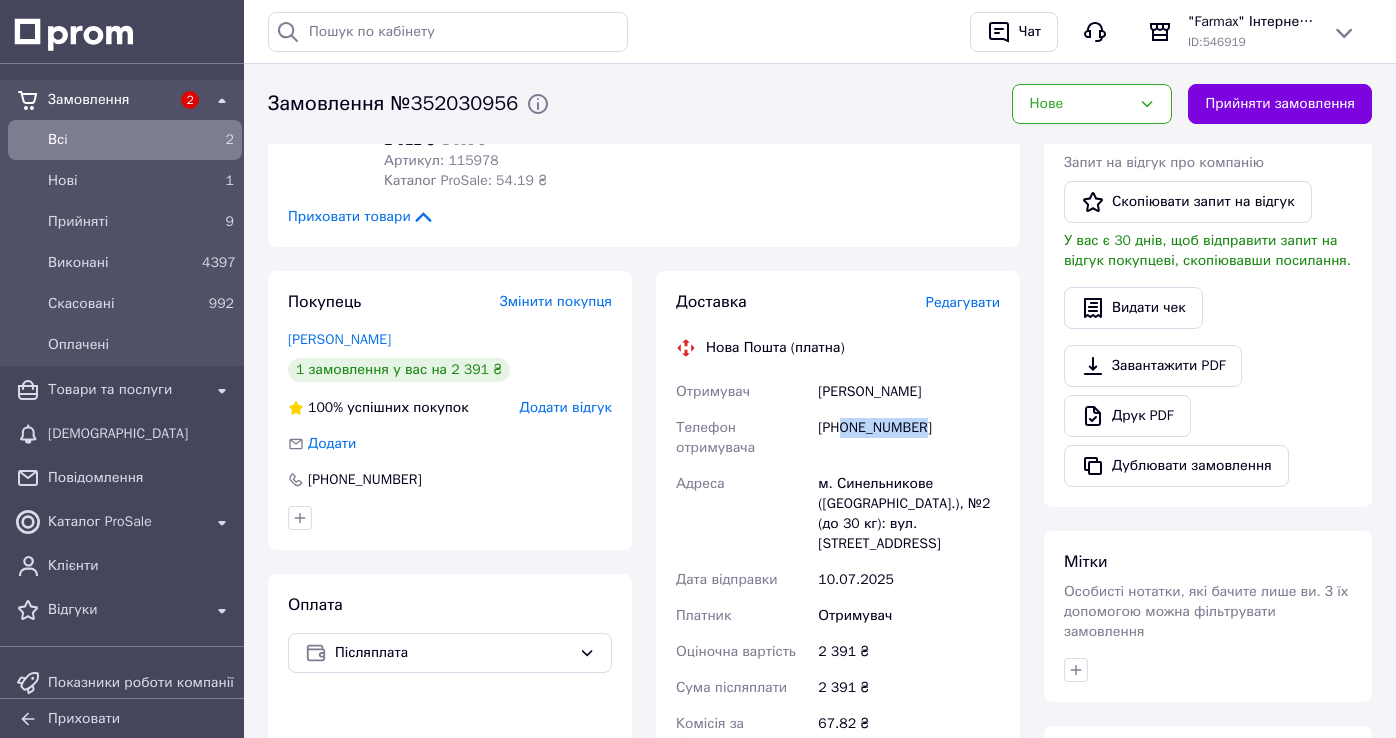 drag, startPoint x: 927, startPoint y: 429, endPoint x: 840, endPoint y: 426, distance: 87.05171 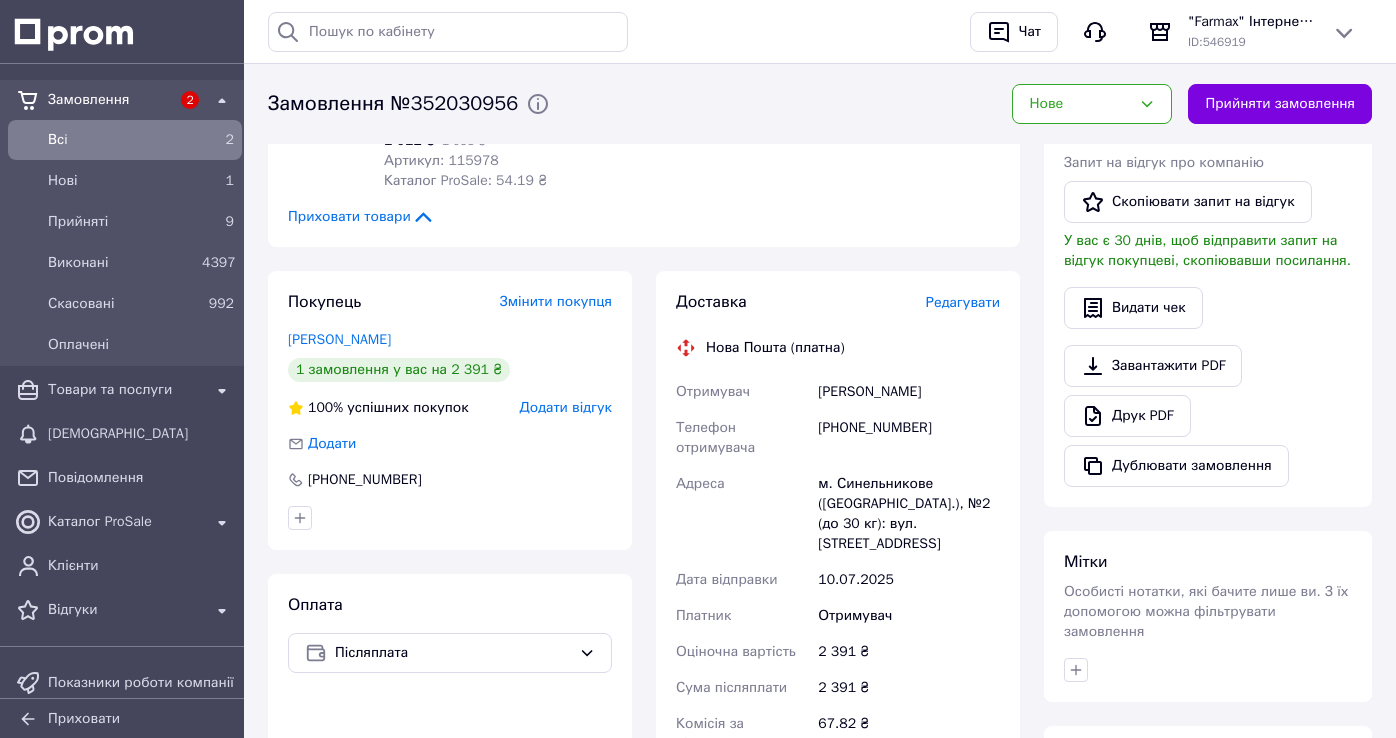 click on "м. Синельникове ([GEOGRAPHIC_DATA].), №2 (до 30 кг): вул. [STREET_ADDRESS]" at bounding box center [909, 514] 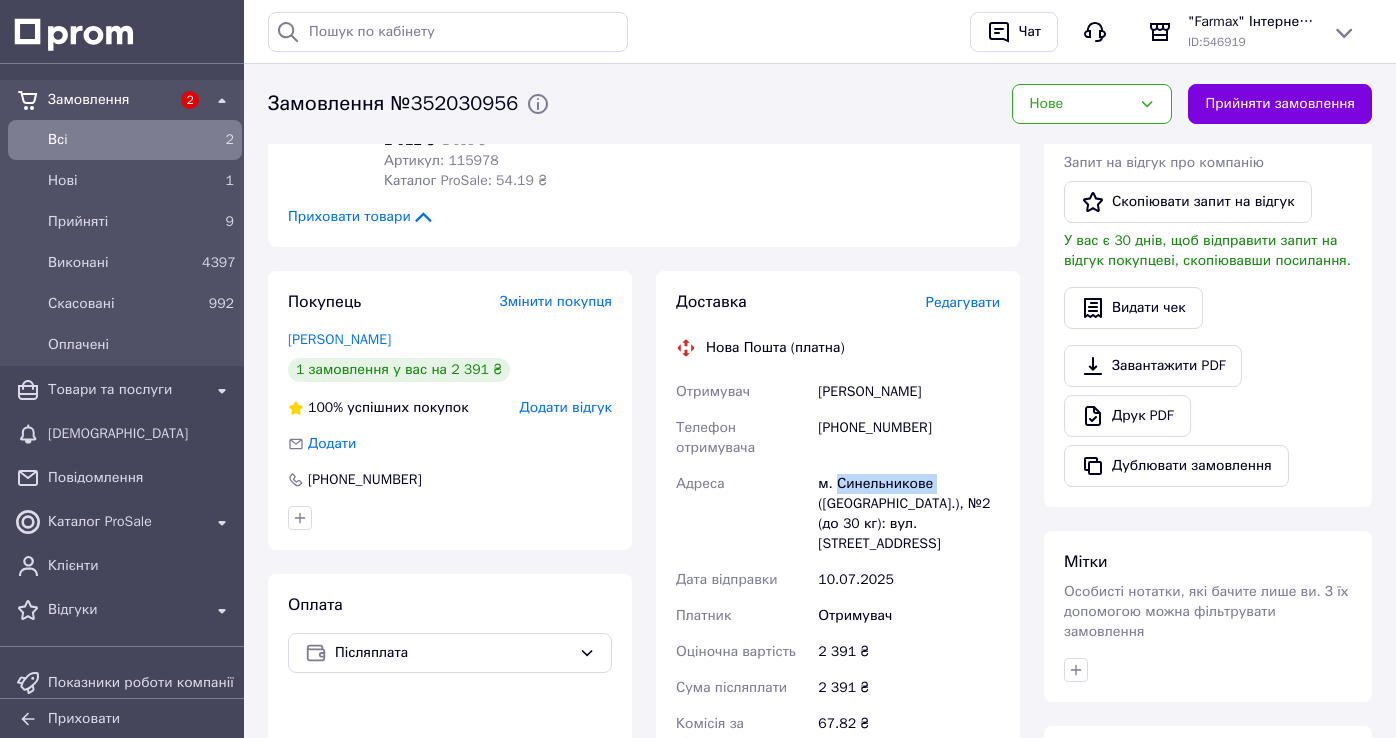 click on "м. Синельникове ([GEOGRAPHIC_DATA].), №2 (до 30 кг): вул. [STREET_ADDRESS]" at bounding box center [909, 514] 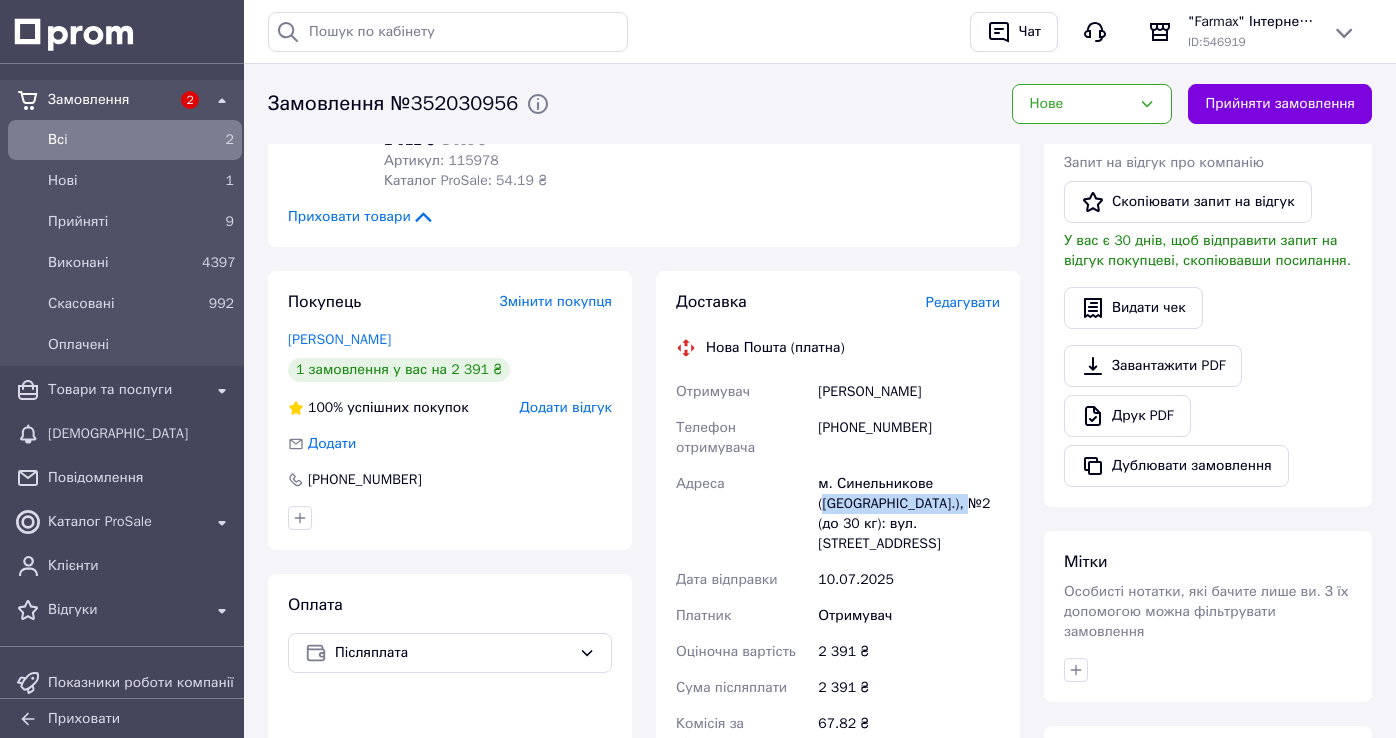 drag, startPoint x: 824, startPoint y: 512, endPoint x: 971, endPoint y: 509, distance: 147.03061 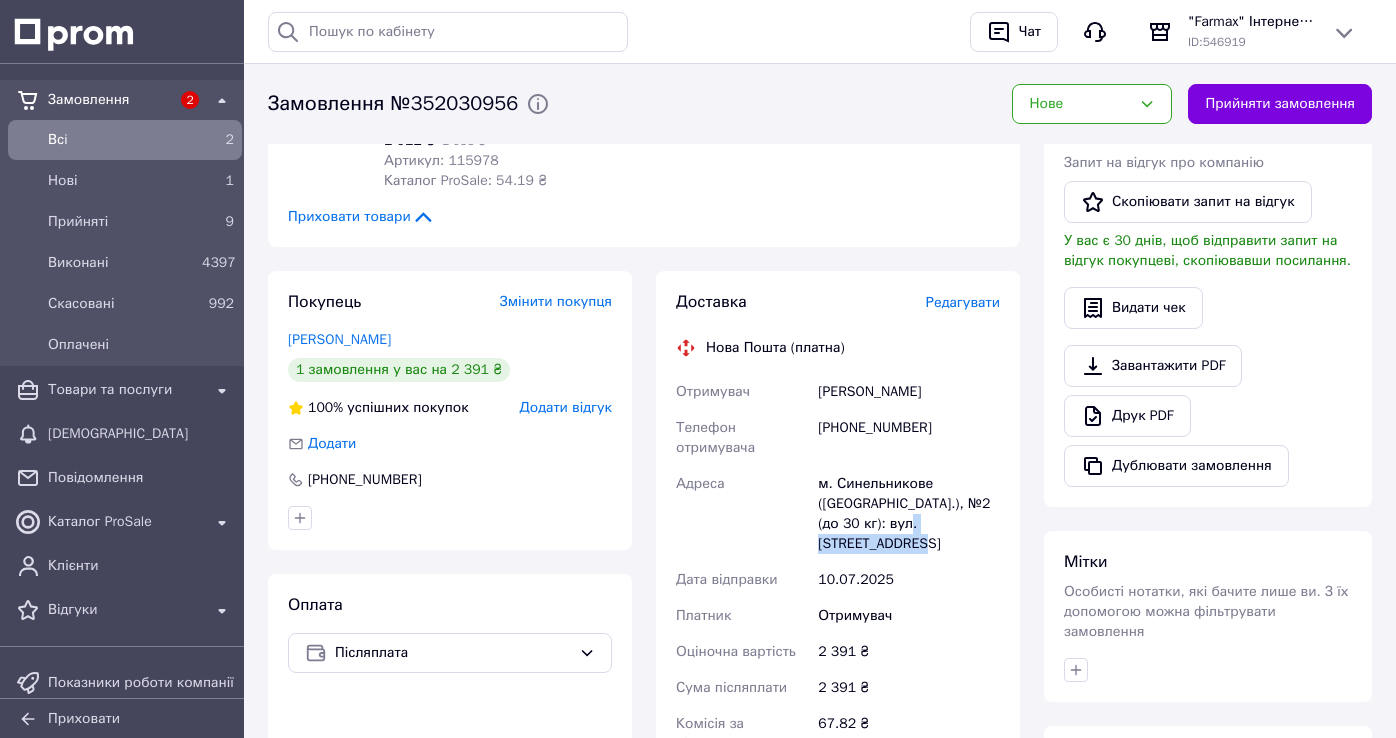 drag, startPoint x: 915, startPoint y: 526, endPoint x: 917, endPoint y: 546, distance: 20.09975 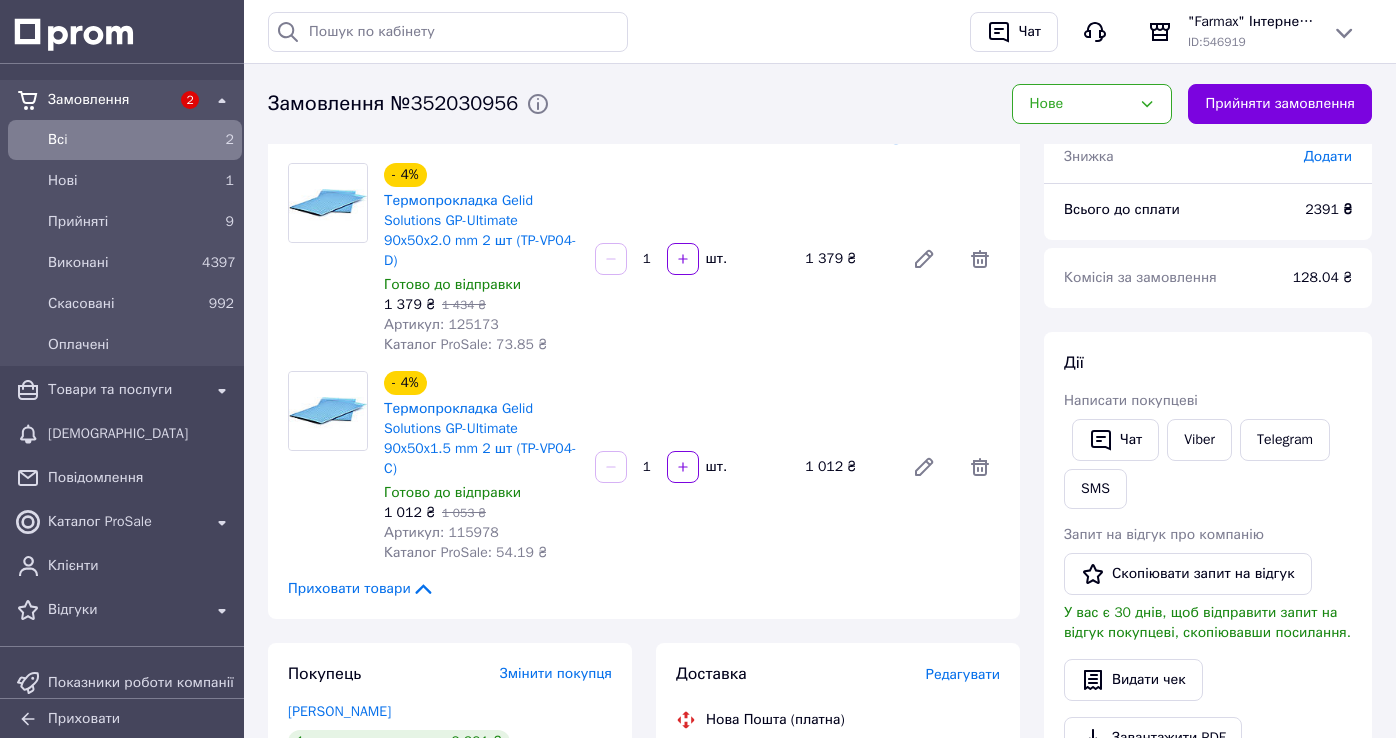 scroll, scrollTop: 100, scrollLeft: 0, axis: vertical 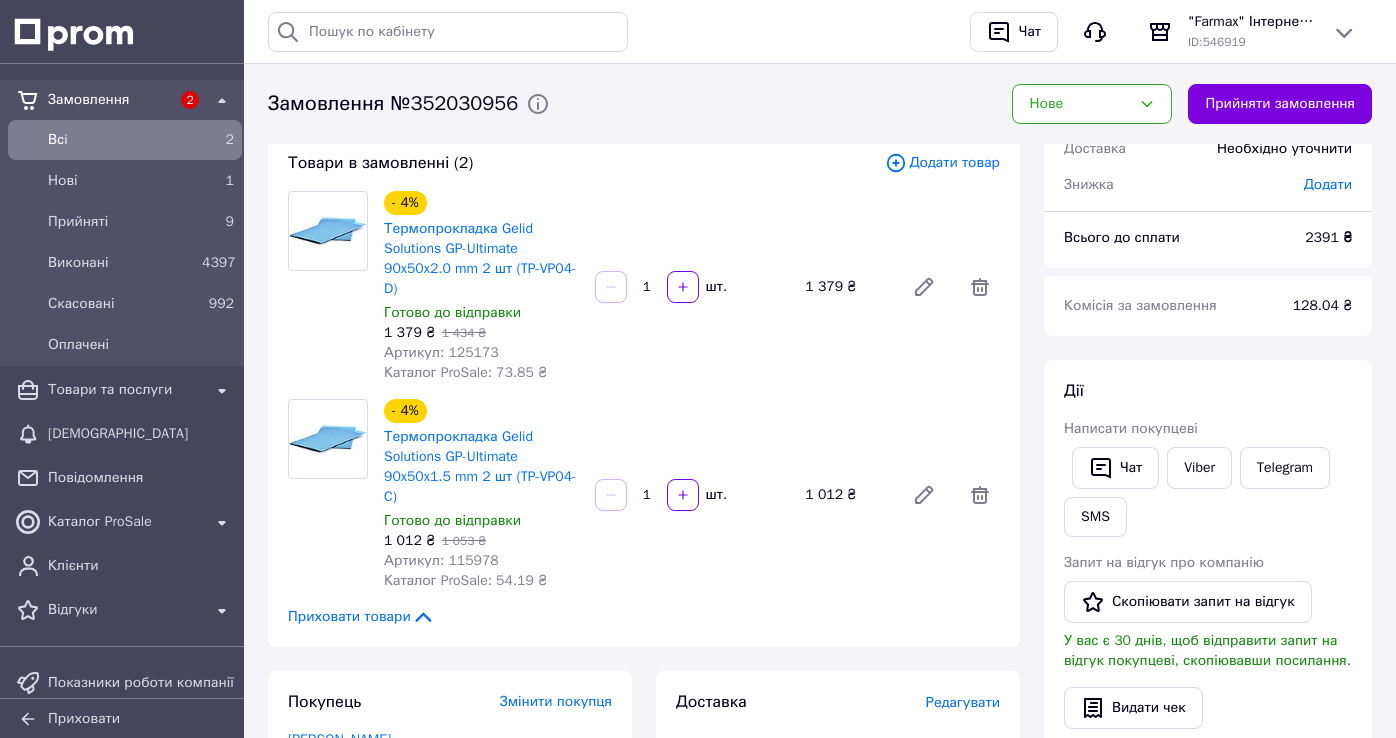 click on "Артикул: 125173" at bounding box center (441, 352) 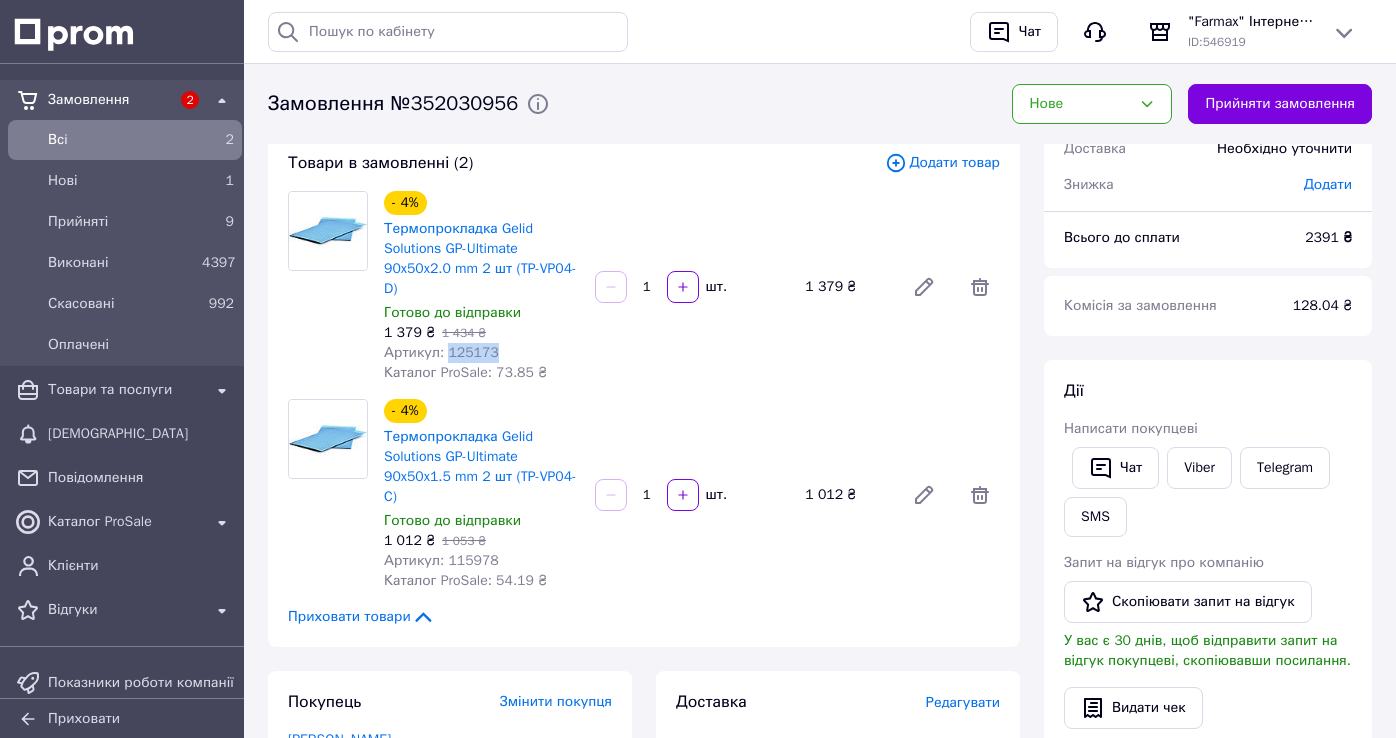 click on "Артикул: 125173" at bounding box center [441, 352] 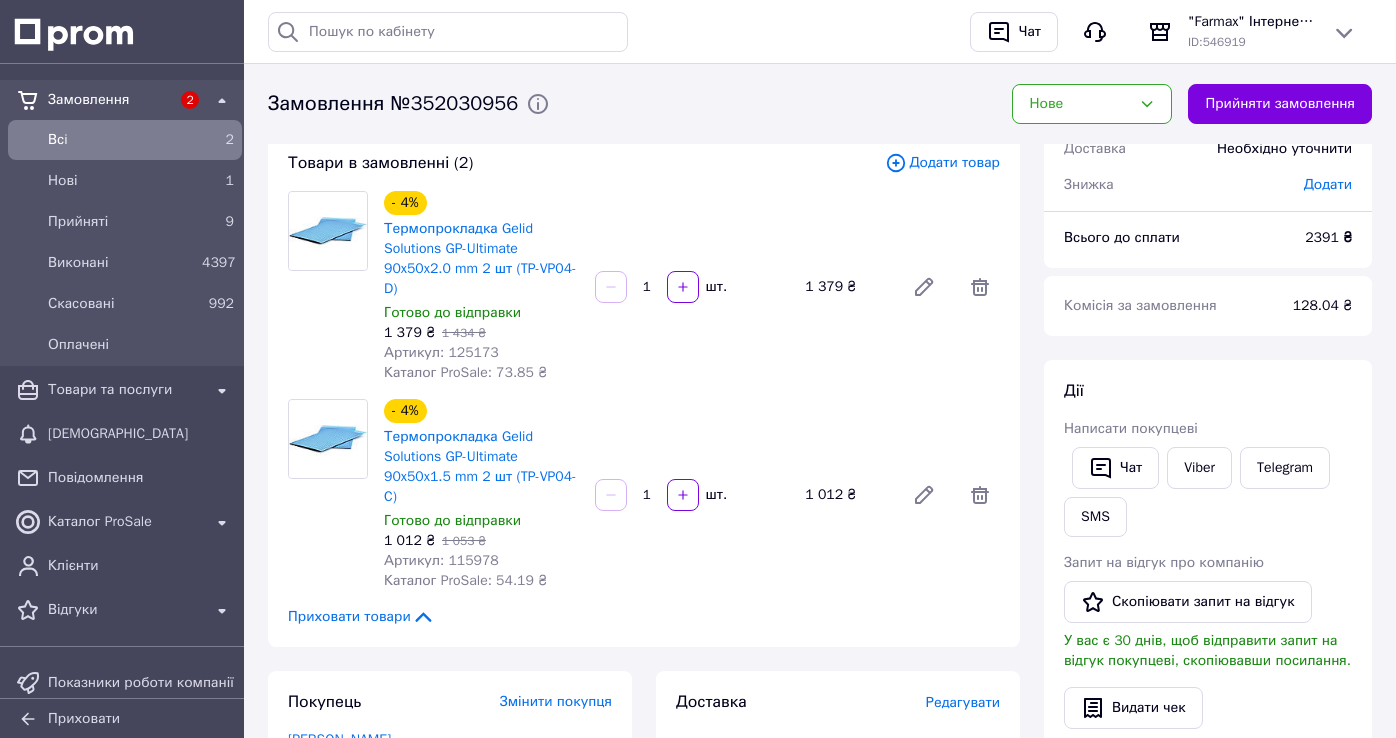 click on "Артикул: 115978" at bounding box center [441, 560] 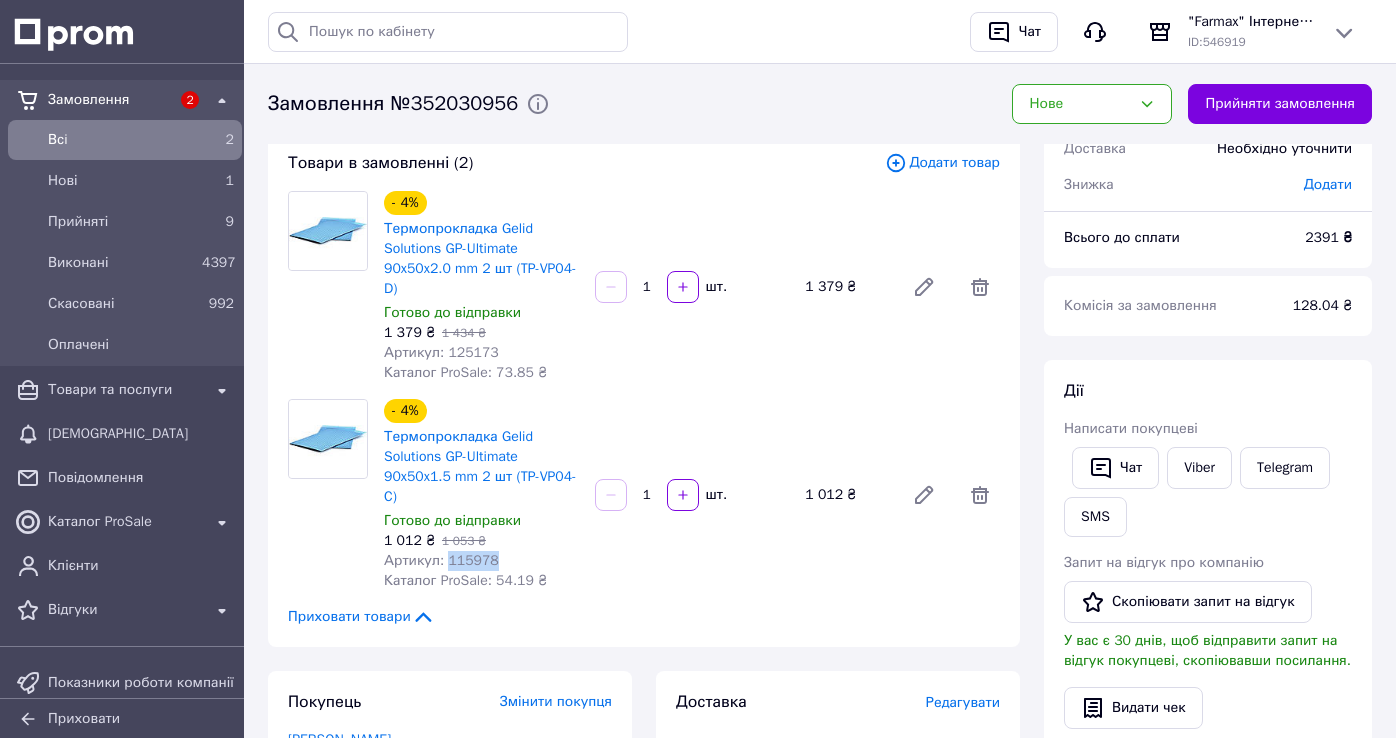 click on "Артикул: 115978" at bounding box center (441, 560) 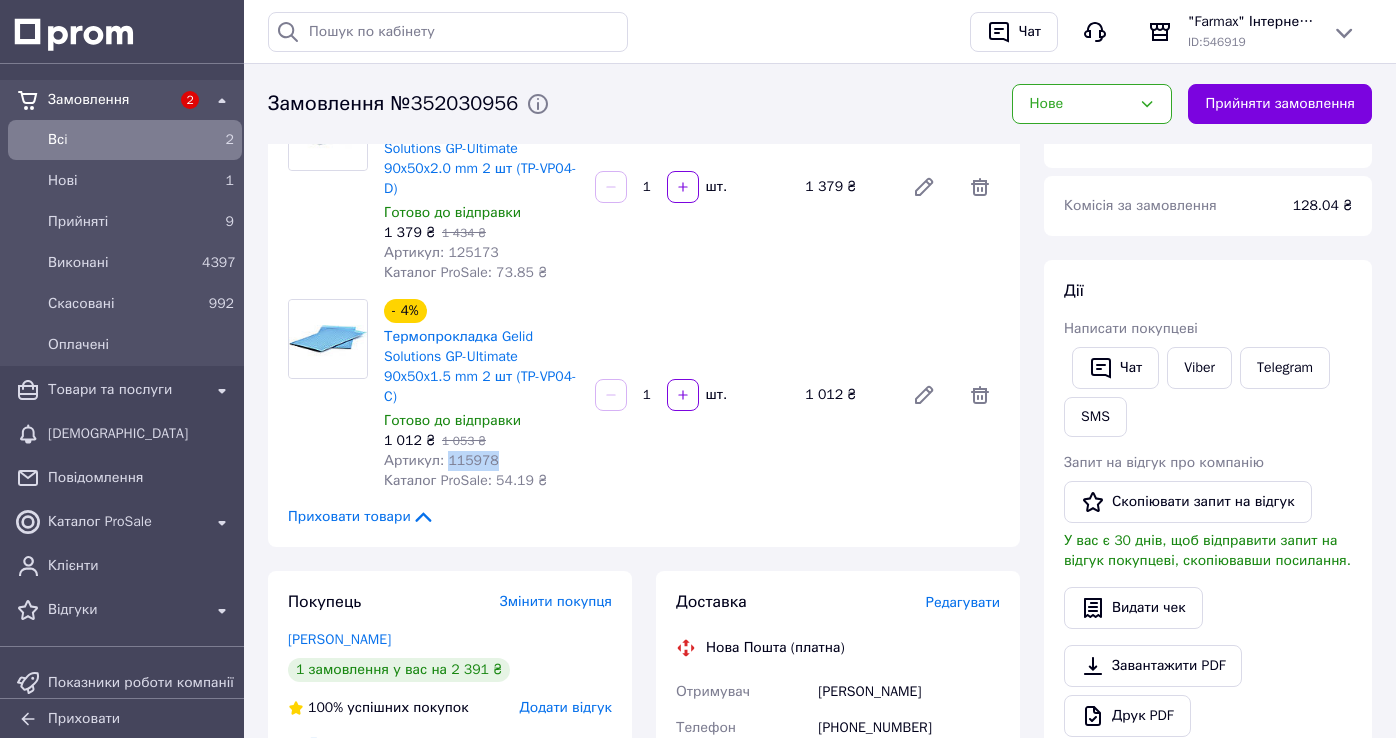 scroll, scrollTop: 100, scrollLeft: 0, axis: vertical 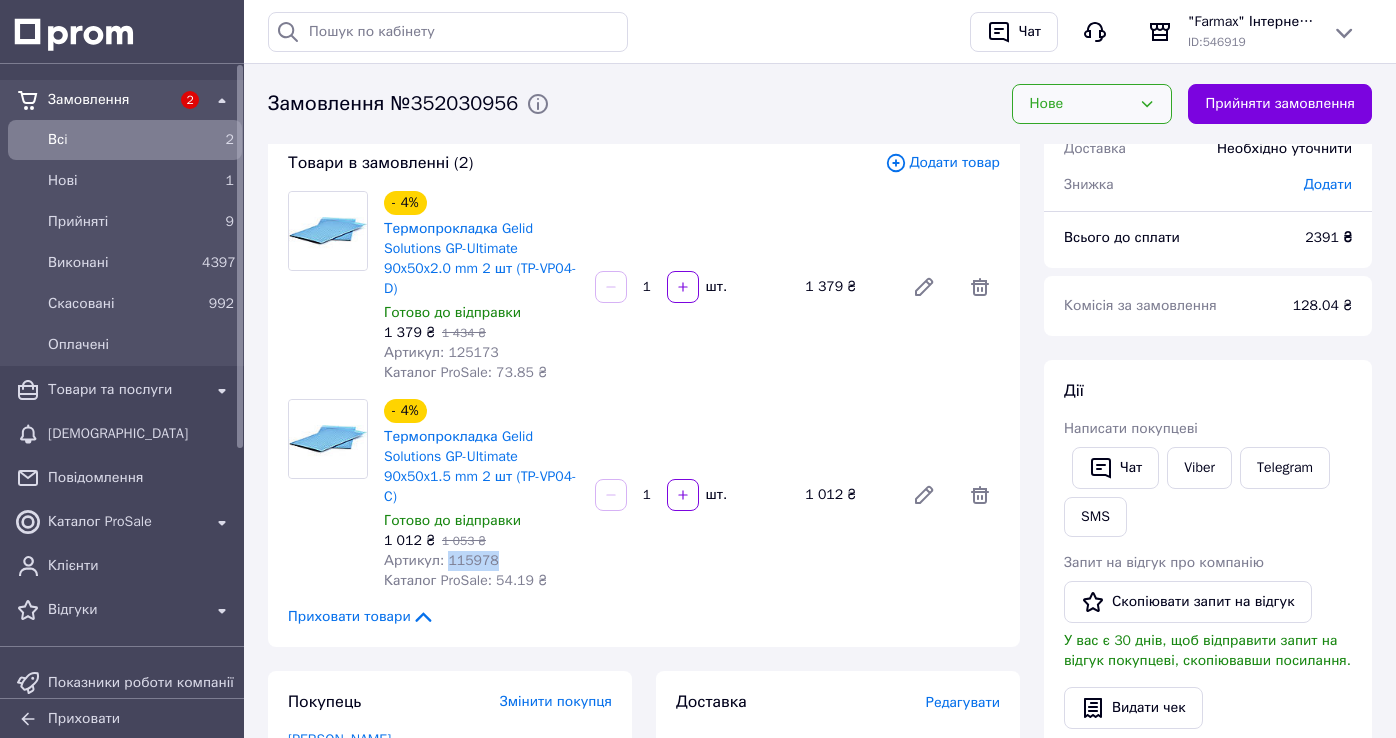 click on "Нове" at bounding box center (1080, 104) 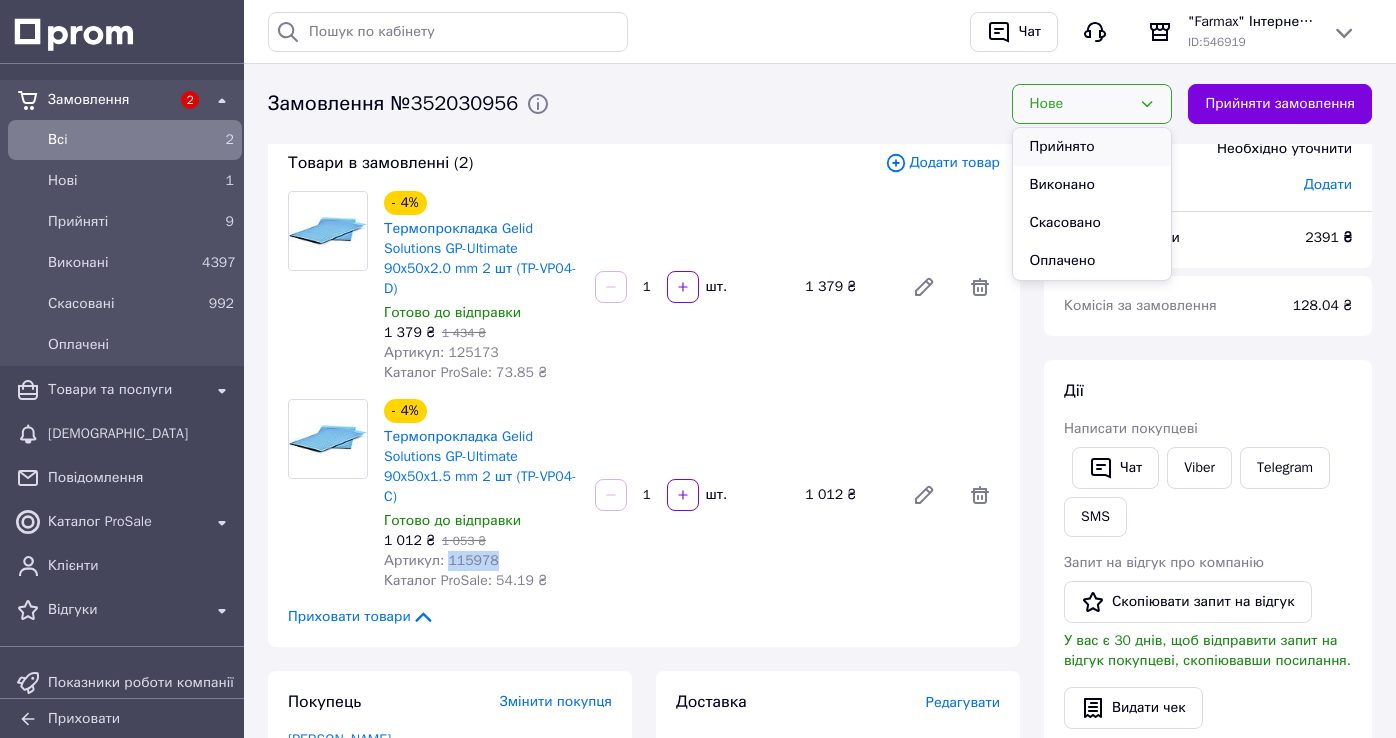 click on "Прийнято" at bounding box center (1092, 147) 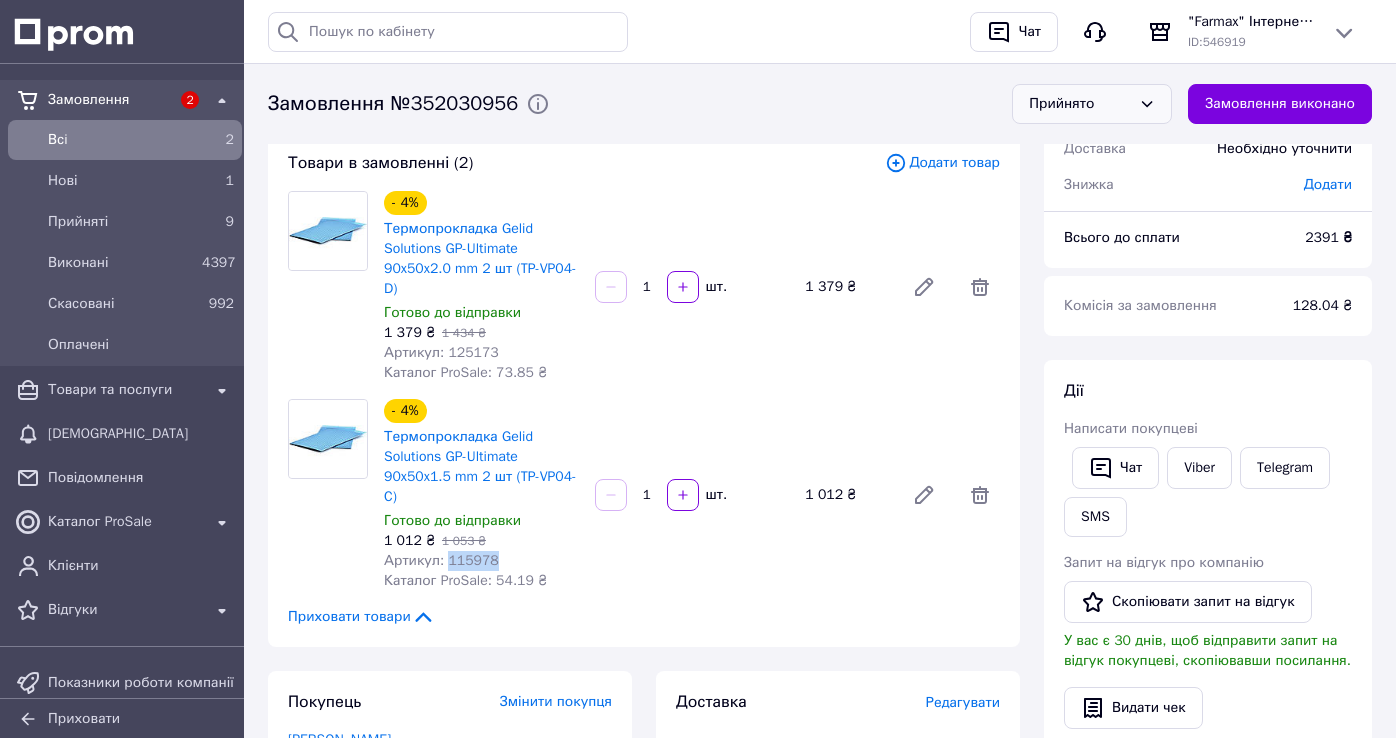 click on "Всi" at bounding box center (121, 140) 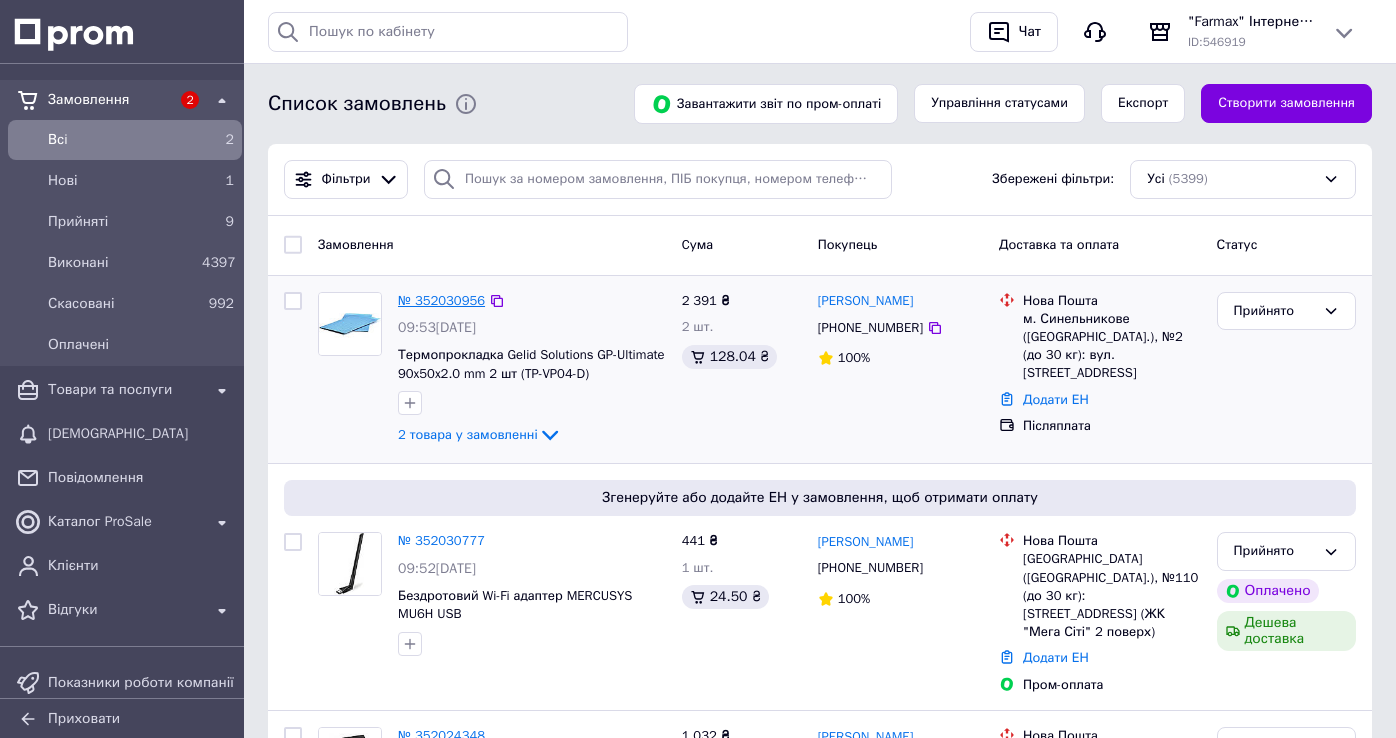 click on "№ 352030956" at bounding box center [441, 300] 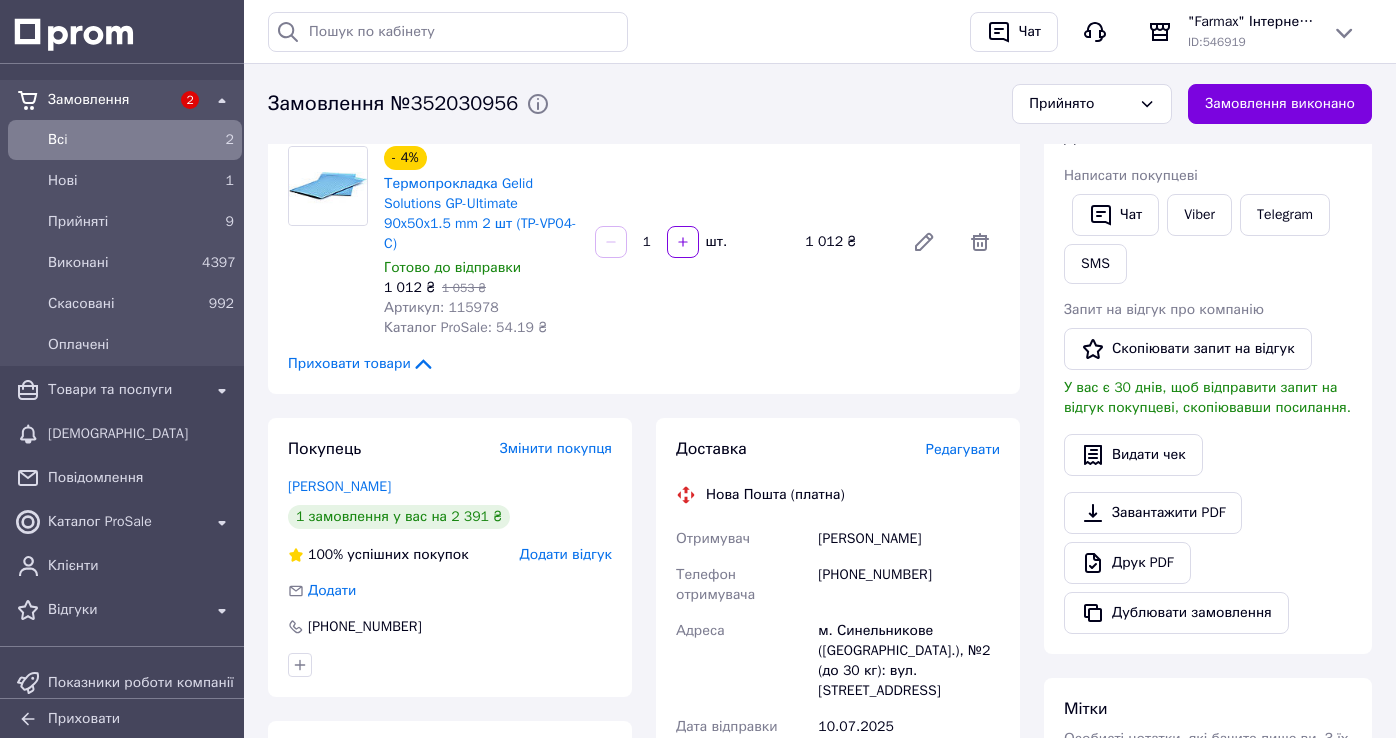 scroll, scrollTop: 400, scrollLeft: 0, axis: vertical 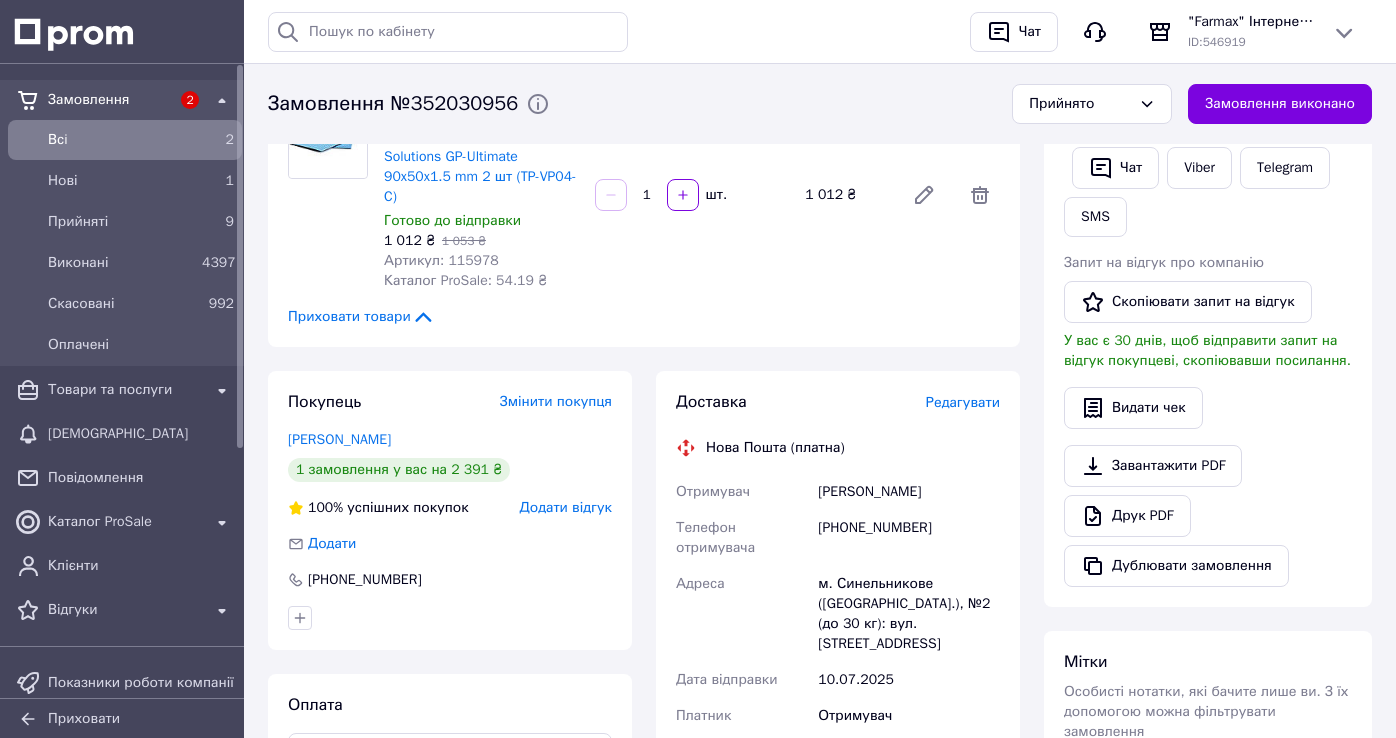 click on "Всi" at bounding box center (121, 140) 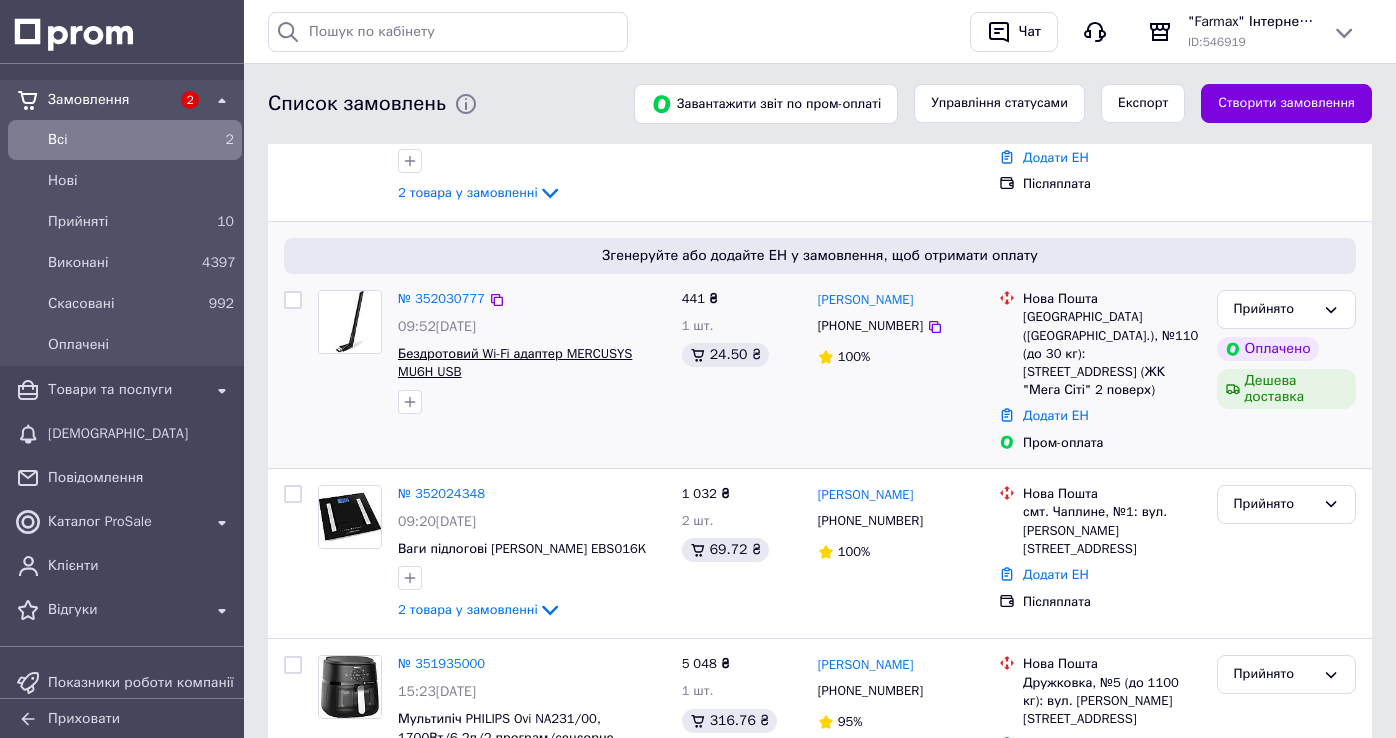 scroll, scrollTop: 300, scrollLeft: 0, axis: vertical 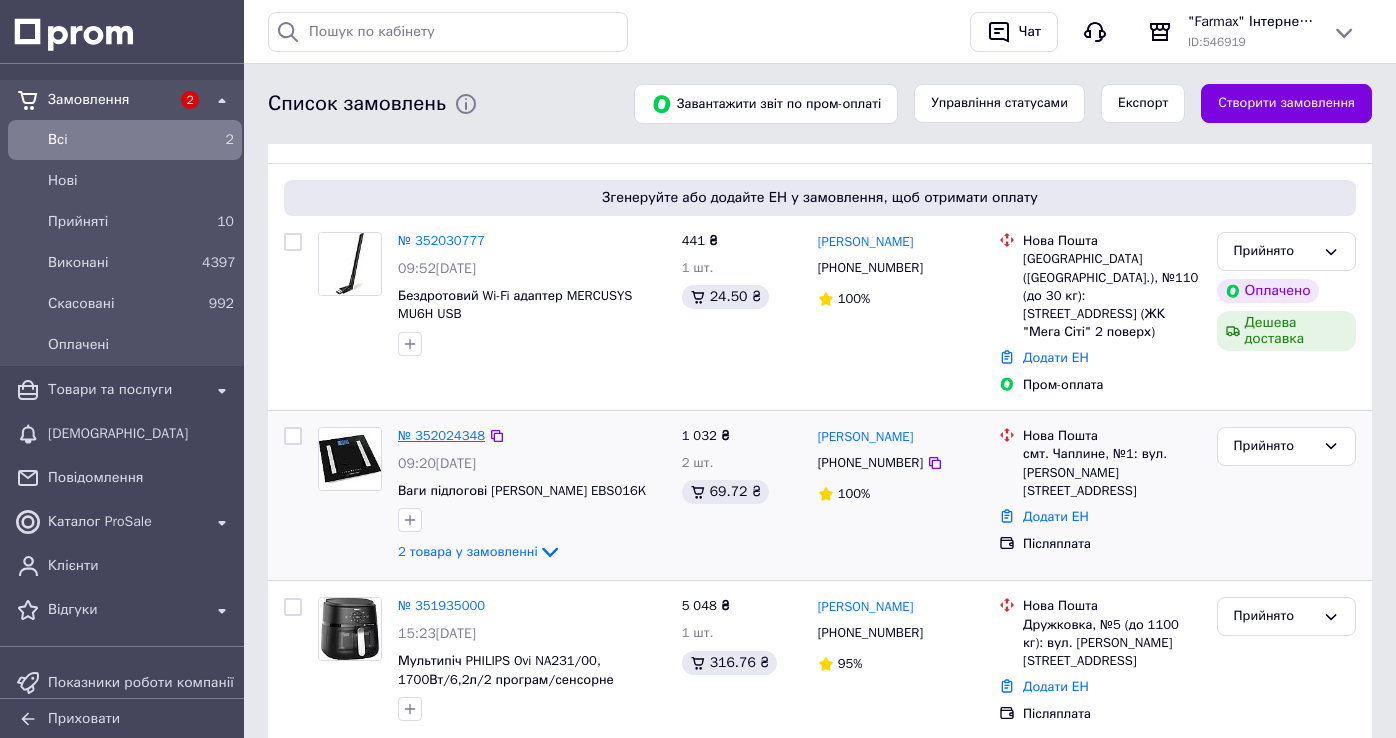 click on "№ 352024348" at bounding box center [441, 435] 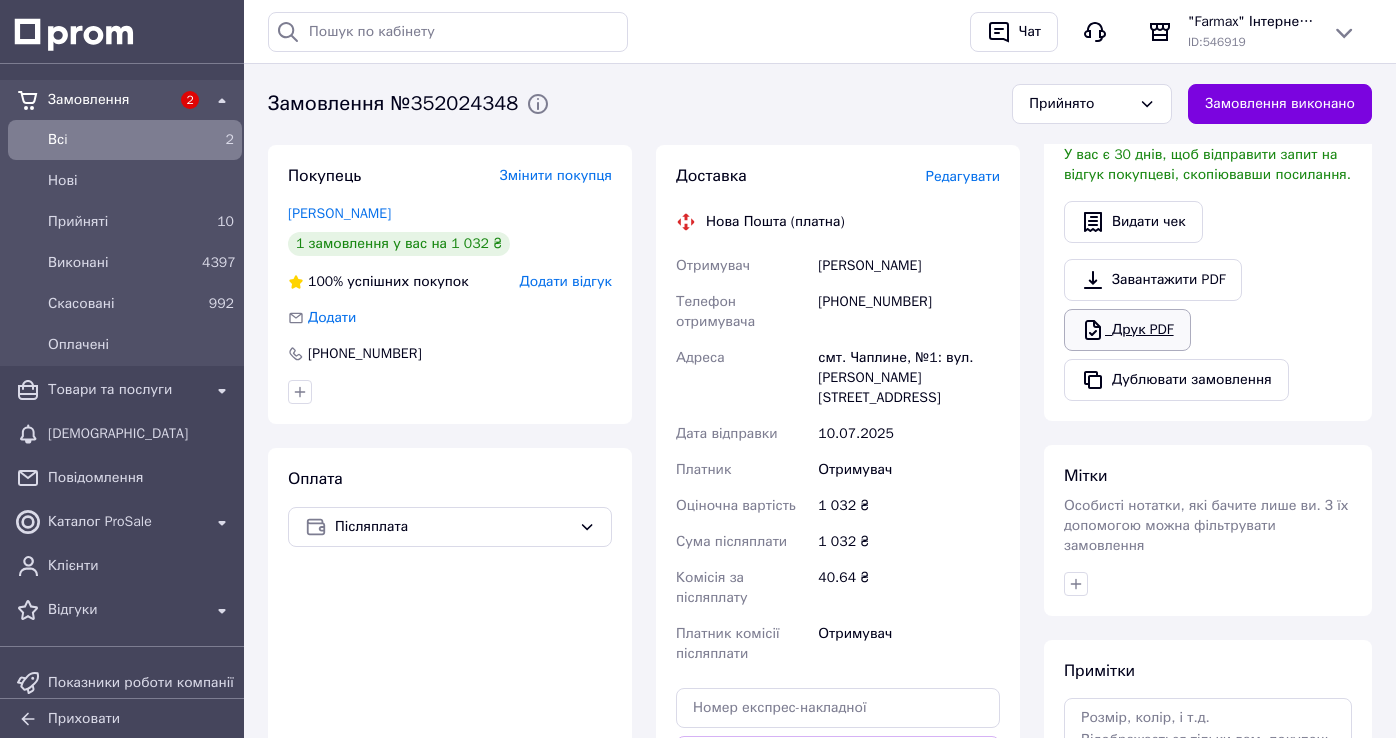 scroll, scrollTop: 400, scrollLeft: 0, axis: vertical 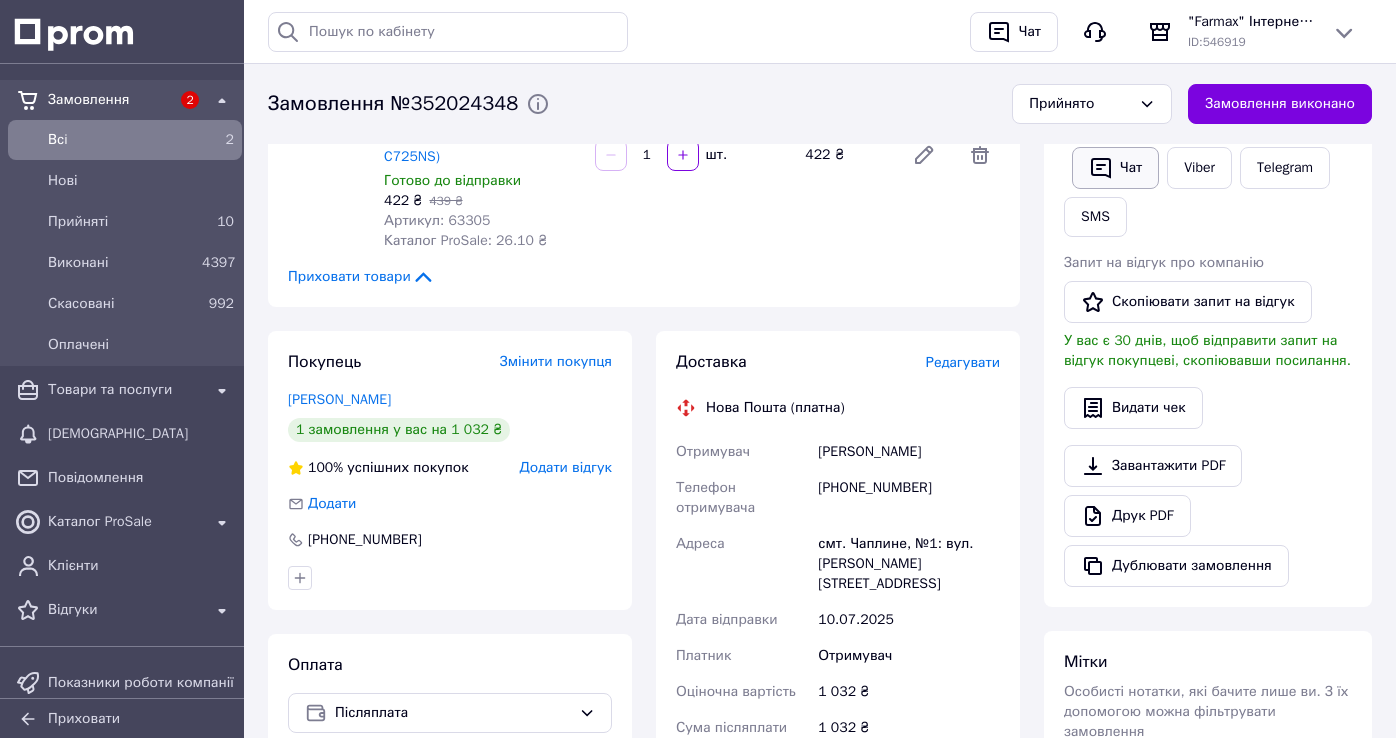 click on "Чат" at bounding box center [1115, 168] 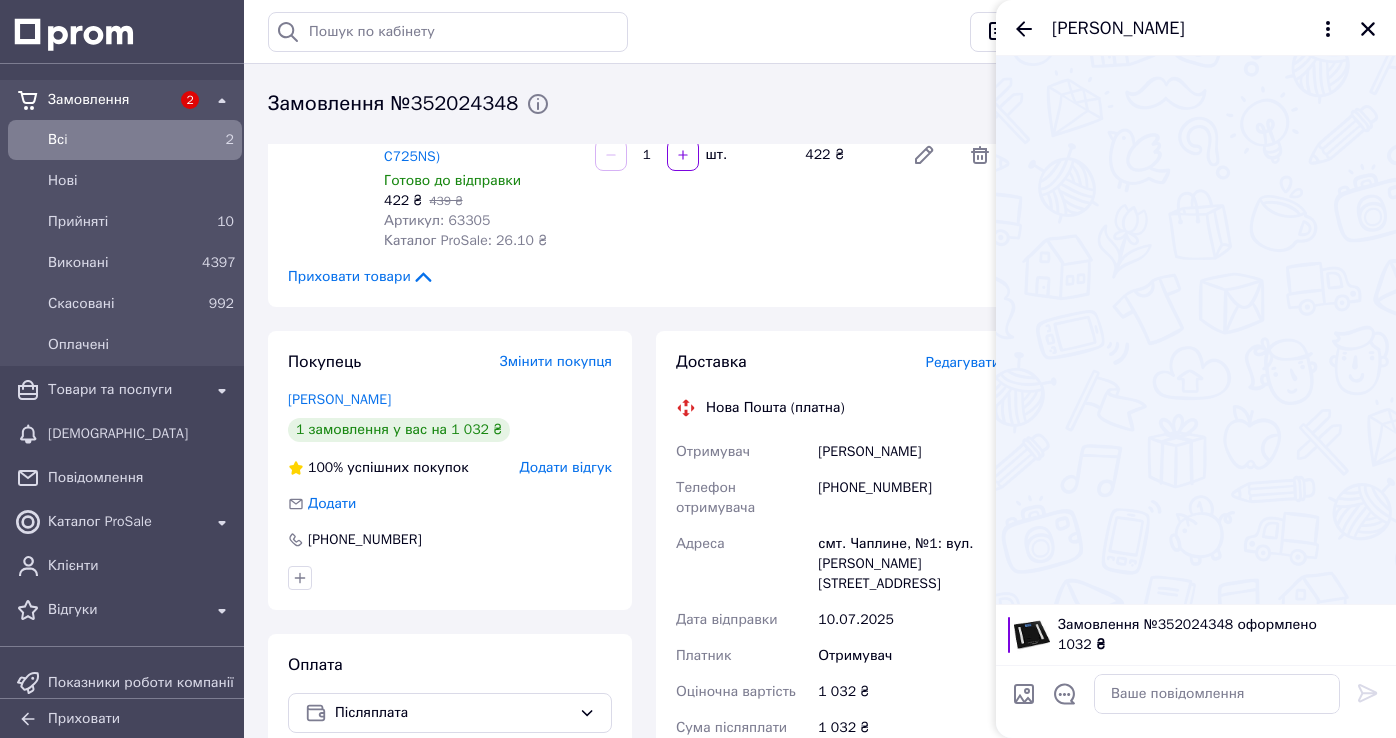 type 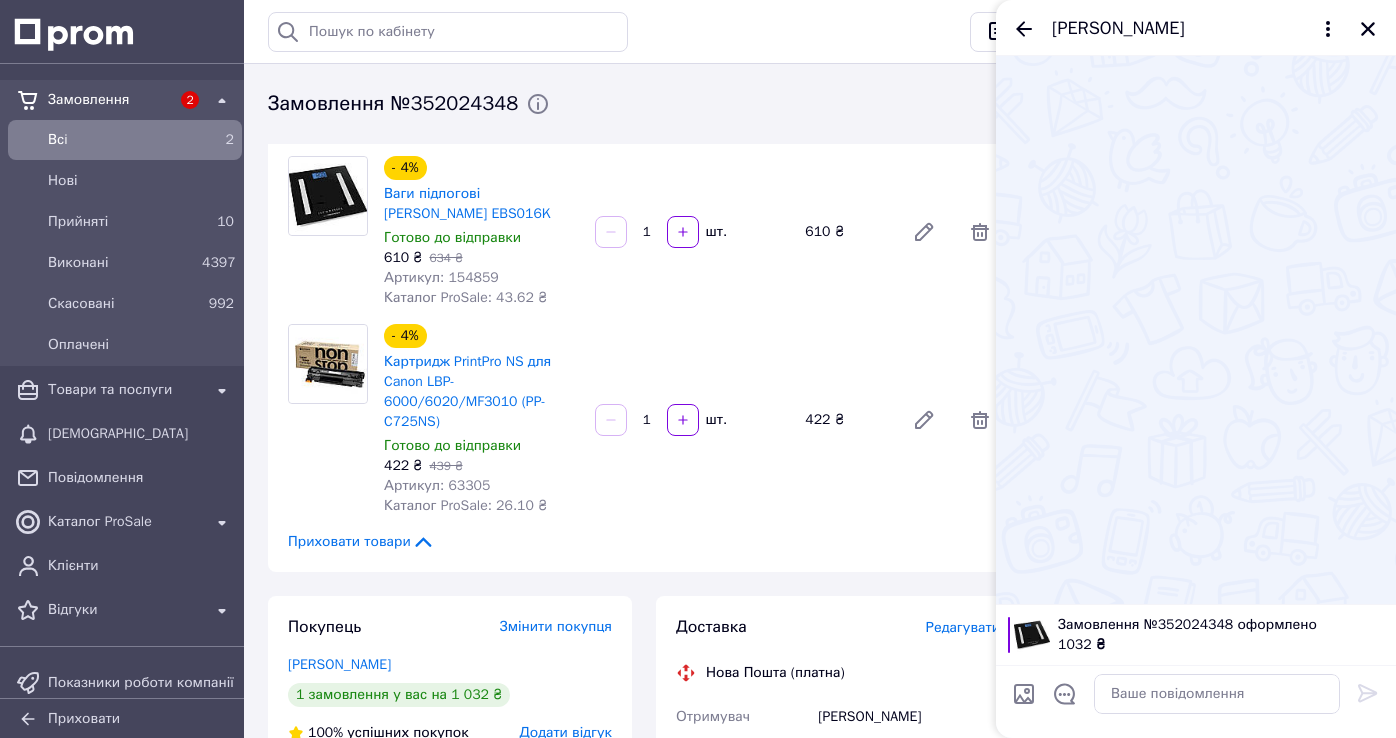 scroll, scrollTop: 100, scrollLeft: 0, axis: vertical 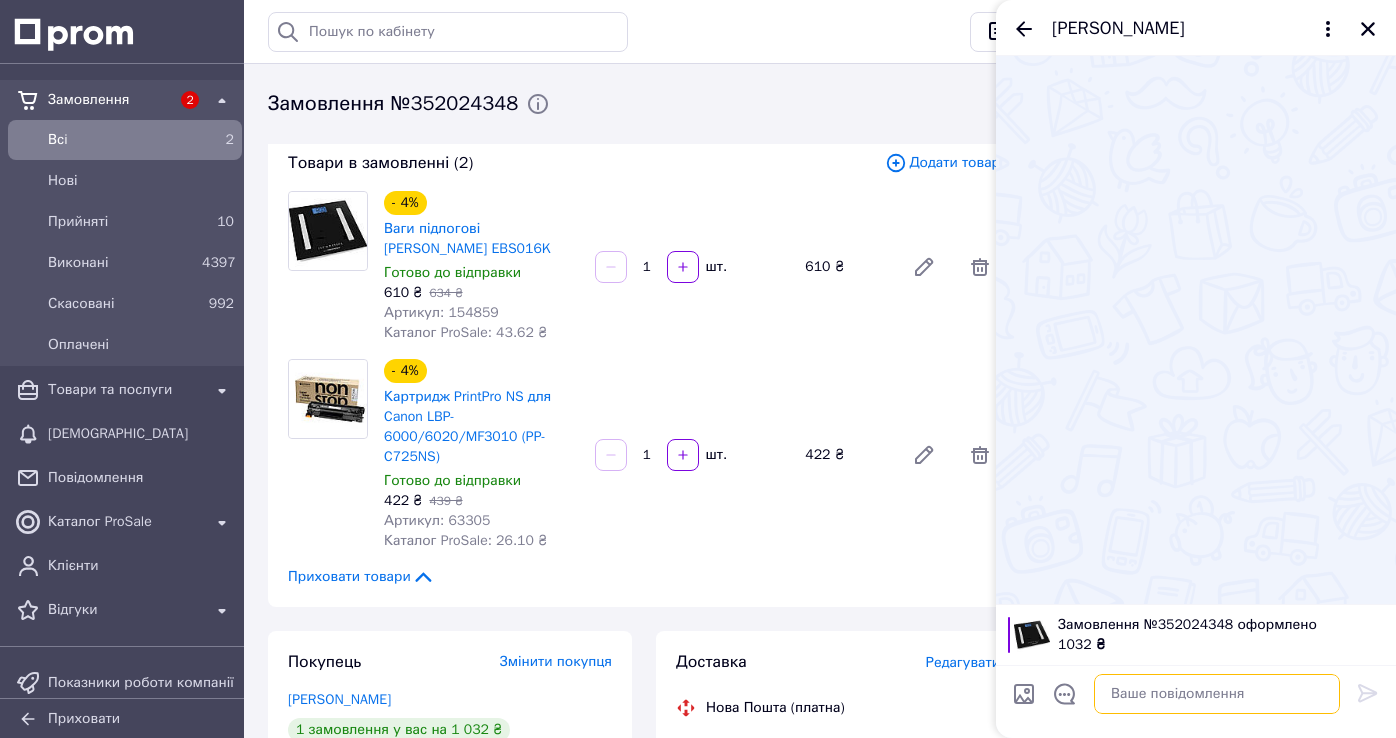 click at bounding box center (1217, 694) 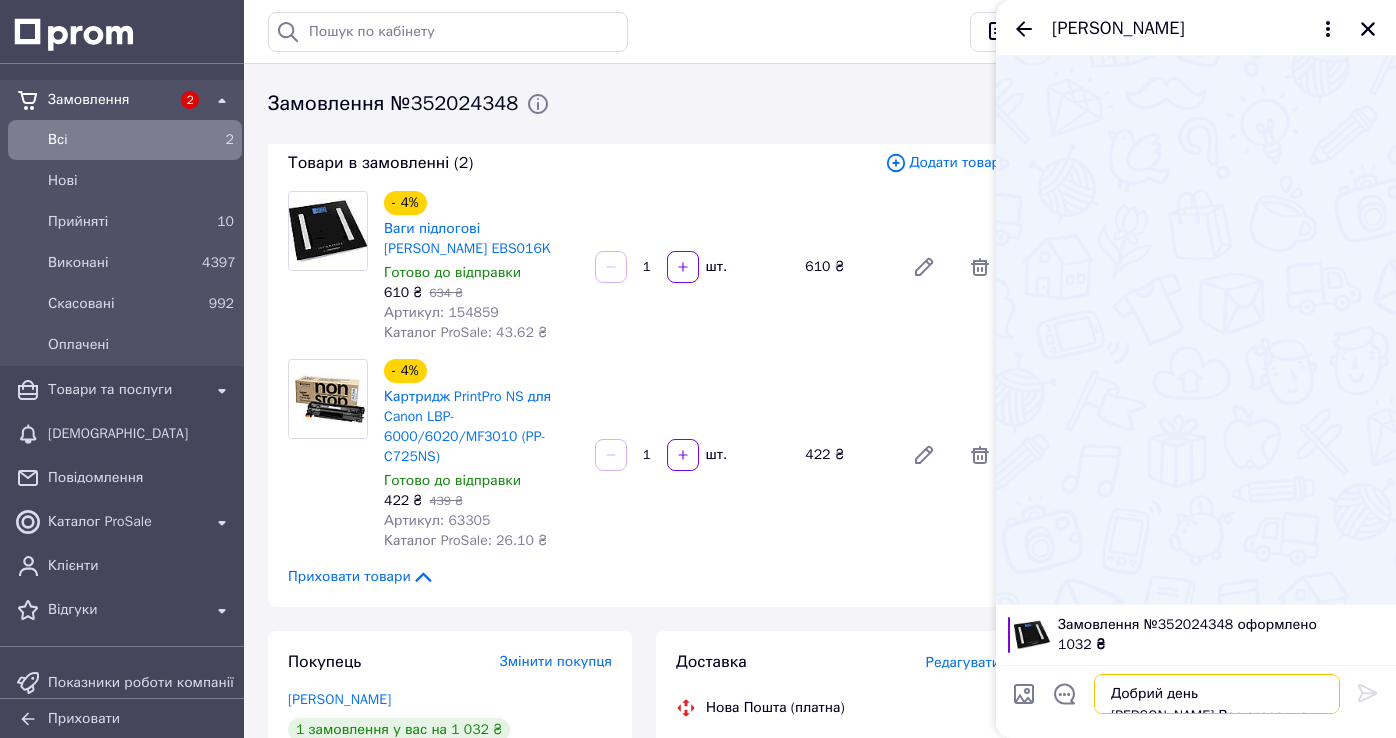 scroll, scrollTop: 13, scrollLeft: 0, axis: vertical 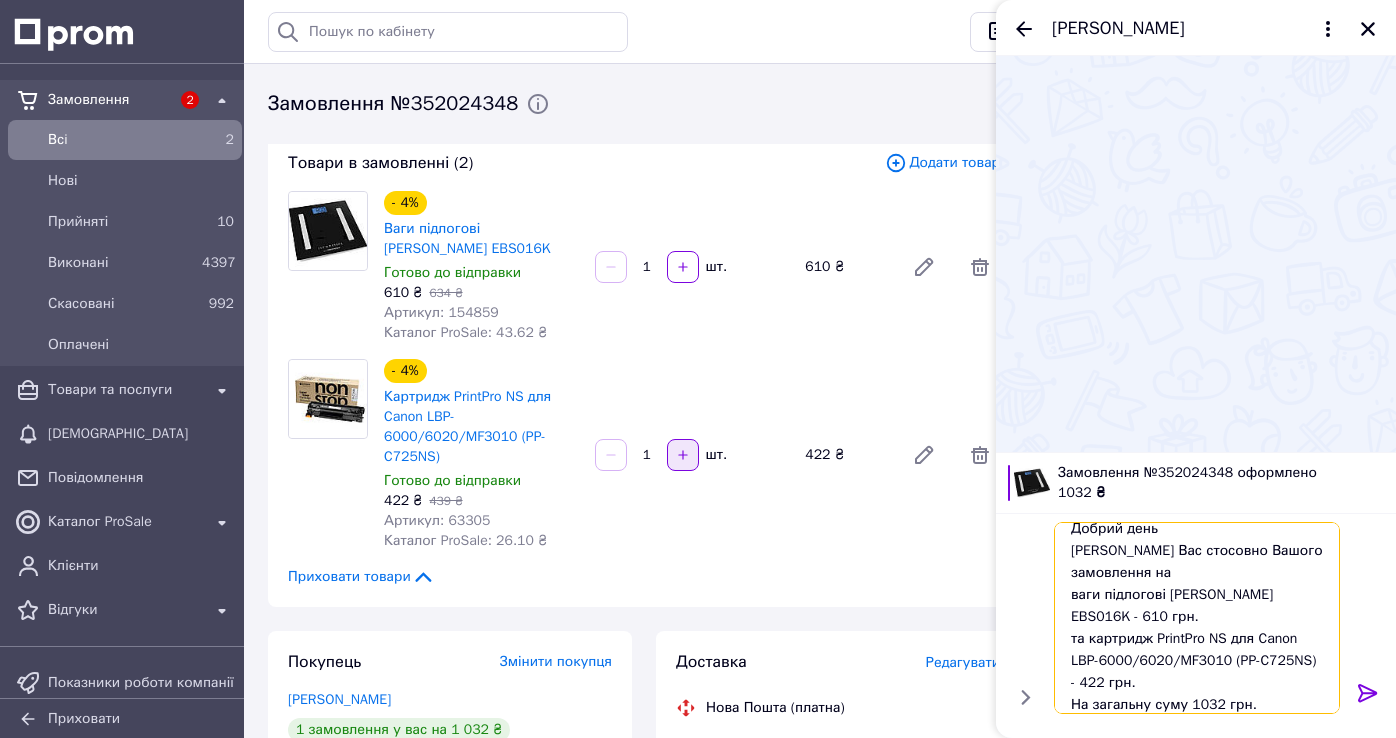 type on "Добрий день
[PERSON_NAME] Вас стосовно Вашого замовлення на
ваги підлогові [PERSON_NAME] EBS016K - 610 грн.
та картридж PrintPro NS для Canon LBP-6000/6020/MF3010 (PP-C725NS) - 422 грн.
На загальну суму 1032 грн." 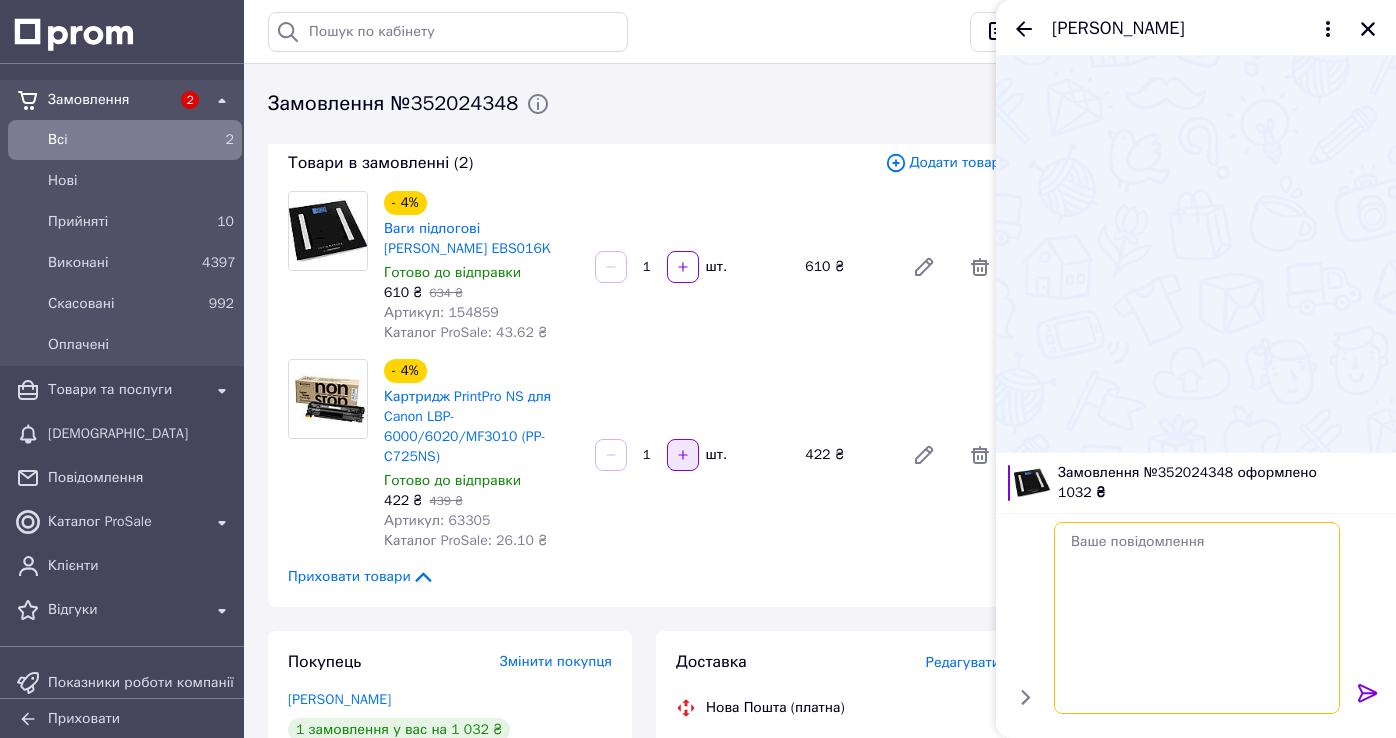scroll, scrollTop: 0, scrollLeft: 0, axis: both 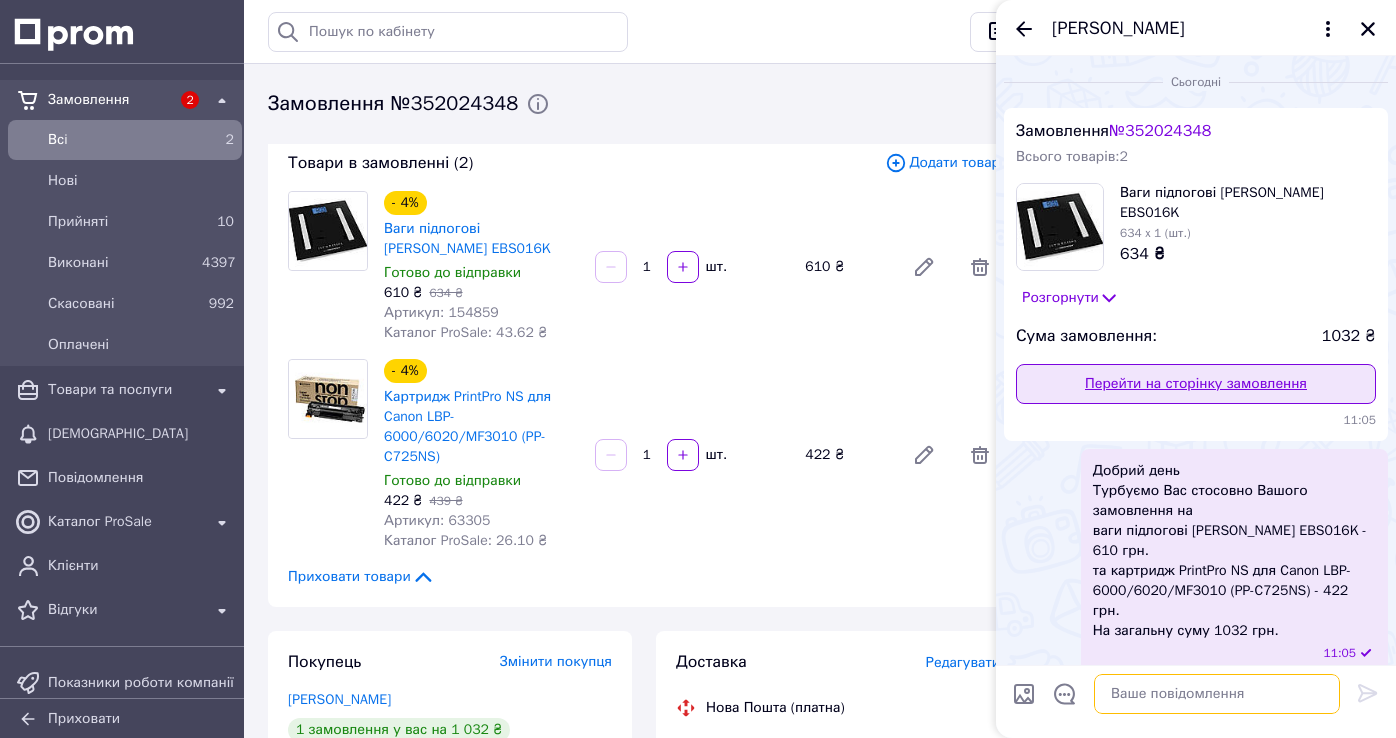 paste on "[PERSON_NAME] 0981248989
смт. Чаплине, Синельниківський р-н.
[GEOGRAPHIC_DATA], вул. [PERSON_NAME][STREET_ADDRESS]" 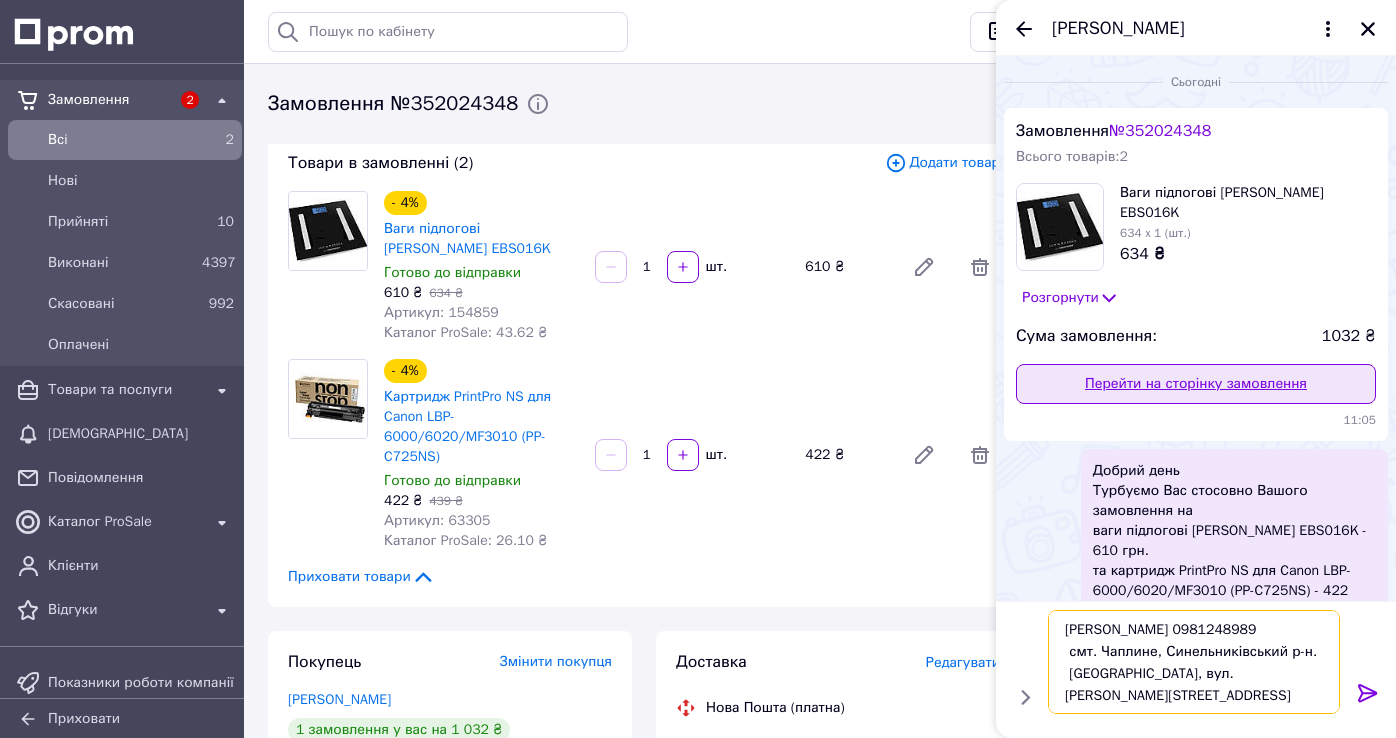 scroll, scrollTop: 0, scrollLeft: 0, axis: both 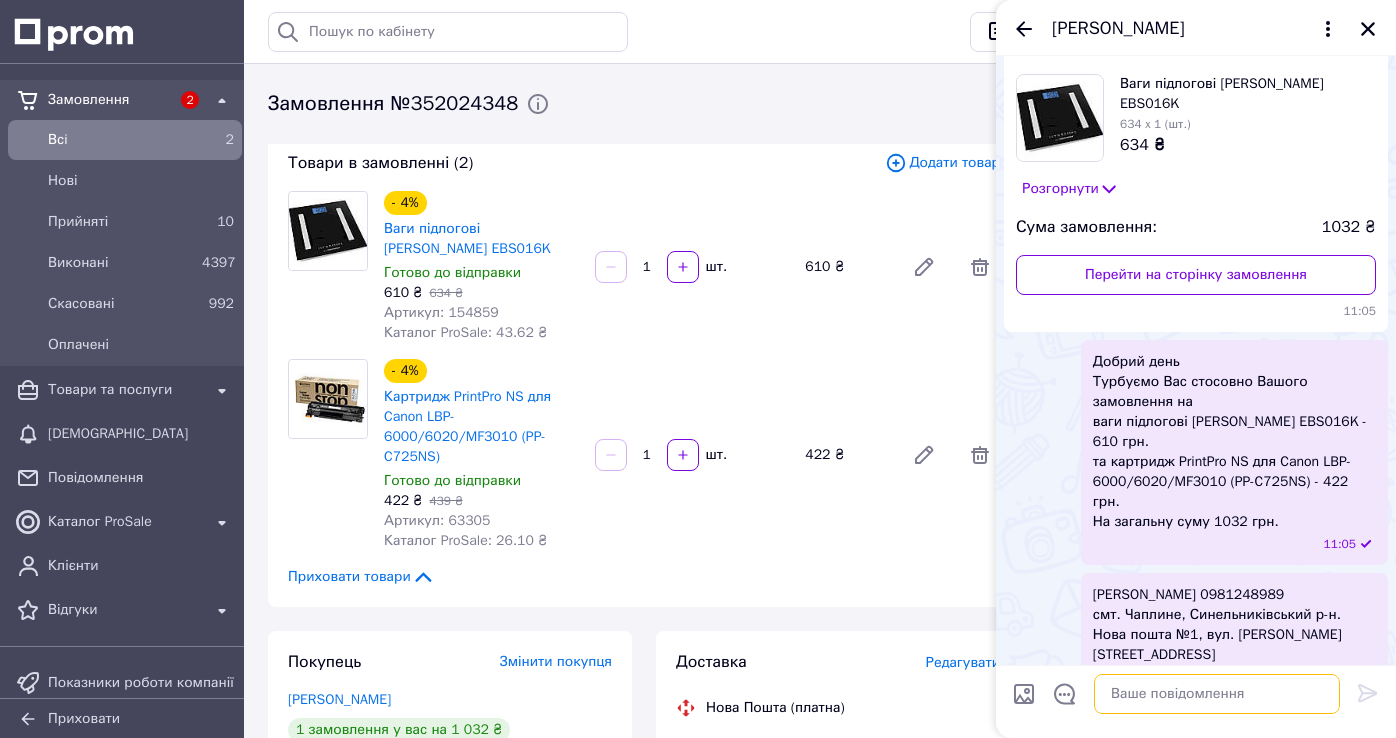 paste on "Оплата при отриманні на відділенні Нової пошти - післяплата/наложка
1032 грн. + вартість посилки та комісія Нової пошти за переказ коштів нам
Орієнтовно сумарно буде десь 1200 грн. за все (разом з послугами Нової пошти)." 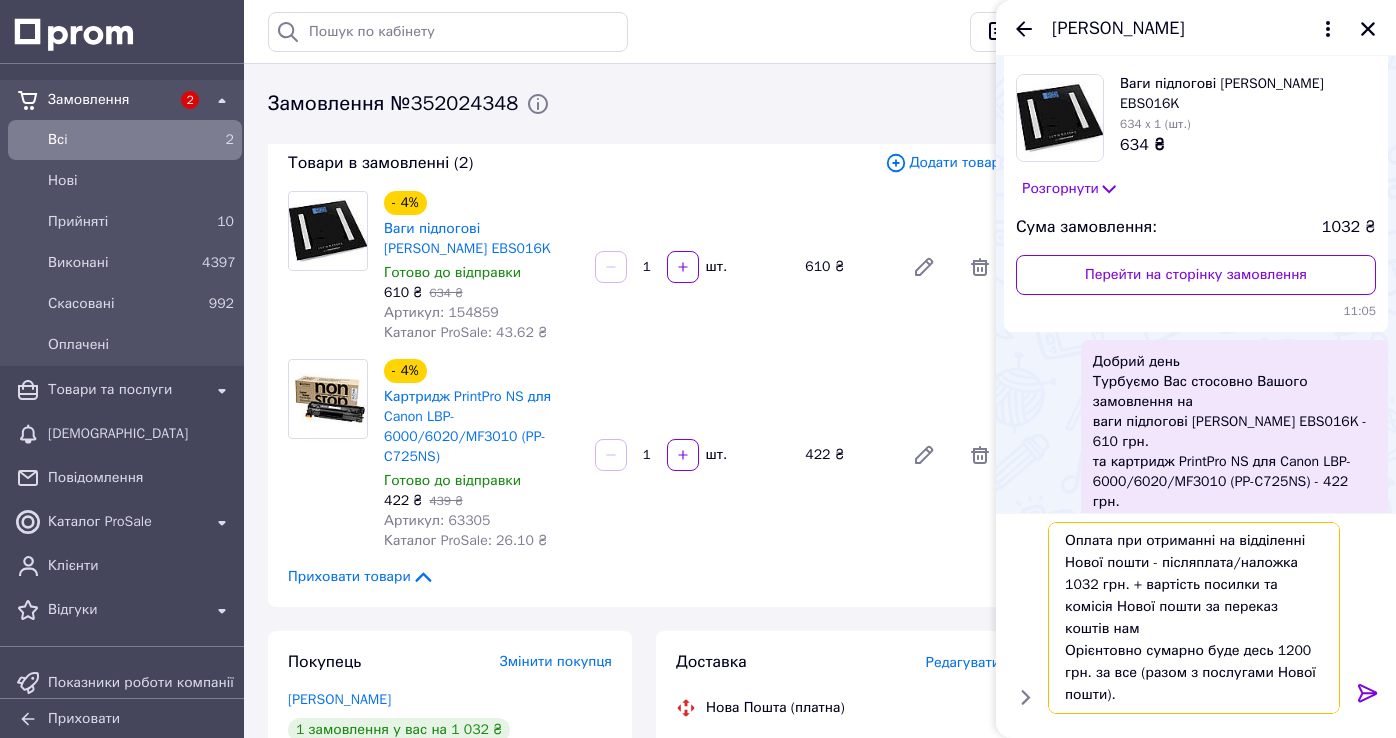 scroll, scrollTop: 0, scrollLeft: 0, axis: both 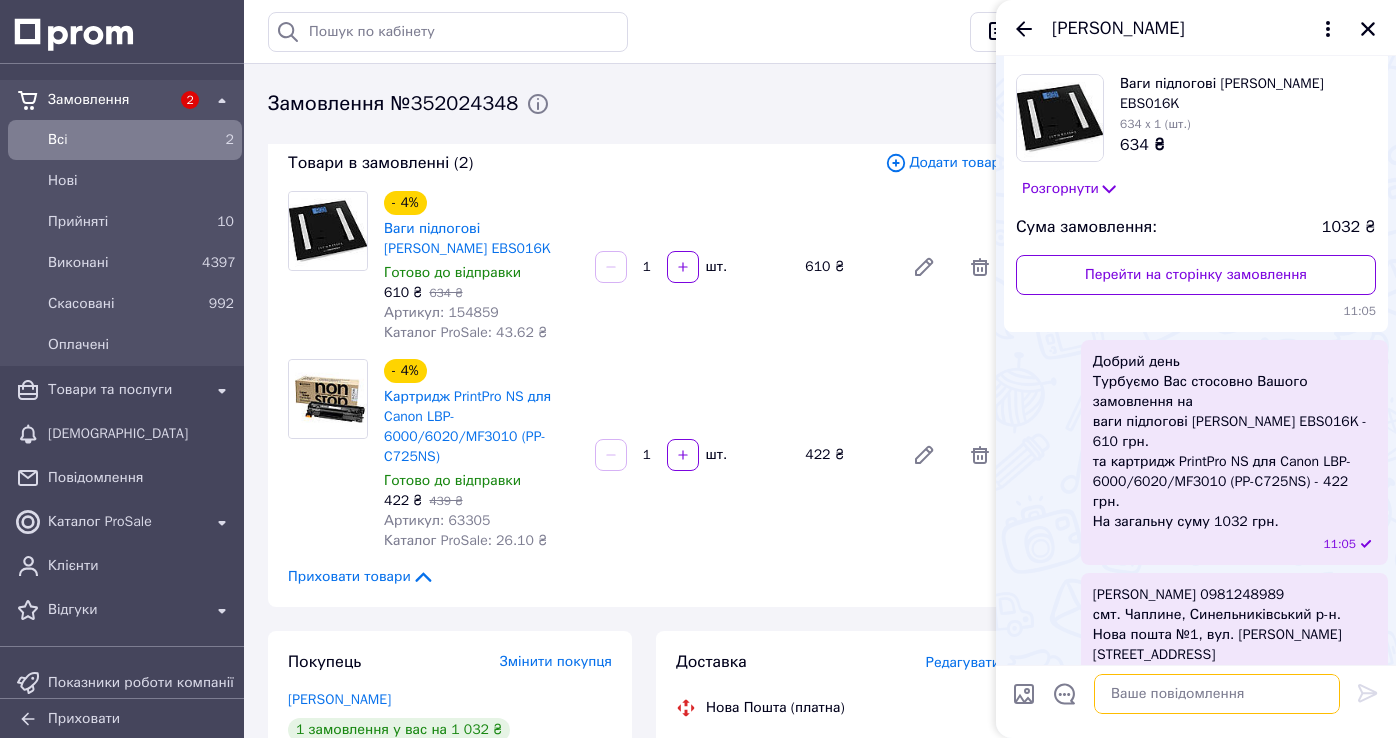 paste on "Якщо все так по адресі-отримувачу, все правильно по замовленню-оплаті, підтверджуєте, то готові відправити сьогодні." 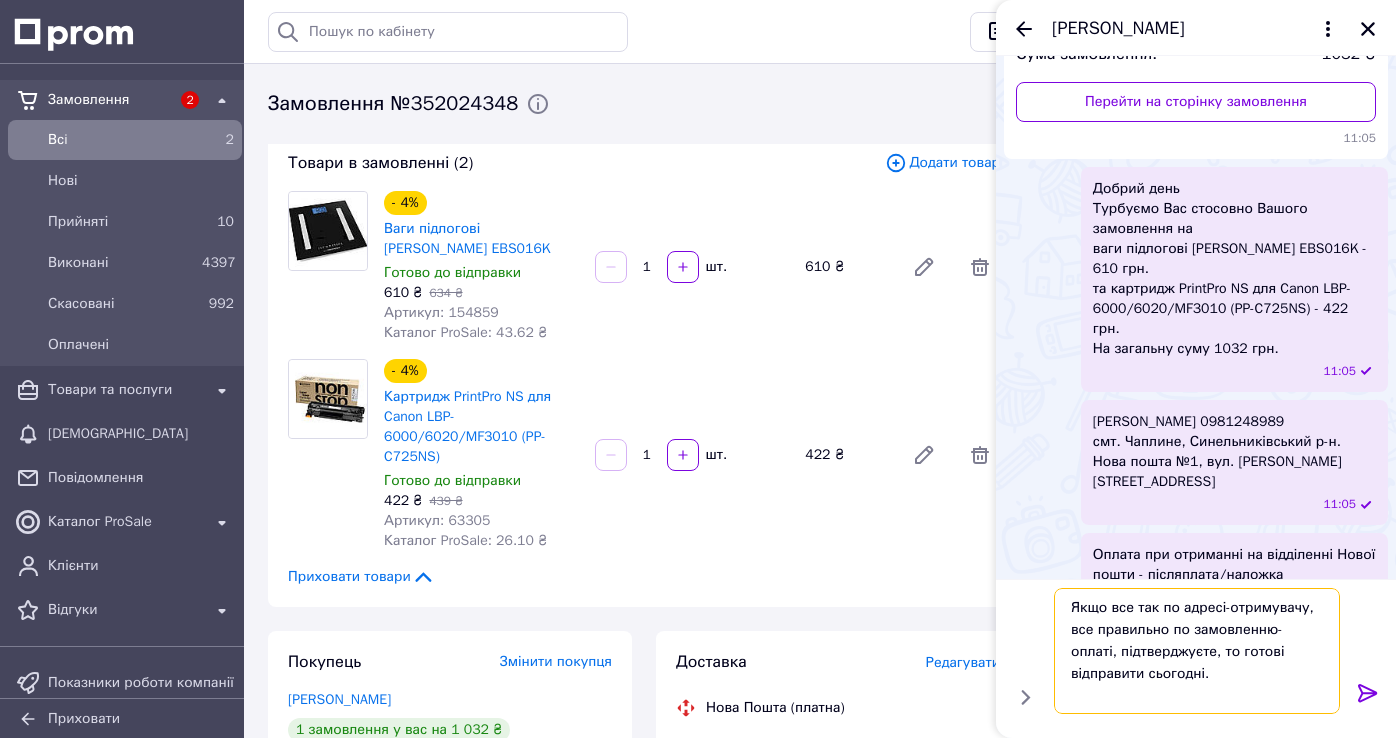 type 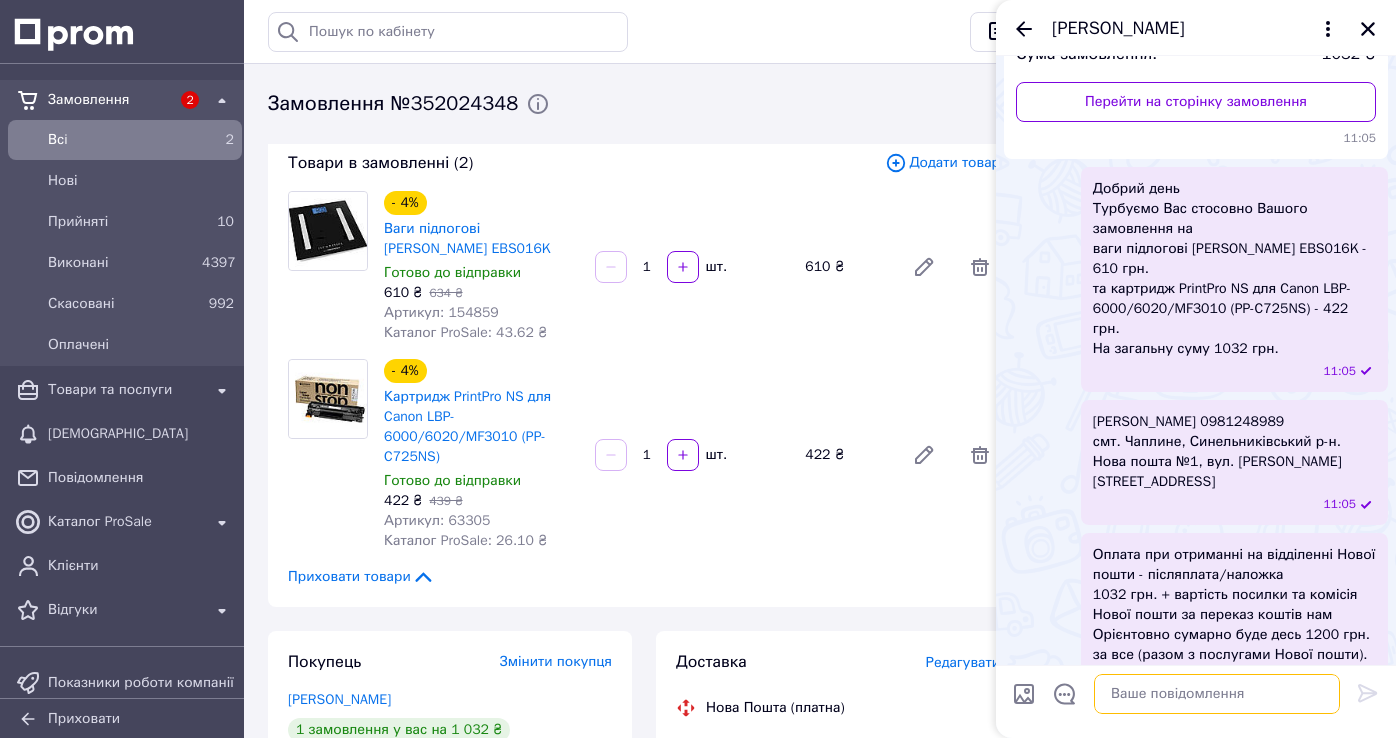 scroll, scrollTop: 416, scrollLeft: 0, axis: vertical 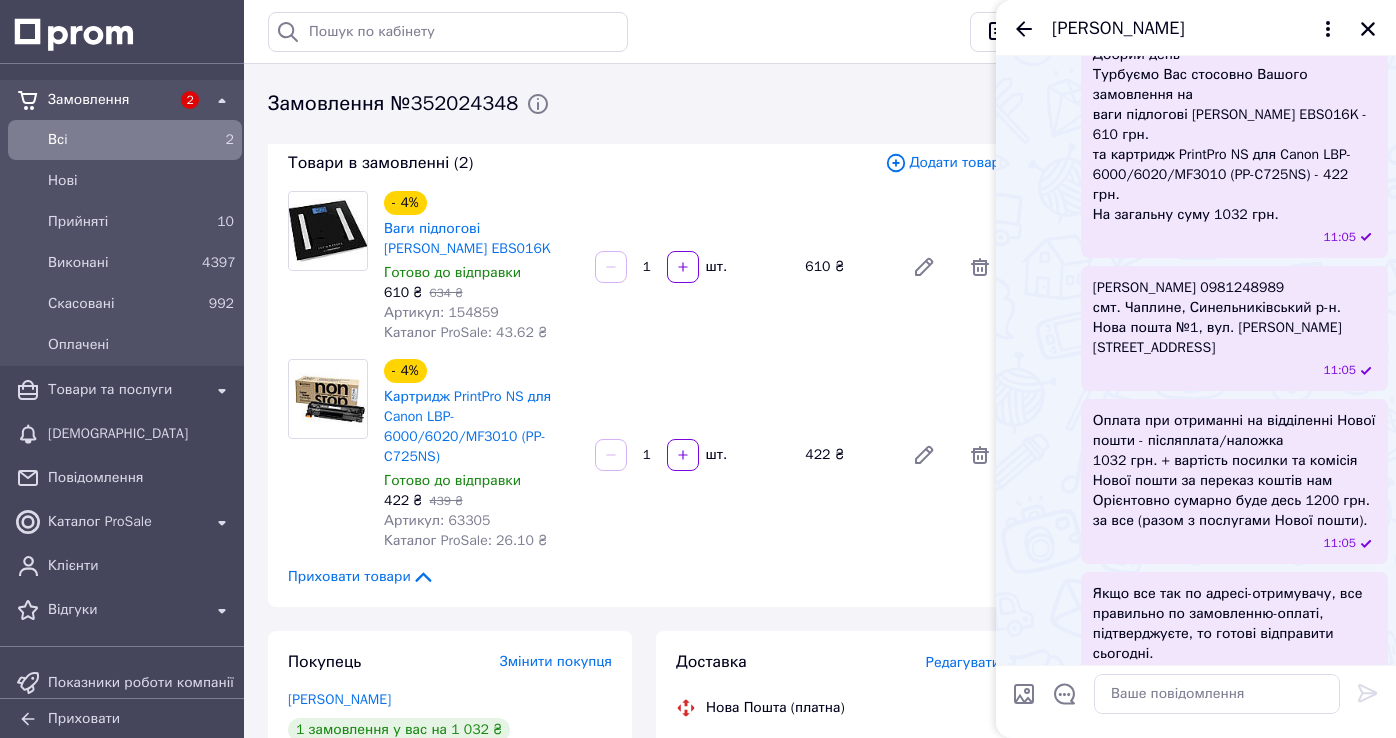 click on "Всi" at bounding box center (121, 140) 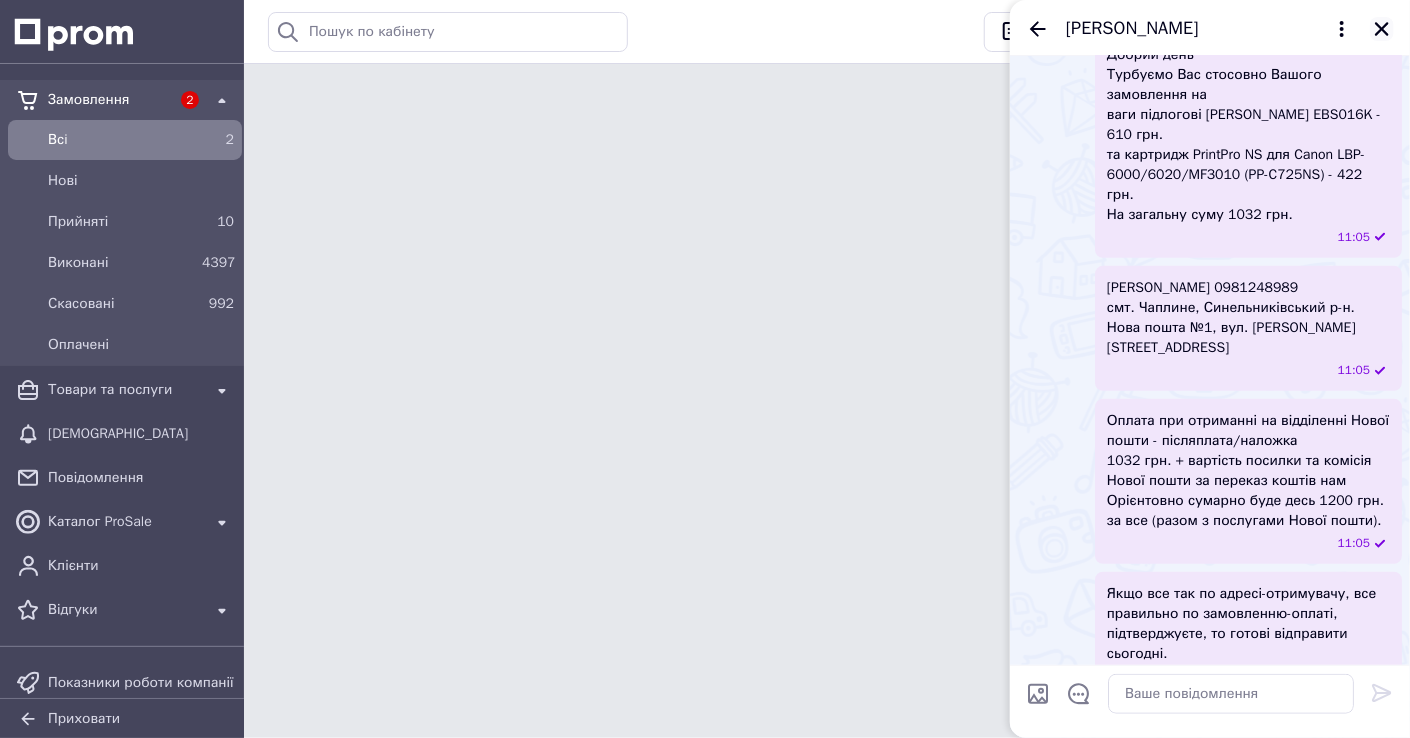 click 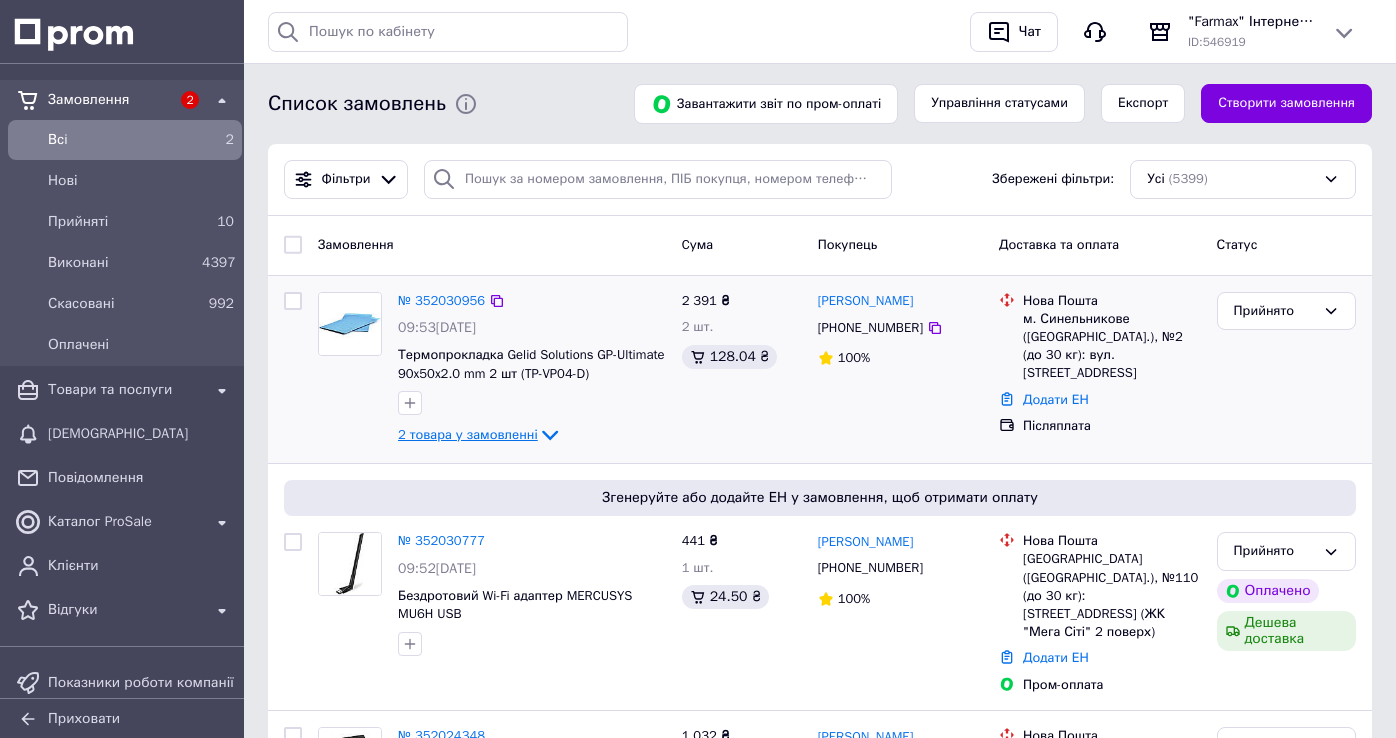 click on "2 товара у замовленні" at bounding box center [468, 434] 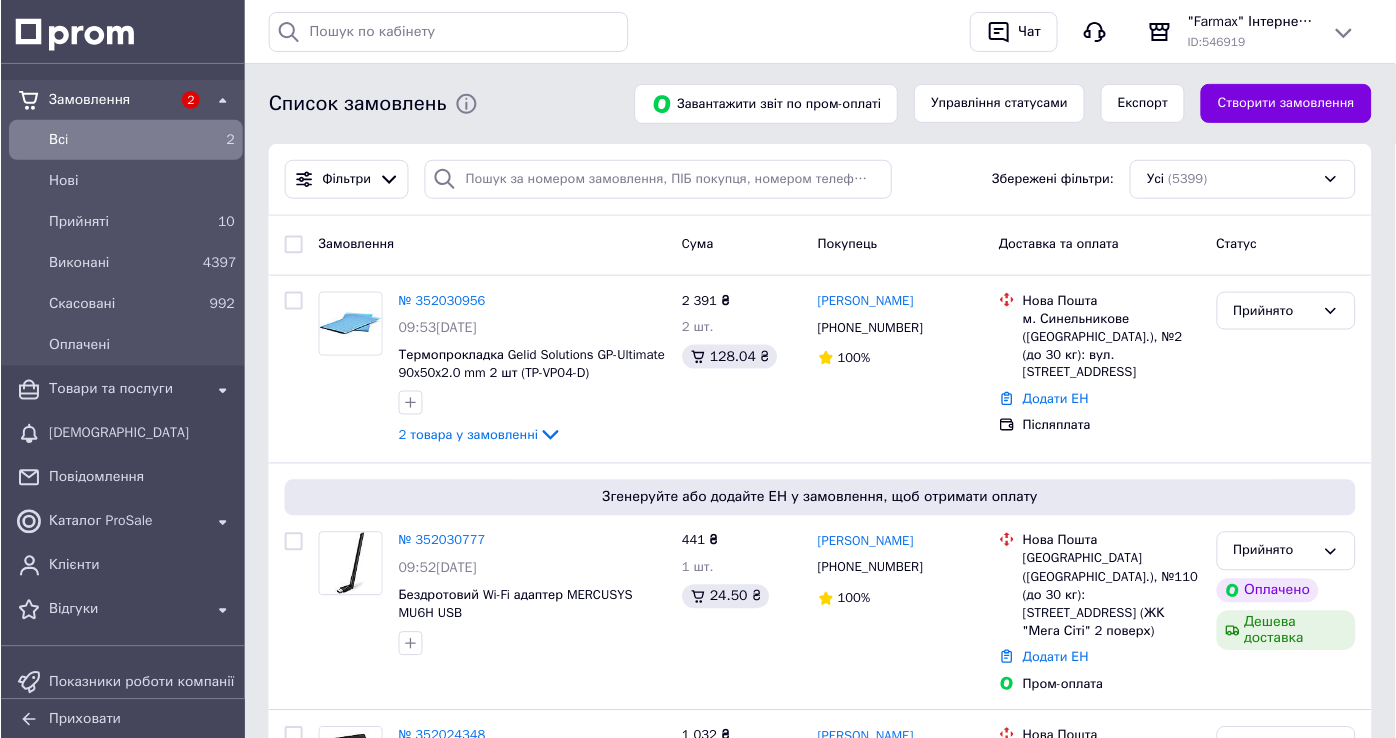 scroll, scrollTop: 0, scrollLeft: 0, axis: both 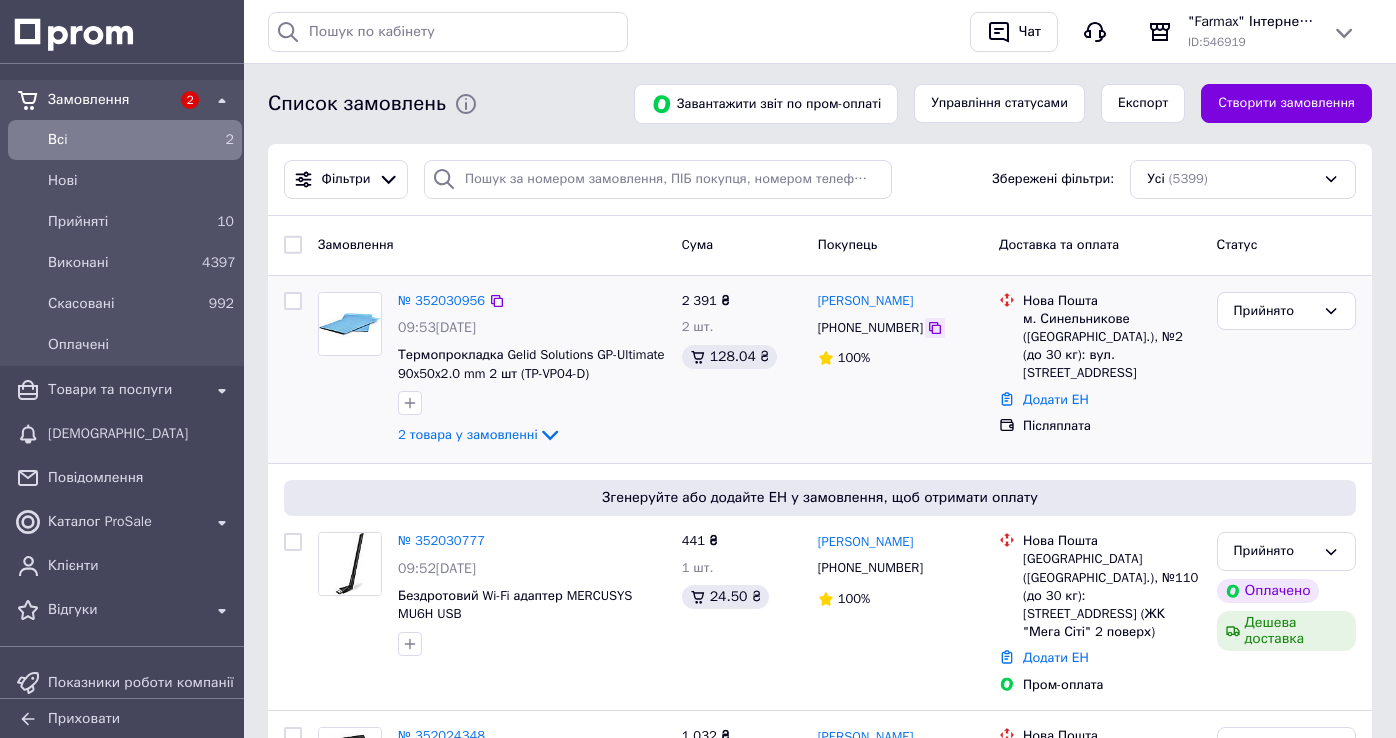 click 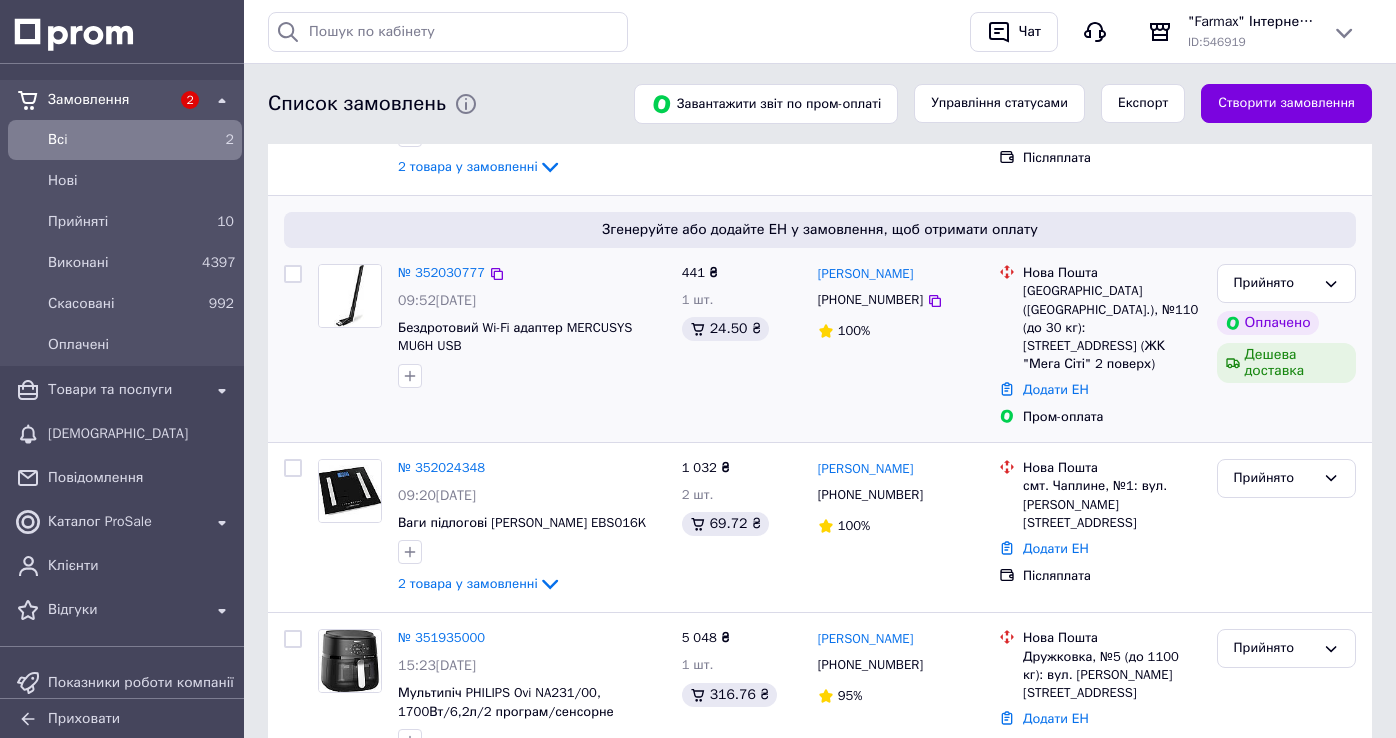 scroll, scrollTop: 300, scrollLeft: 0, axis: vertical 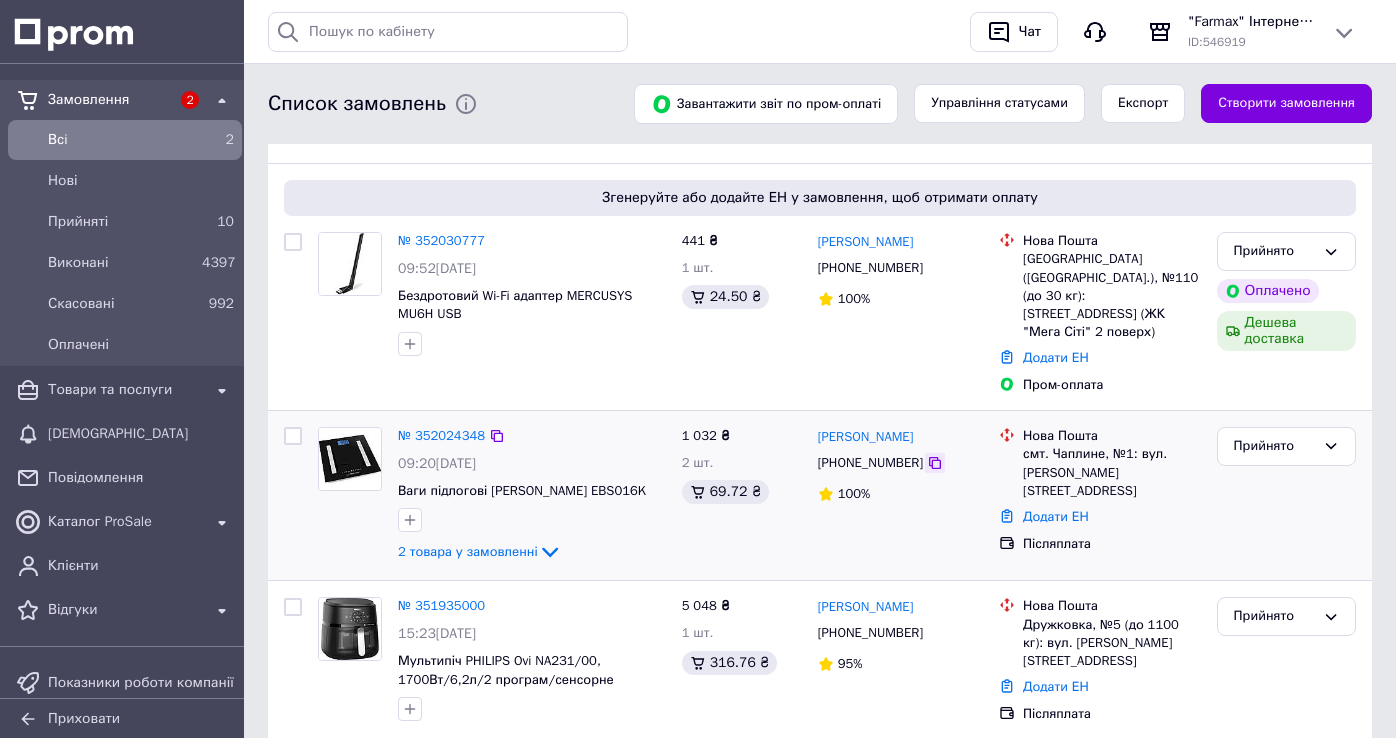click 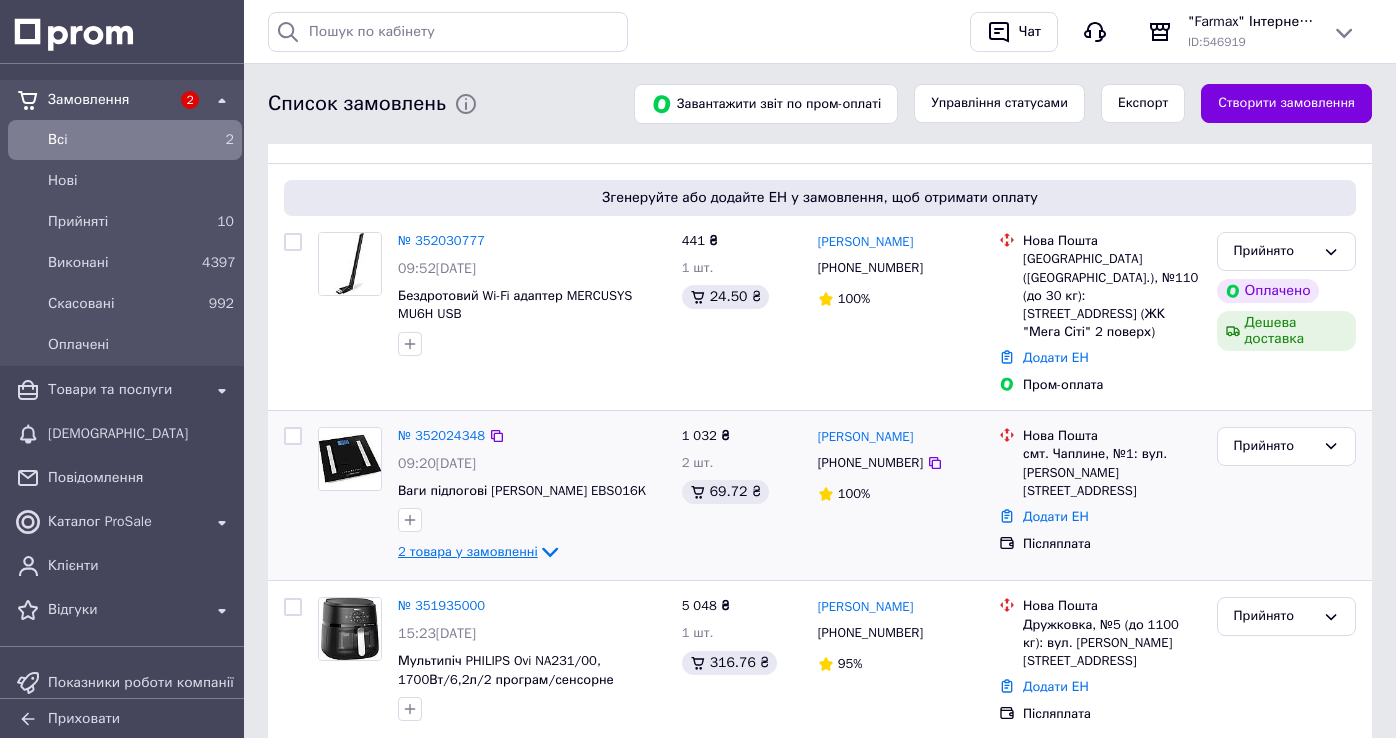 click on "2 товара у замовленні" at bounding box center (468, 551) 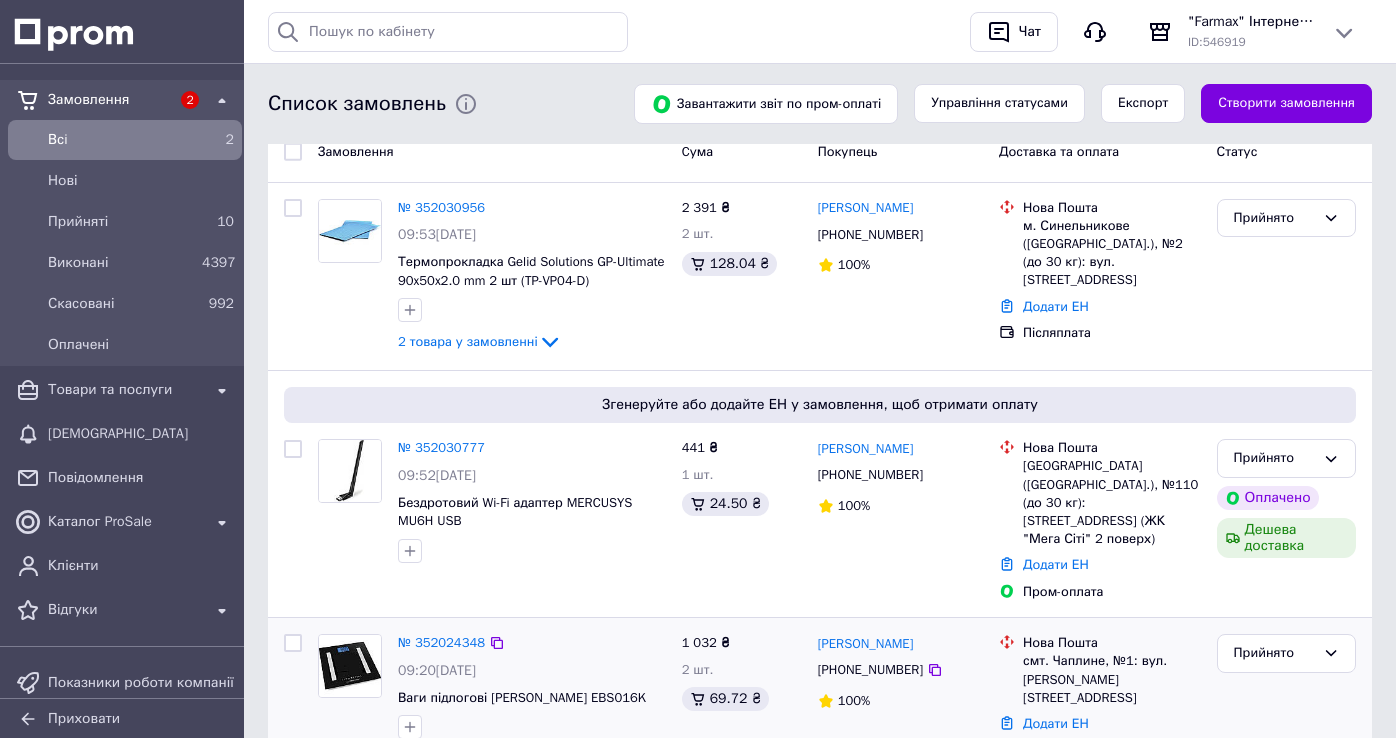 scroll, scrollTop: 0, scrollLeft: 0, axis: both 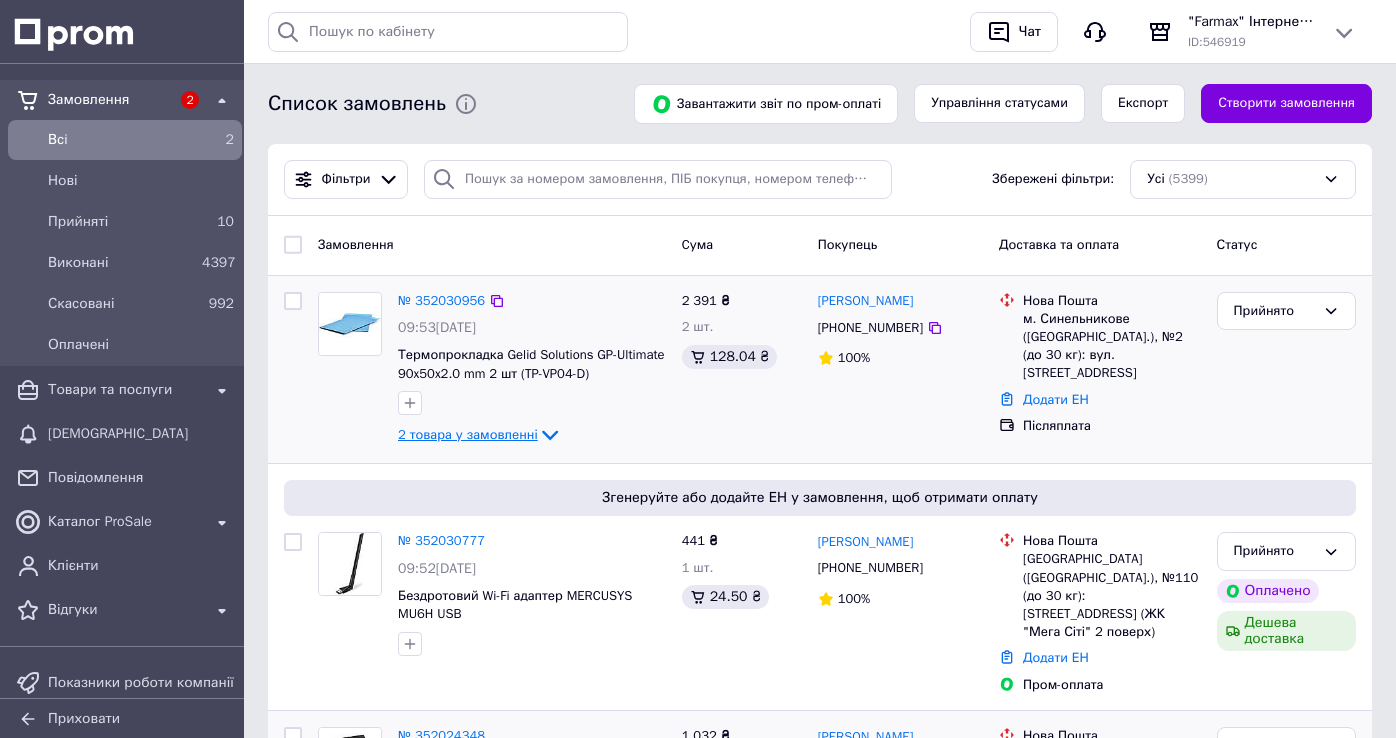 click on "2 товара у замовленні" at bounding box center (468, 434) 